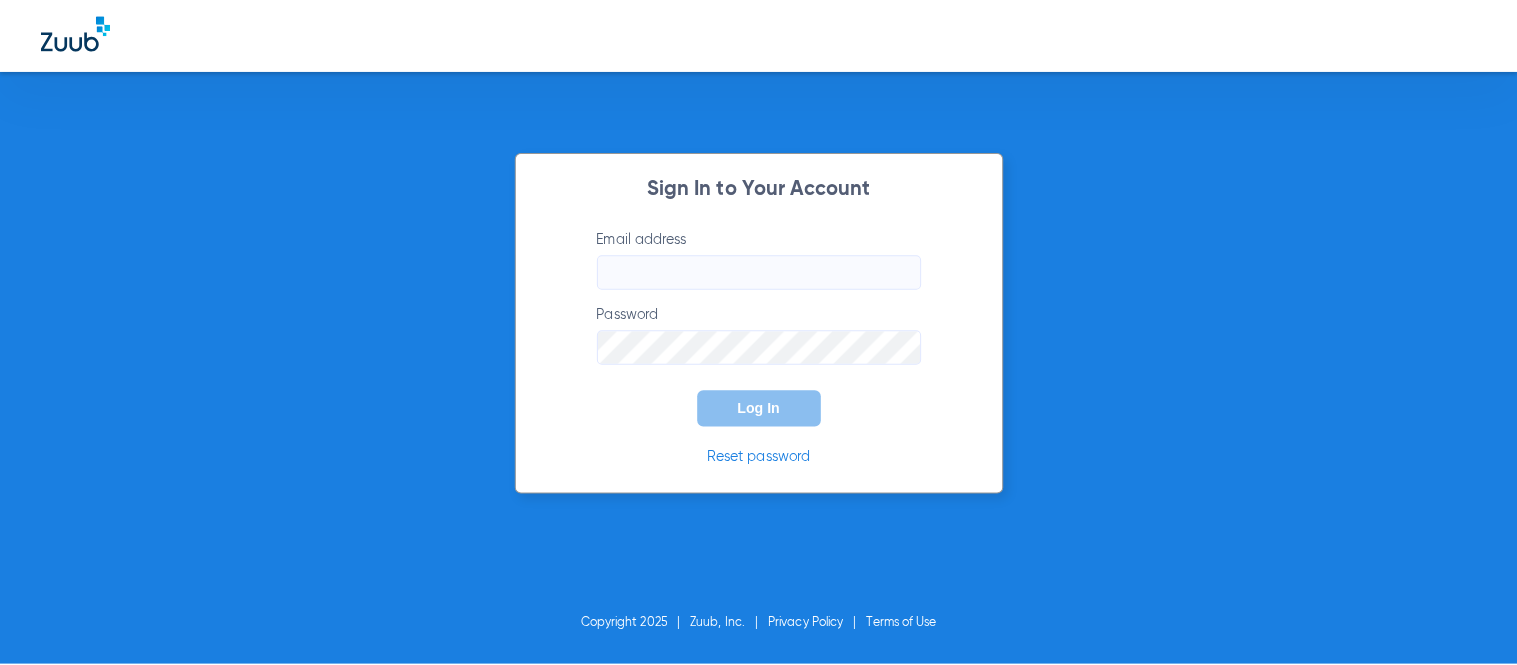 scroll, scrollTop: 0, scrollLeft: 0, axis: both 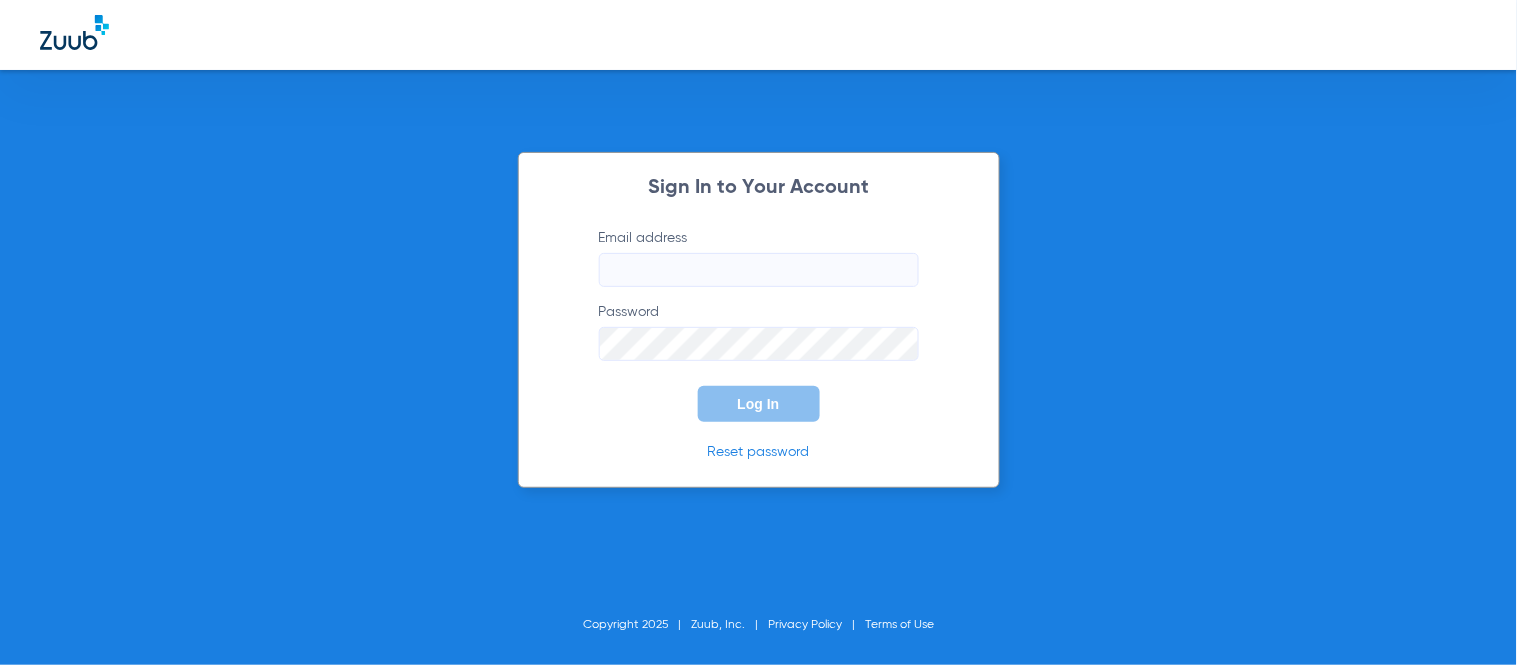 type on "[EMAIL]" 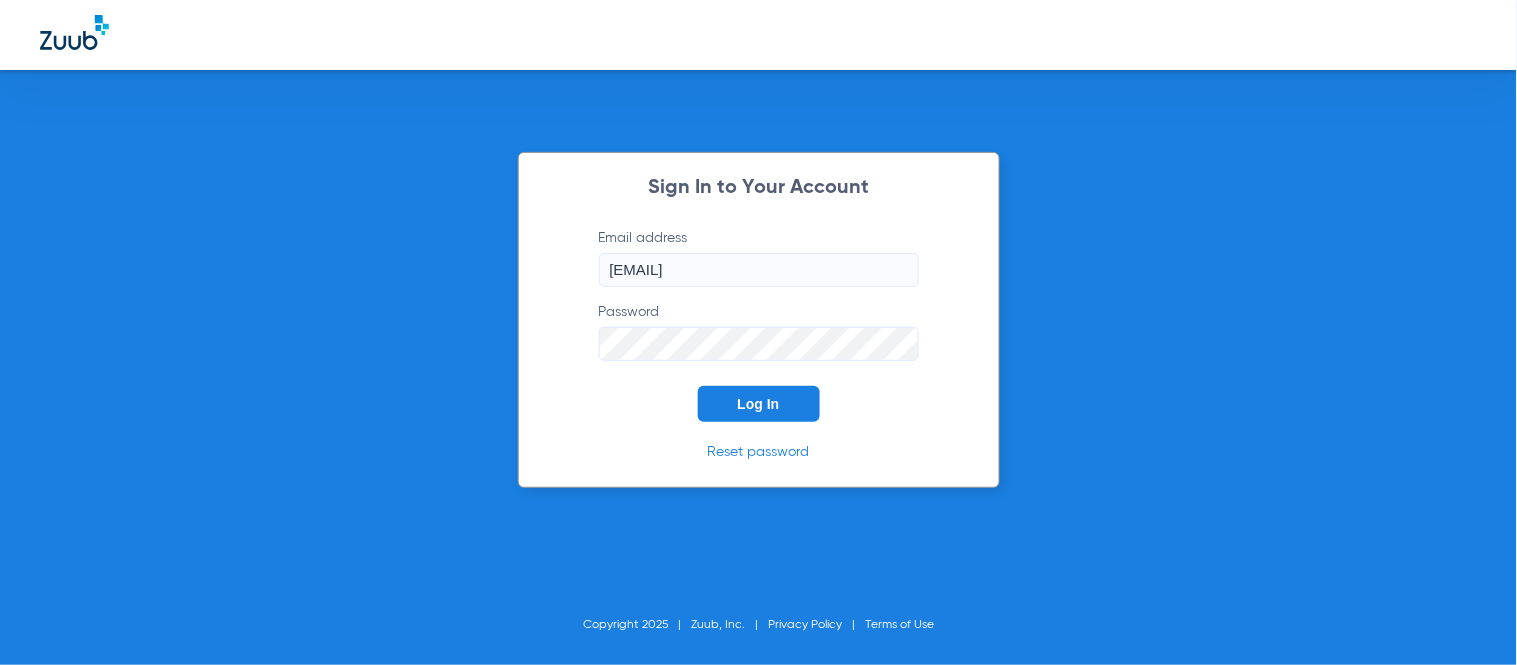 click on "Email address  [EMAIL]  Password  Log In" 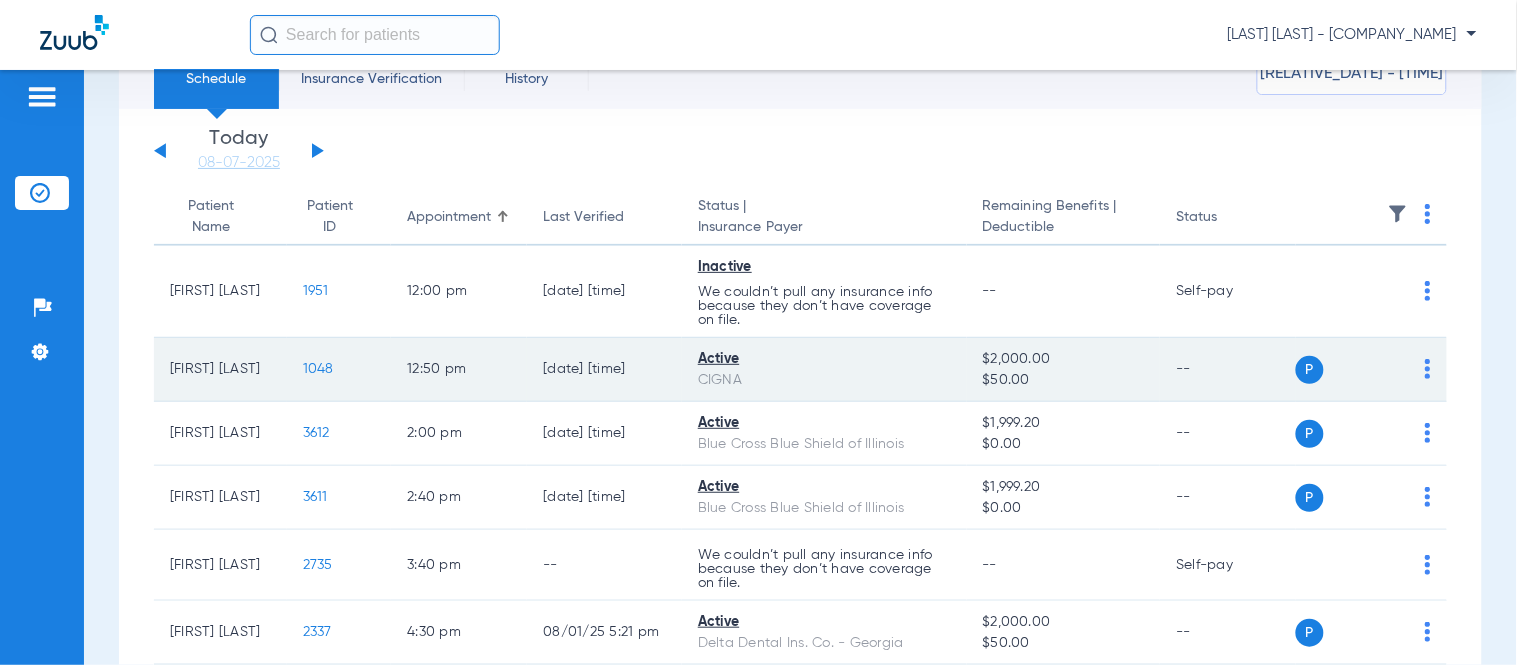 scroll, scrollTop: 111, scrollLeft: 0, axis: vertical 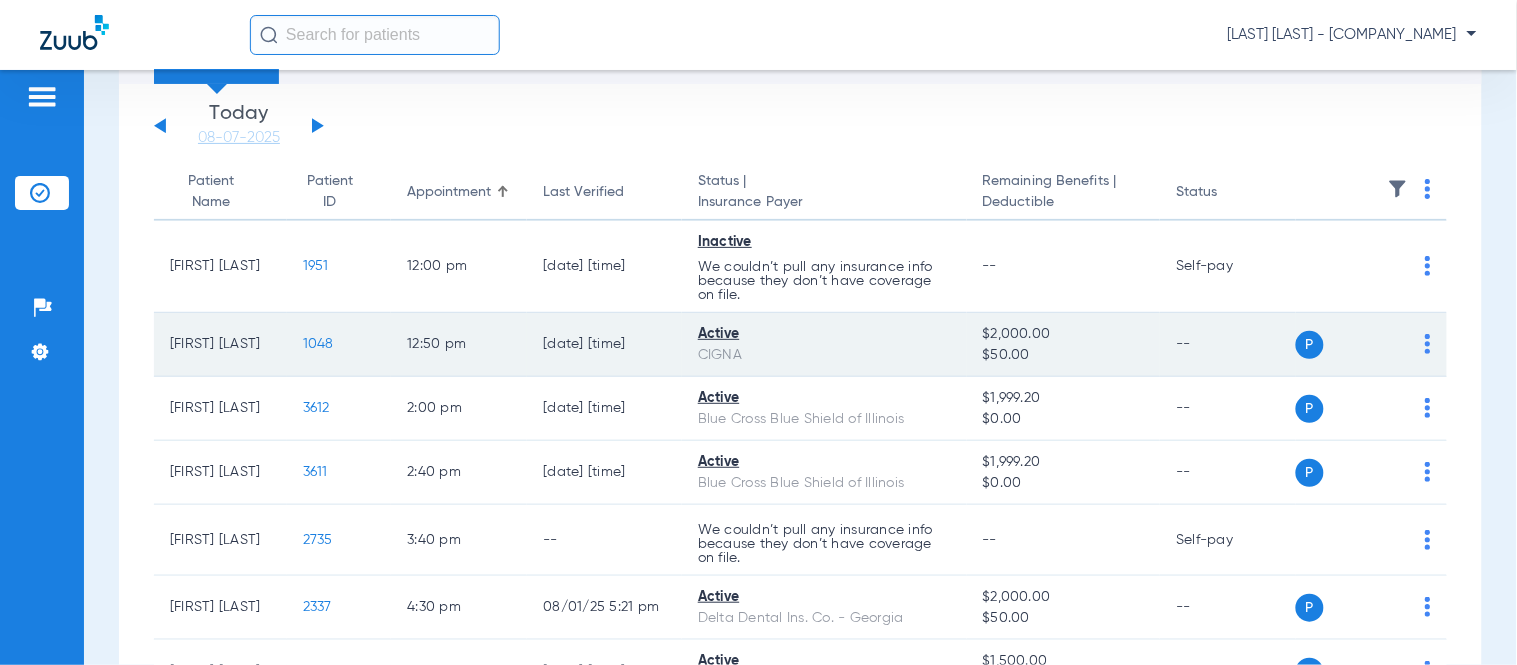 click on "1048" 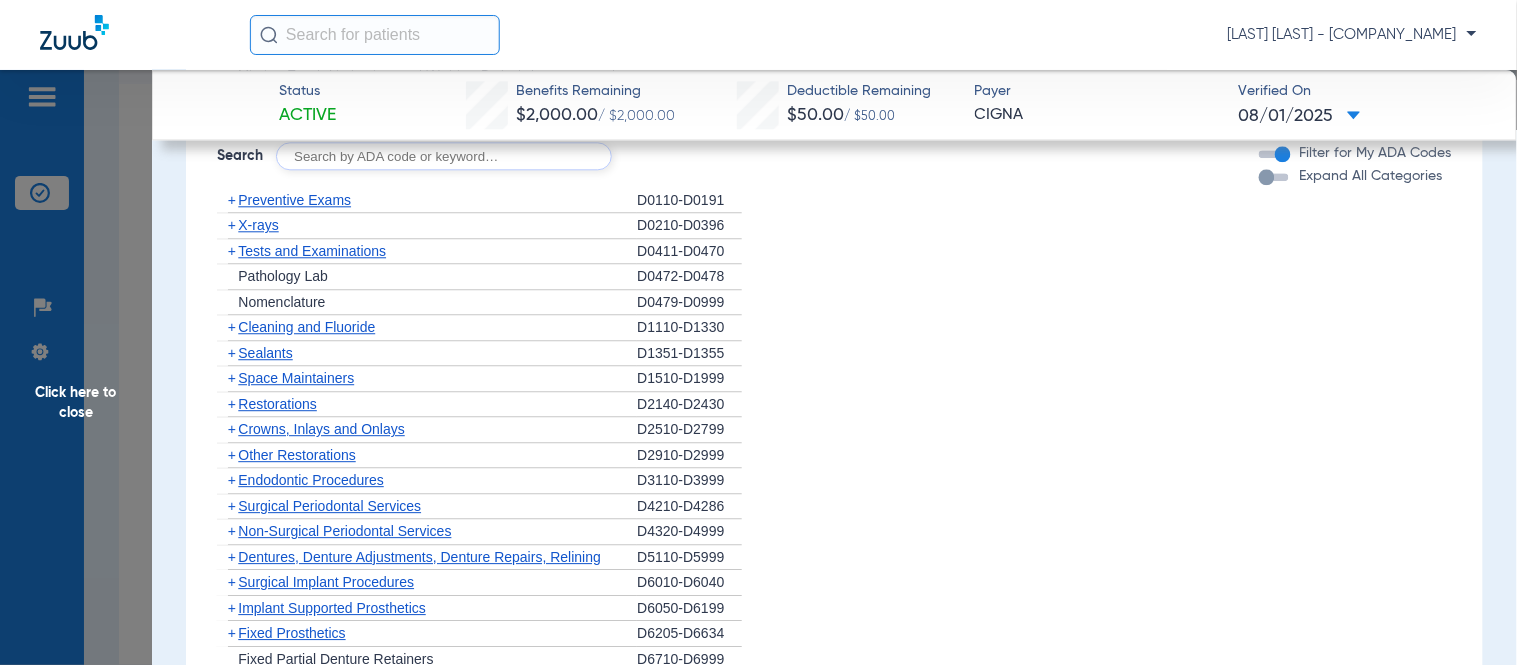 scroll, scrollTop: 1222, scrollLeft: 0, axis: vertical 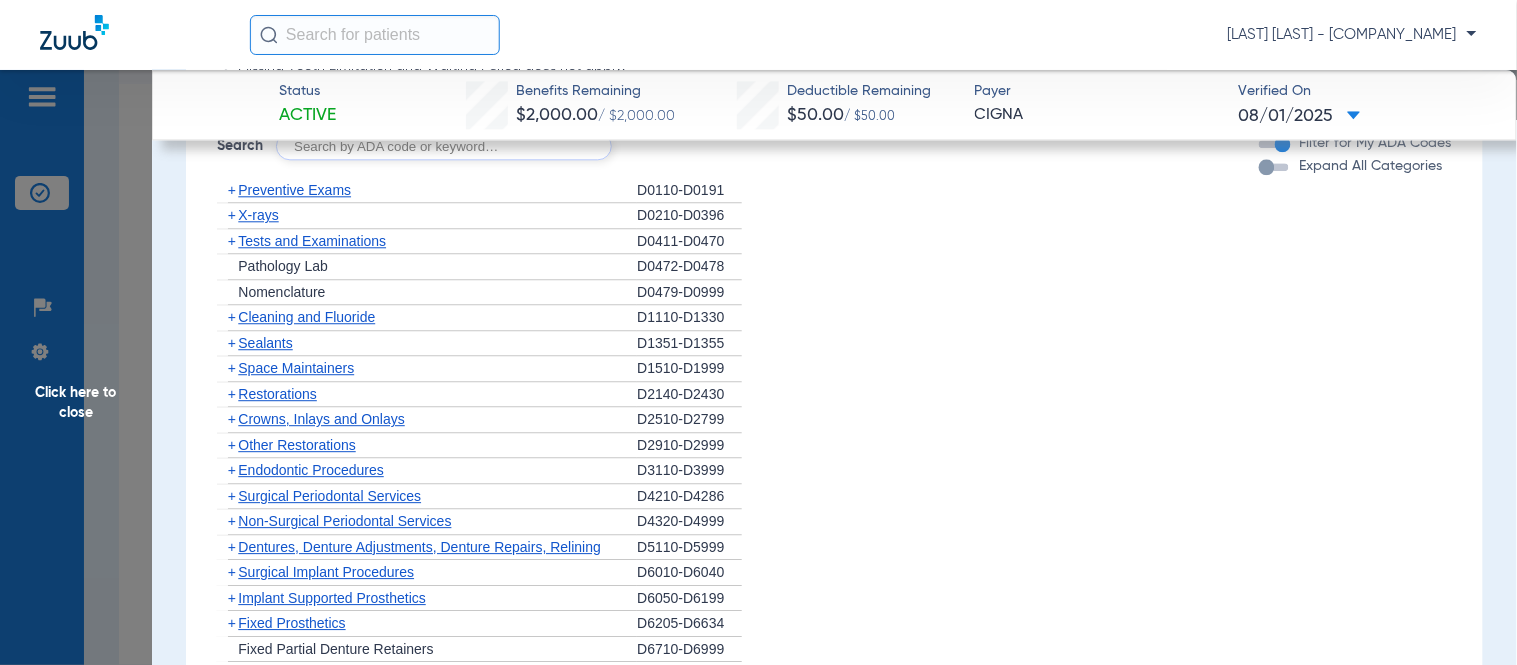 click on "+" 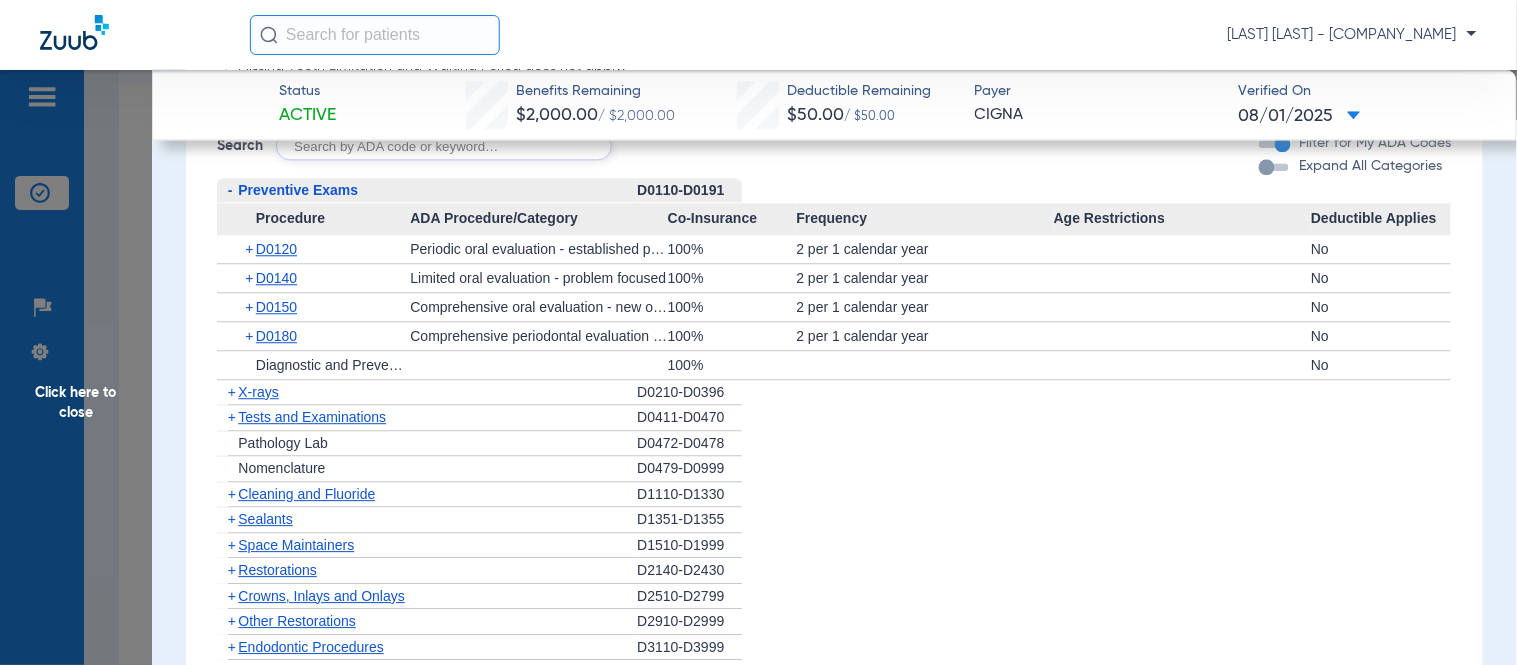 click on "+" 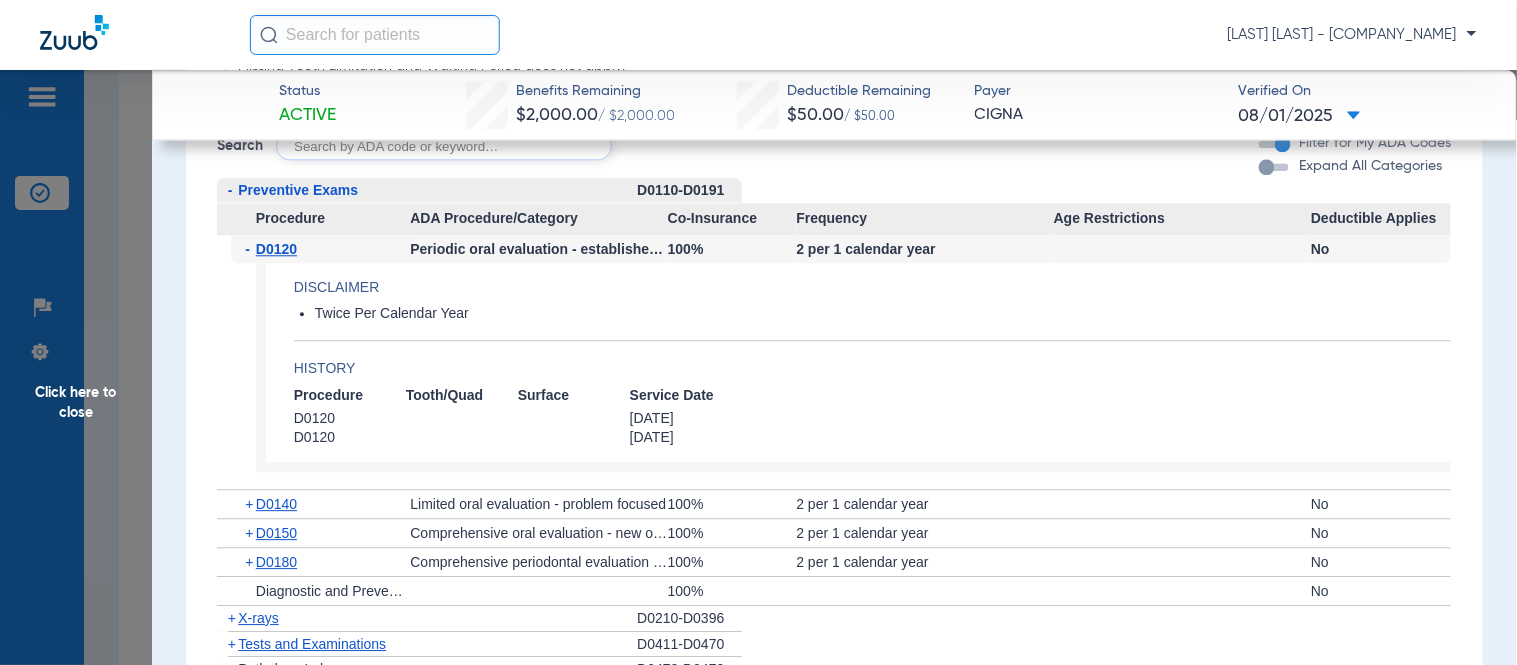 click on "-" 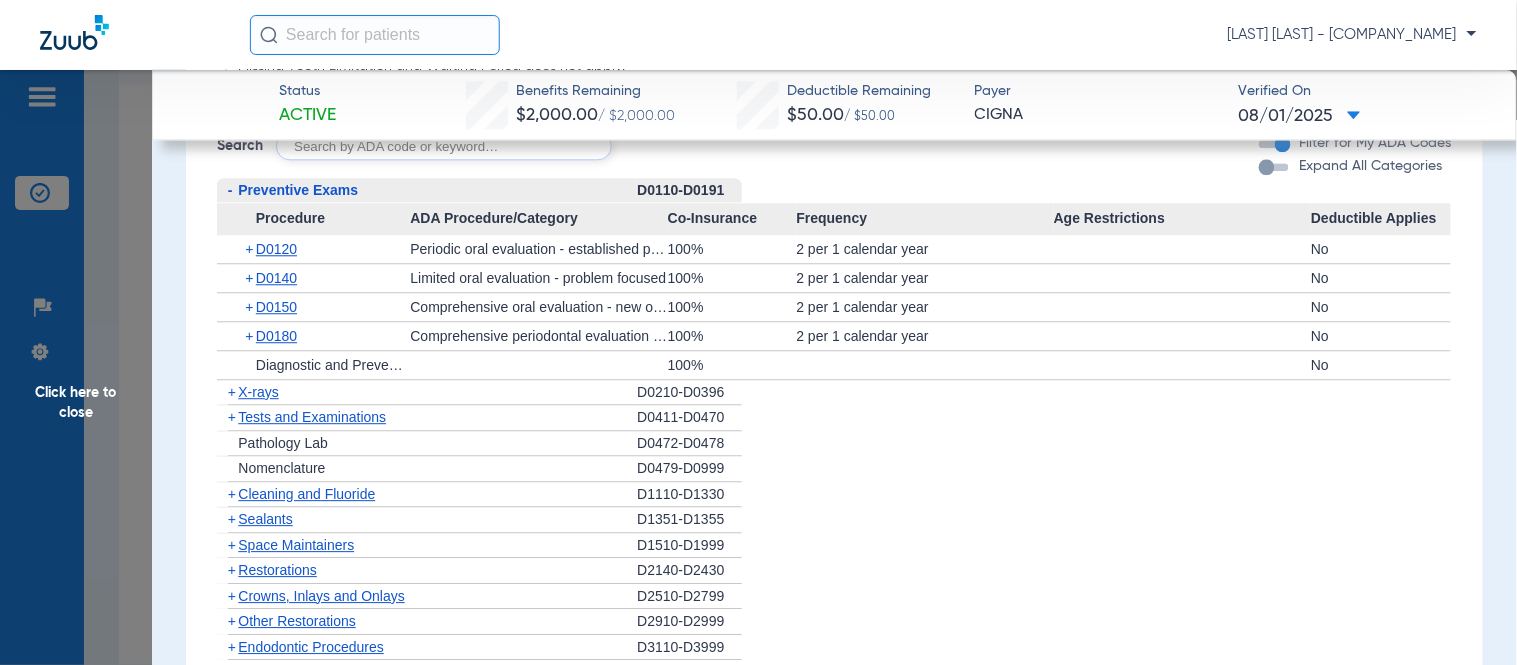 click on "+" 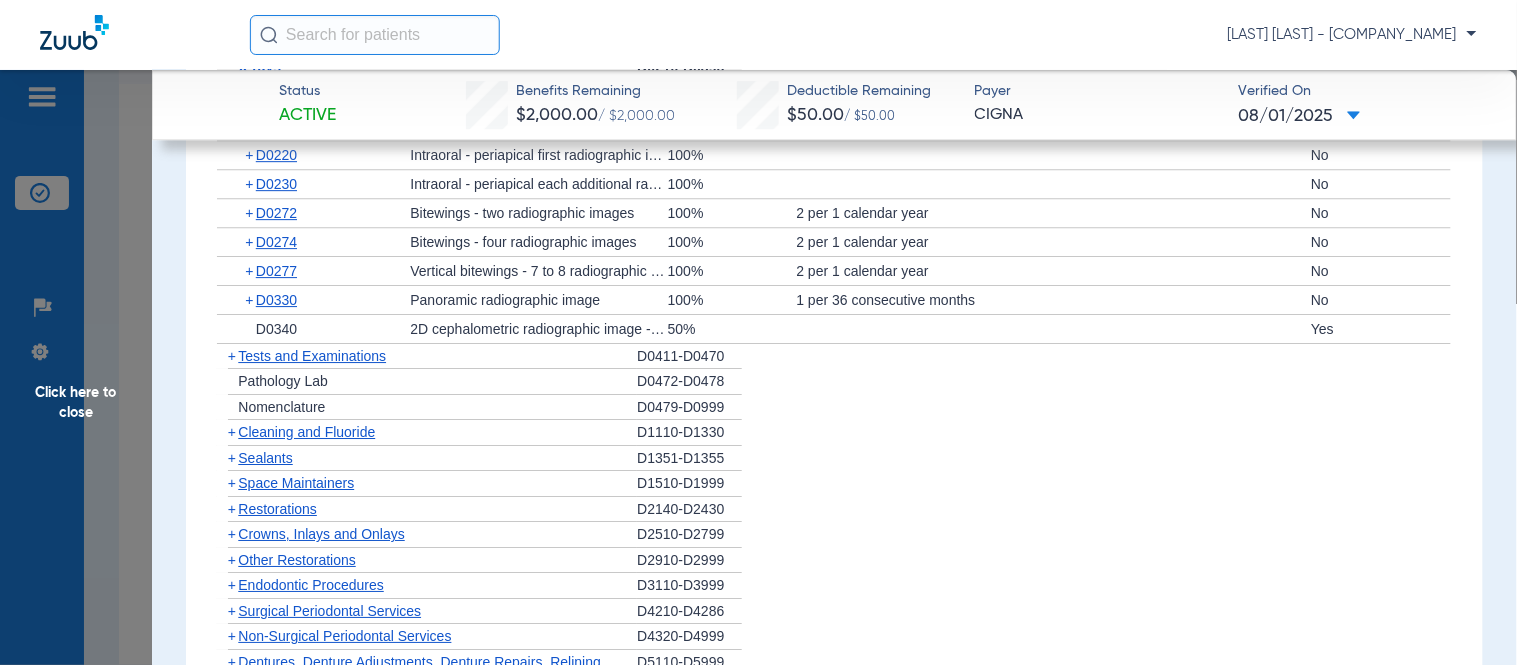 scroll, scrollTop: 1555, scrollLeft: 0, axis: vertical 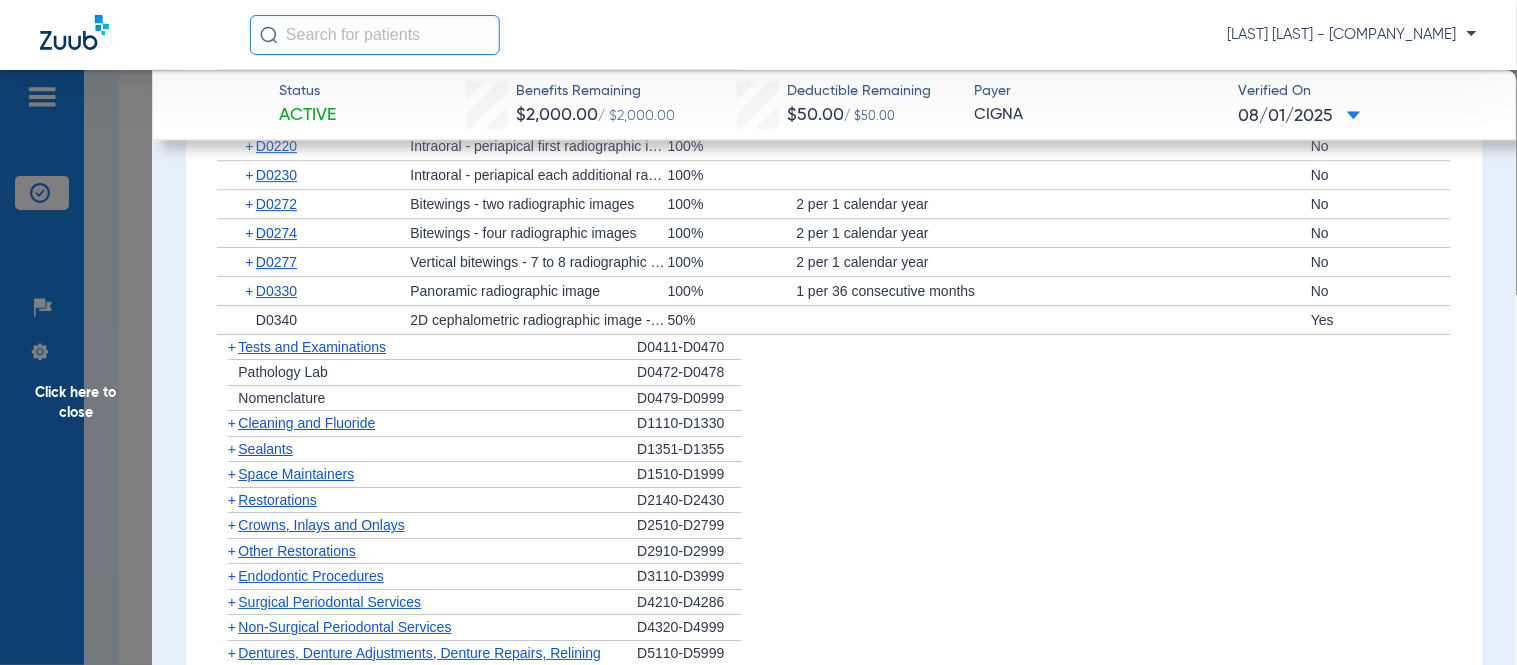 click on "+" 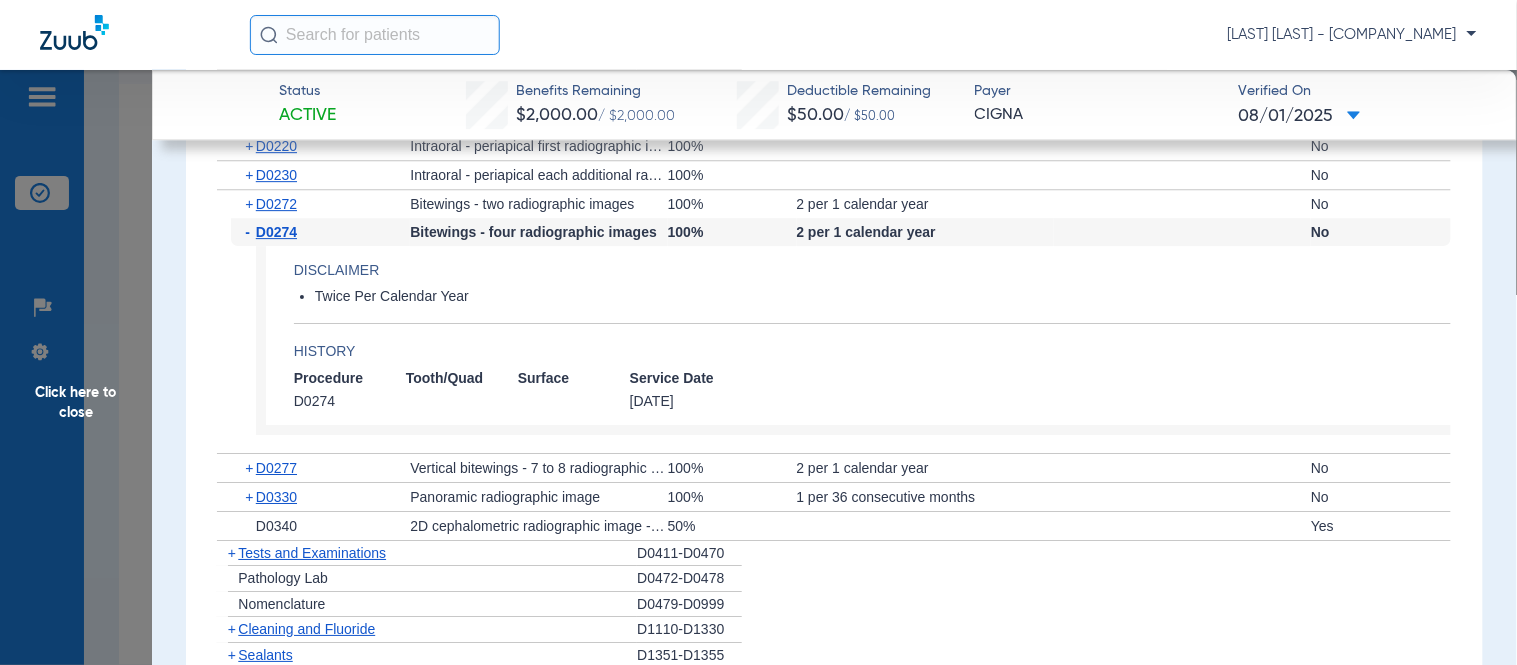 click on "-" 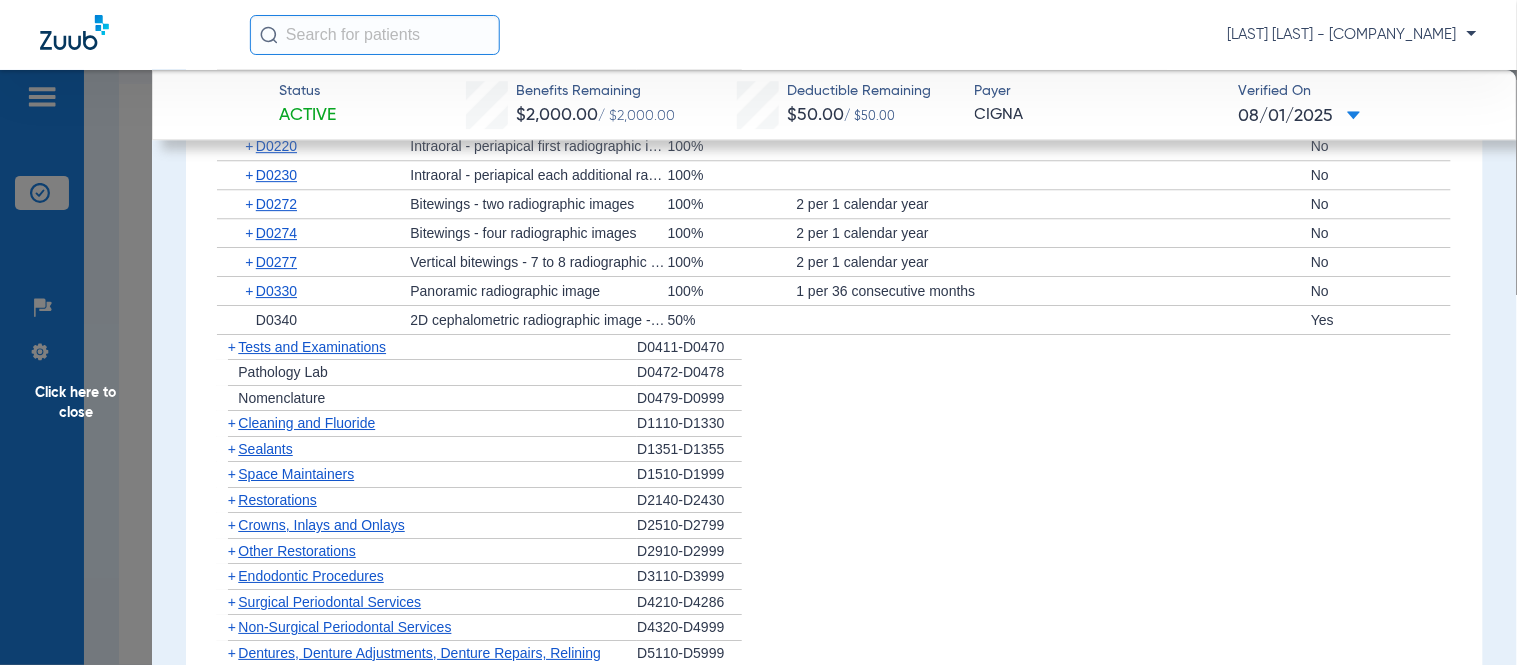 click on "+" 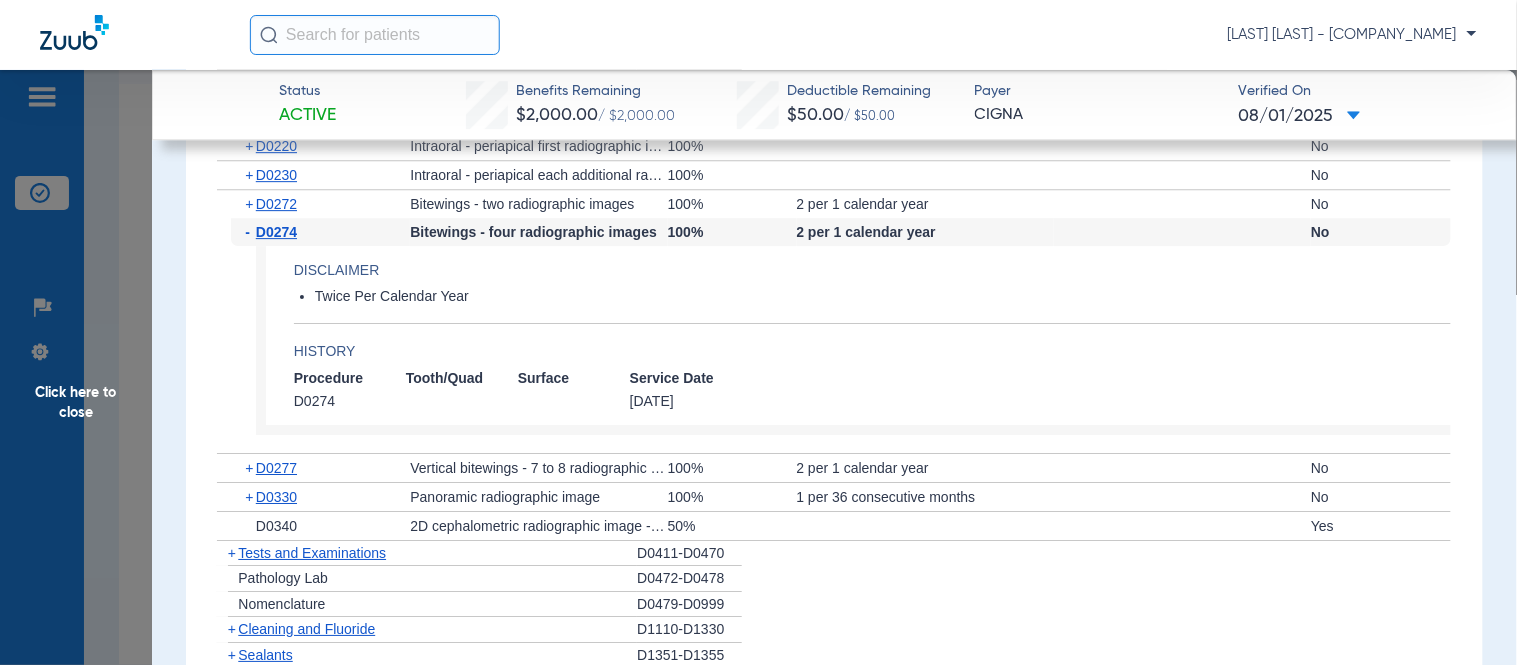 click on "-" 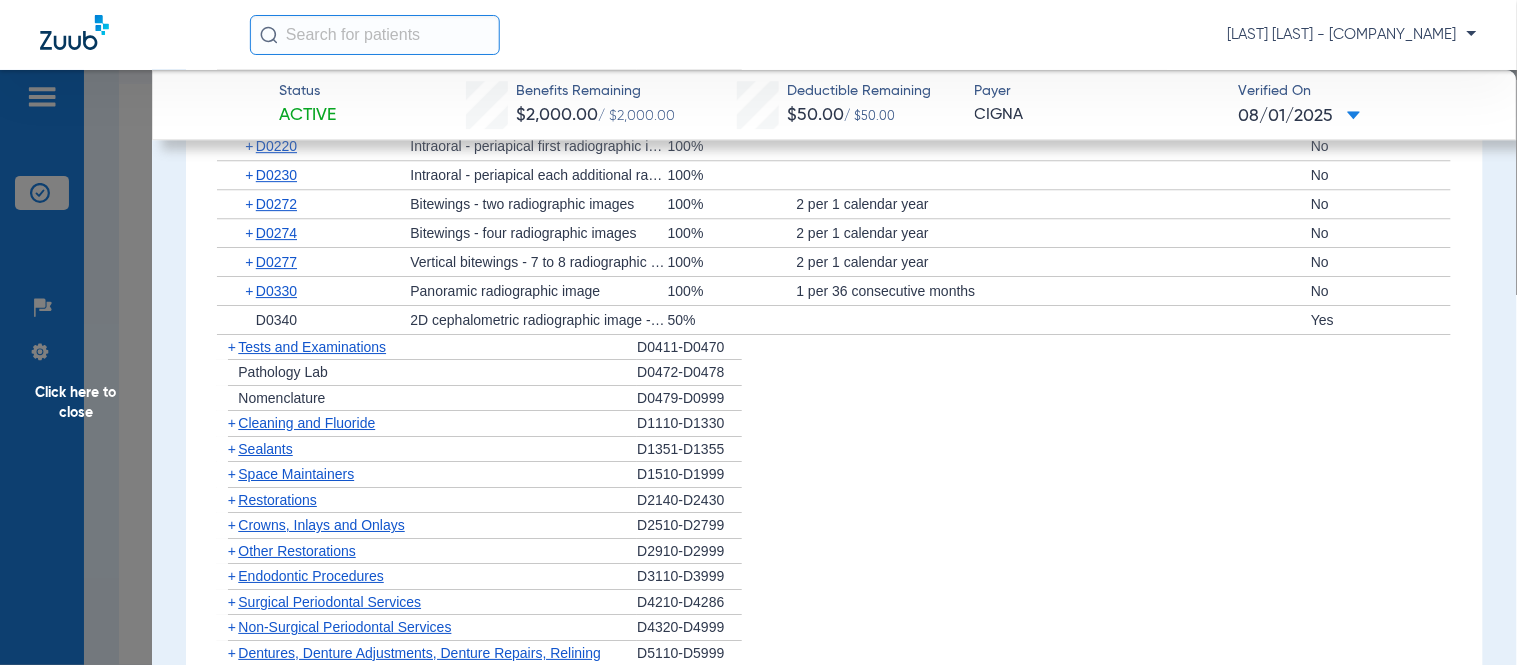 click on "+" 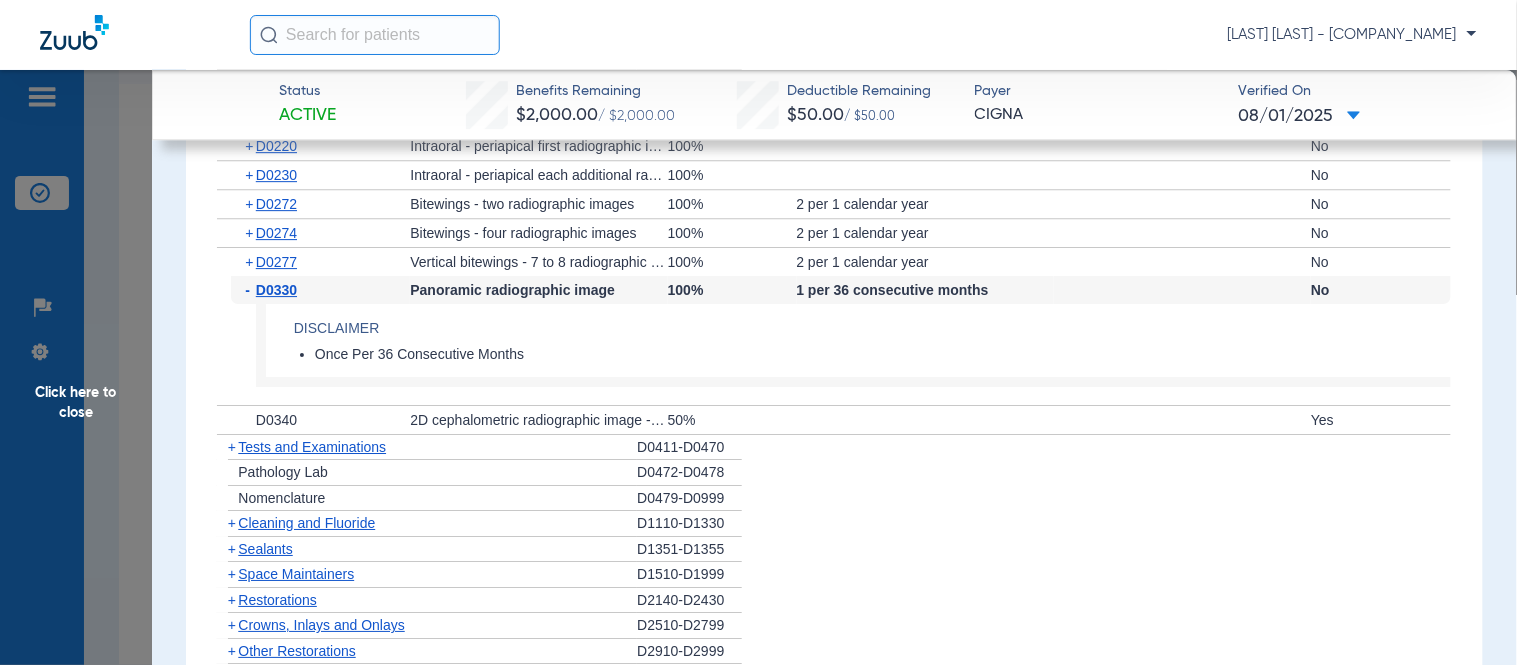 click on "-" 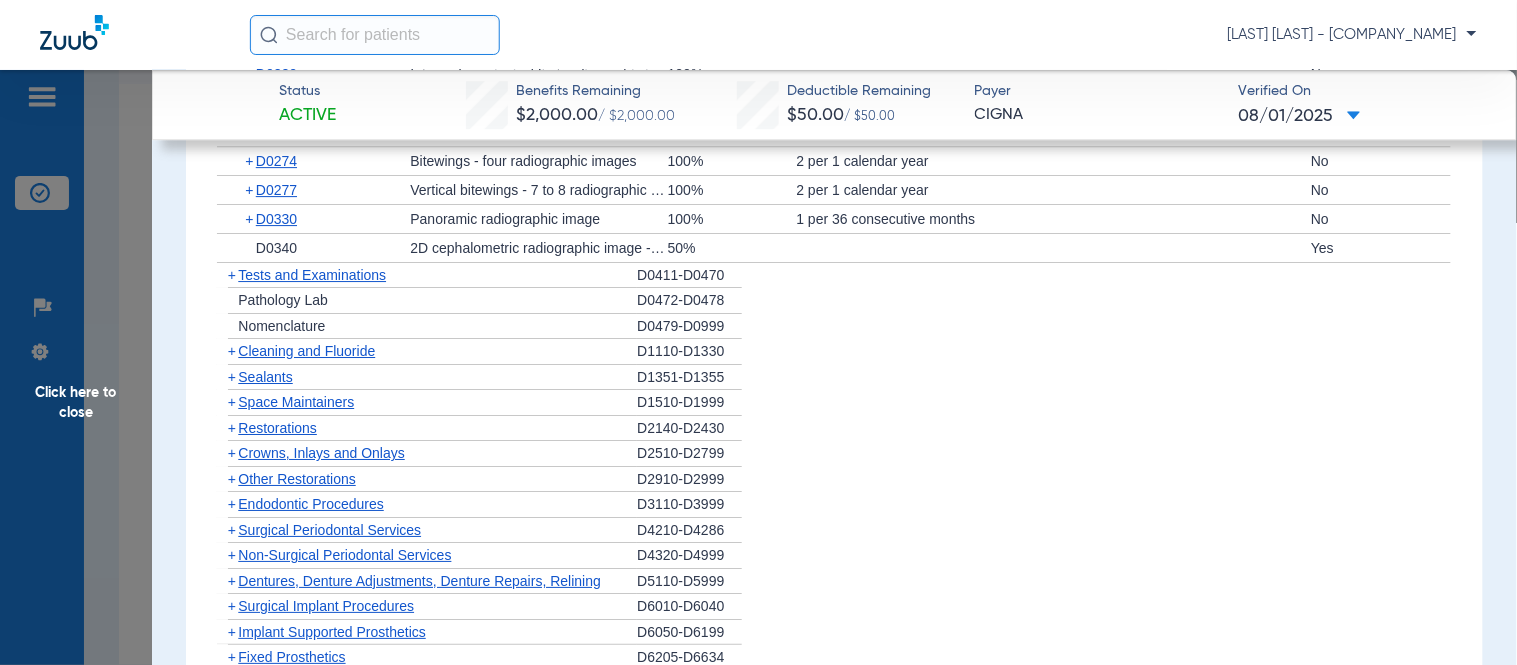 scroll, scrollTop: 1666, scrollLeft: 0, axis: vertical 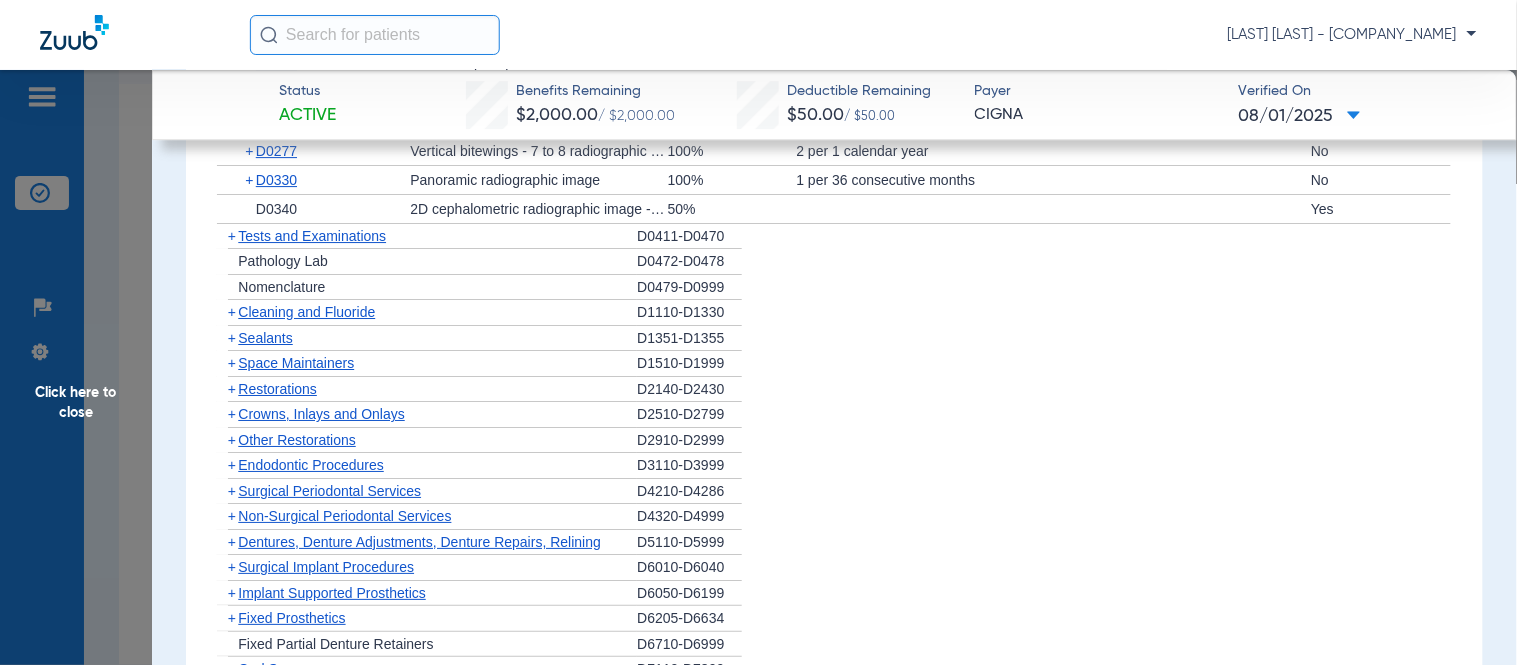 click on "Cleaning and Fluoride" 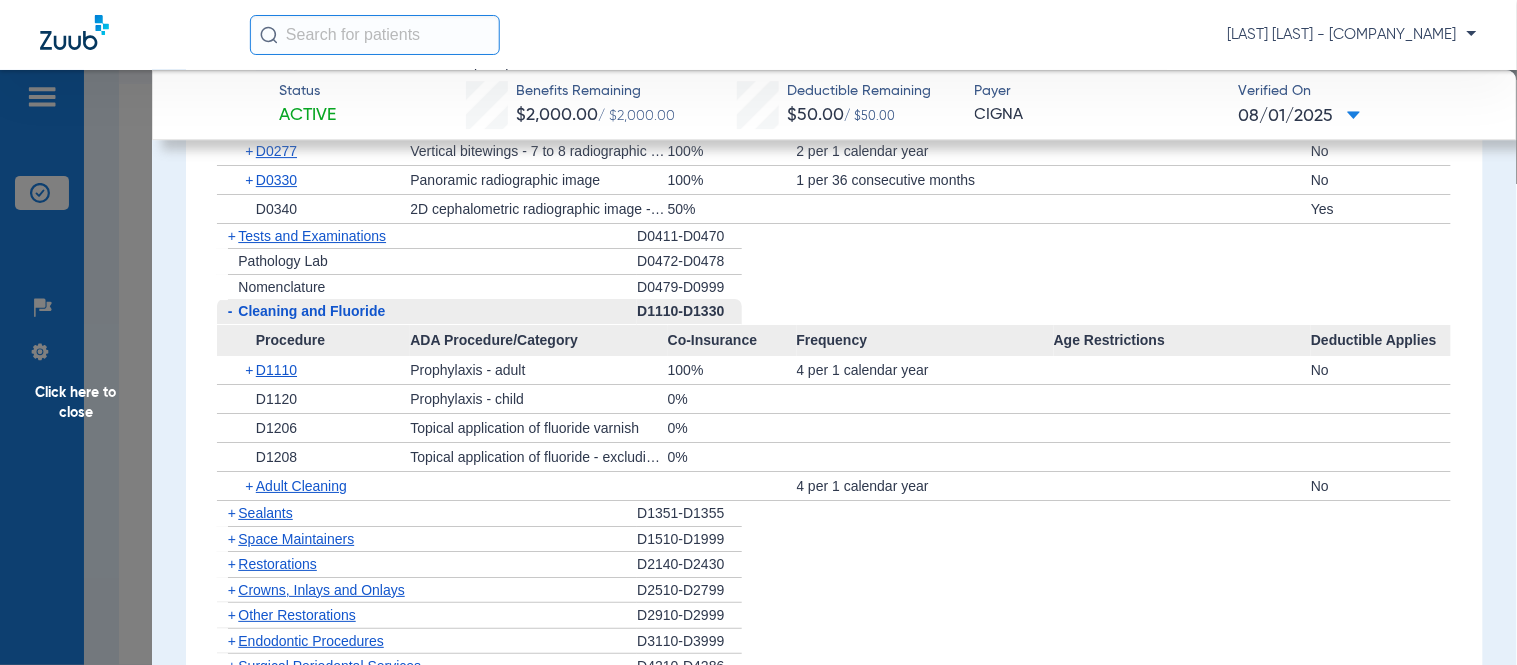 scroll, scrollTop: 1555, scrollLeft: 0, axis: vertical 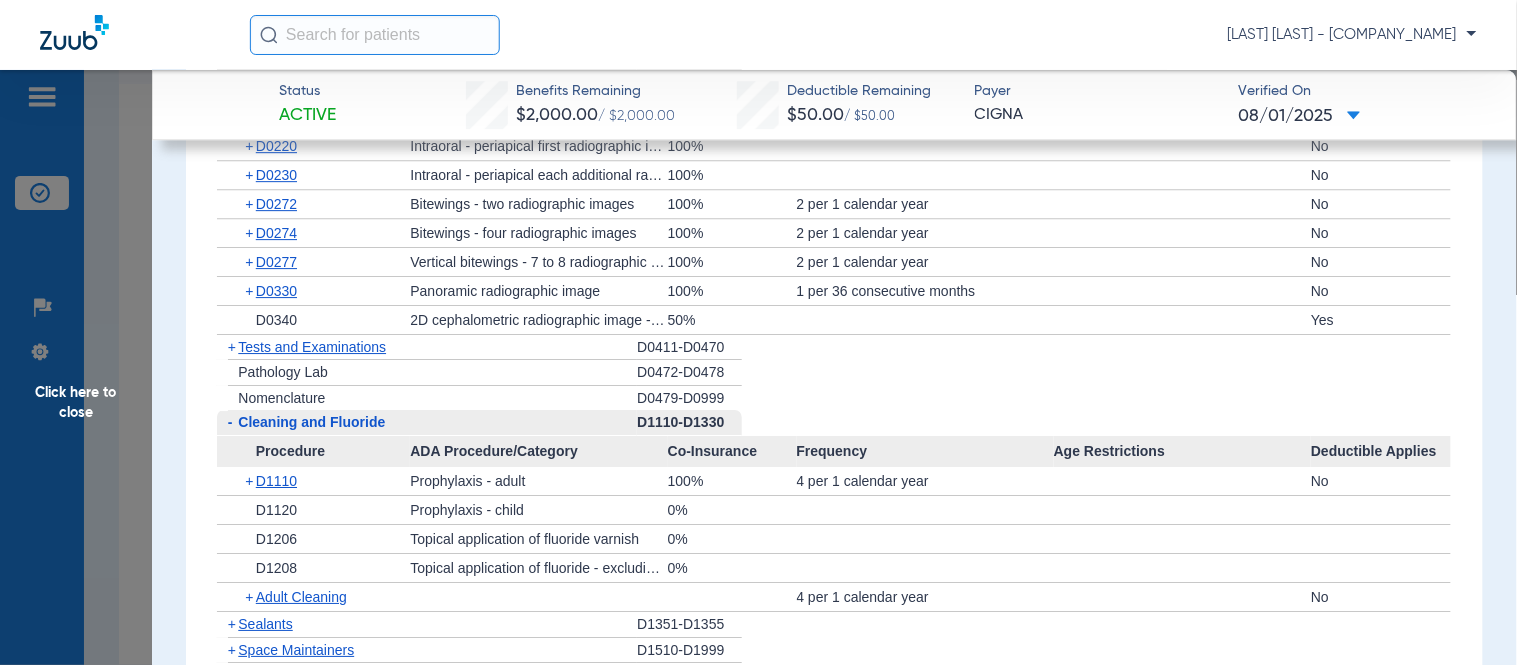 click on "+" 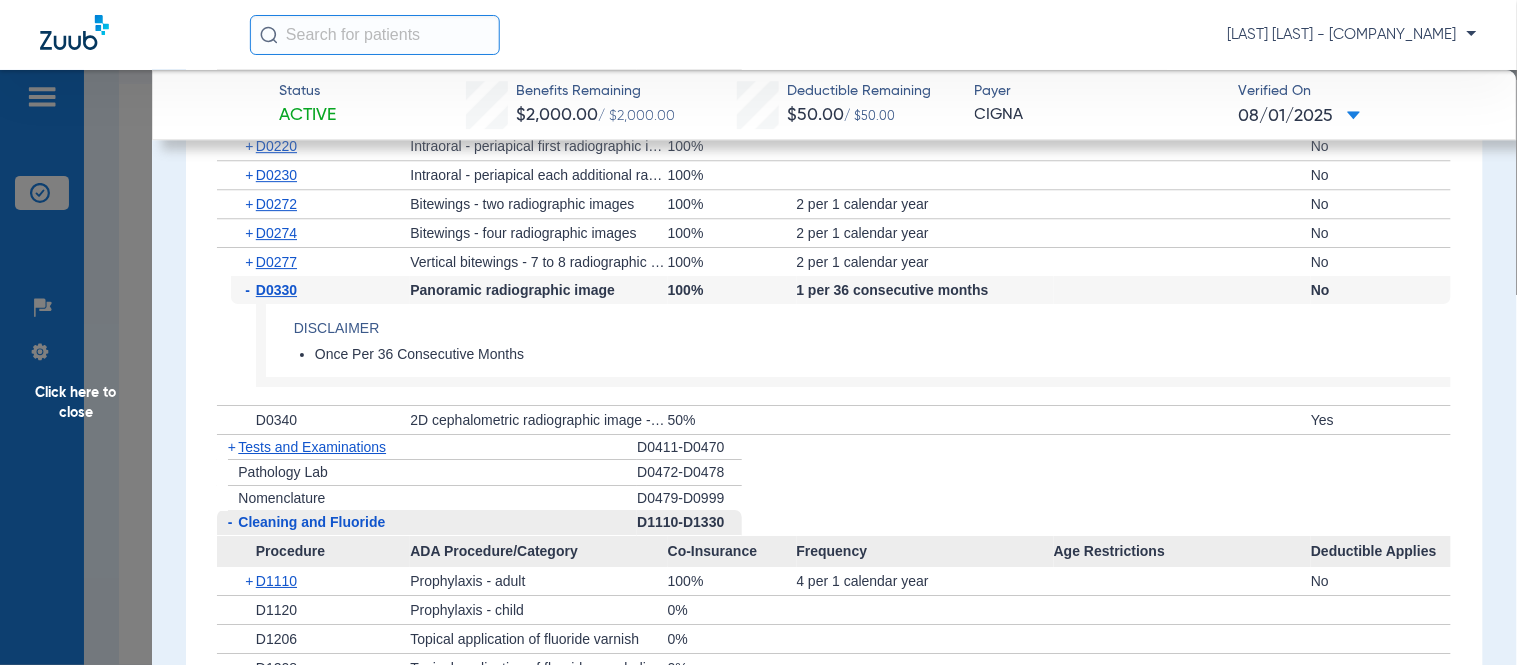 click on "-" 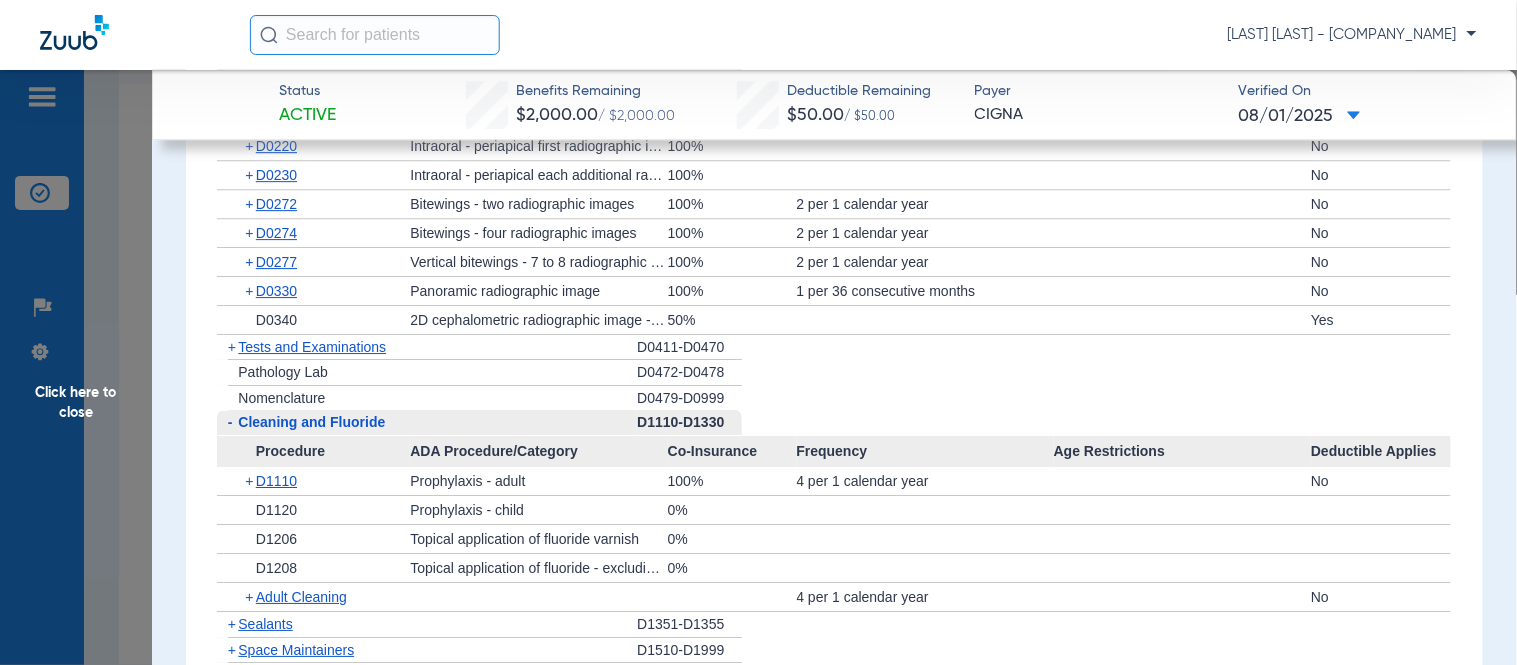 click on "Click here to close" 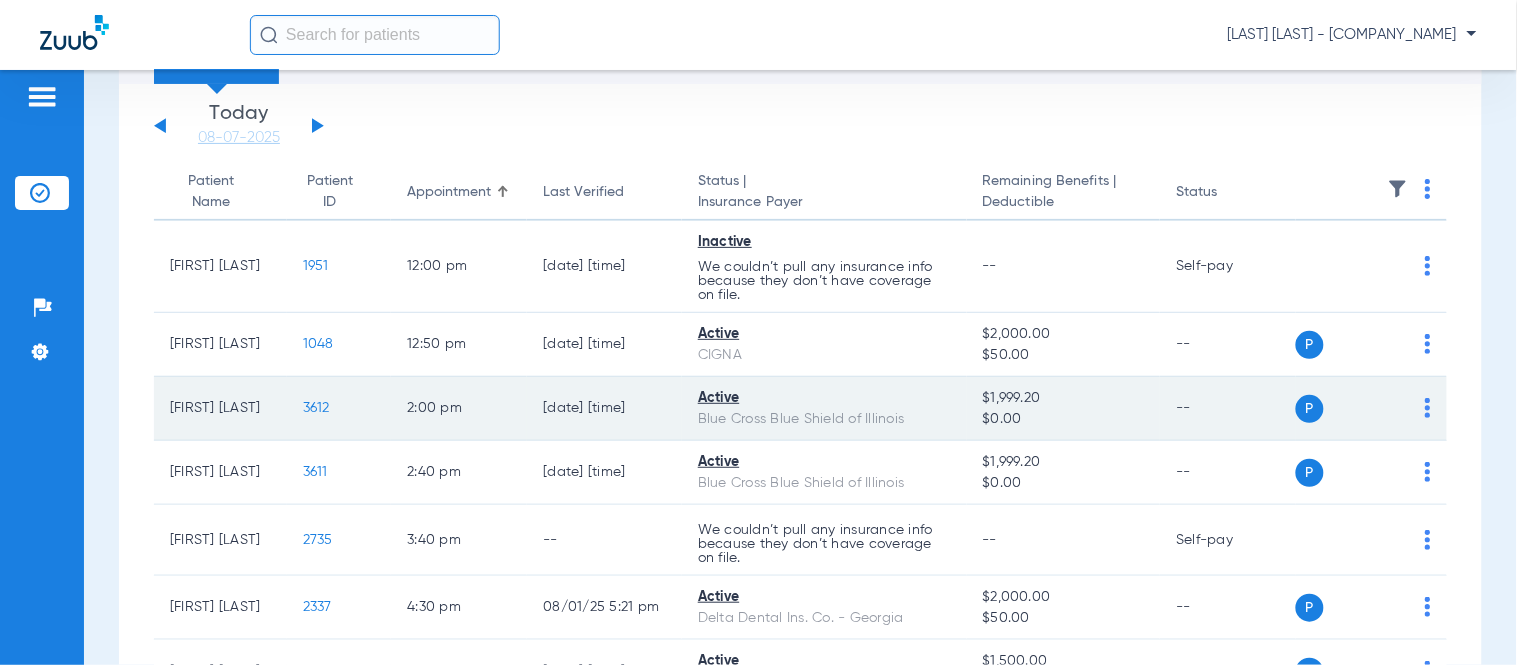 click on "3612" 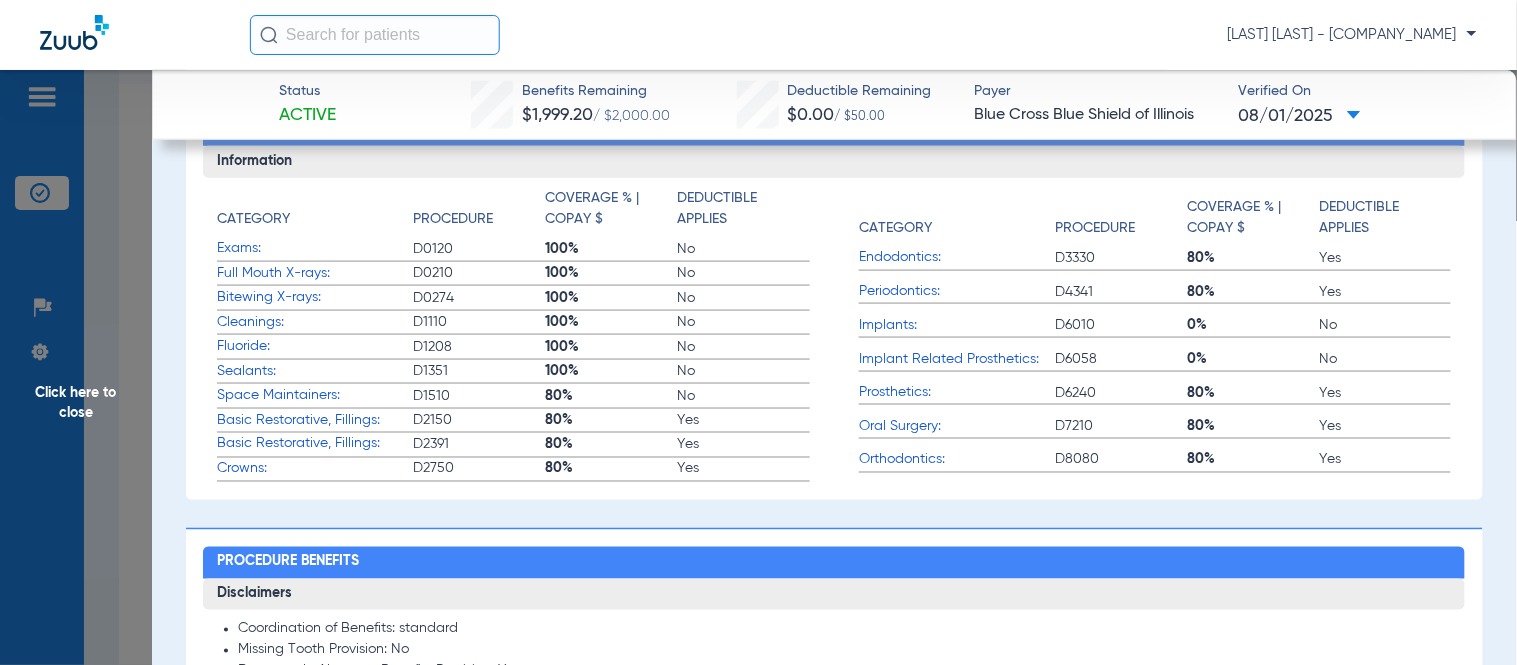 scroll, scrollTop: 1000, scrollLeft: 0, axis: vertical 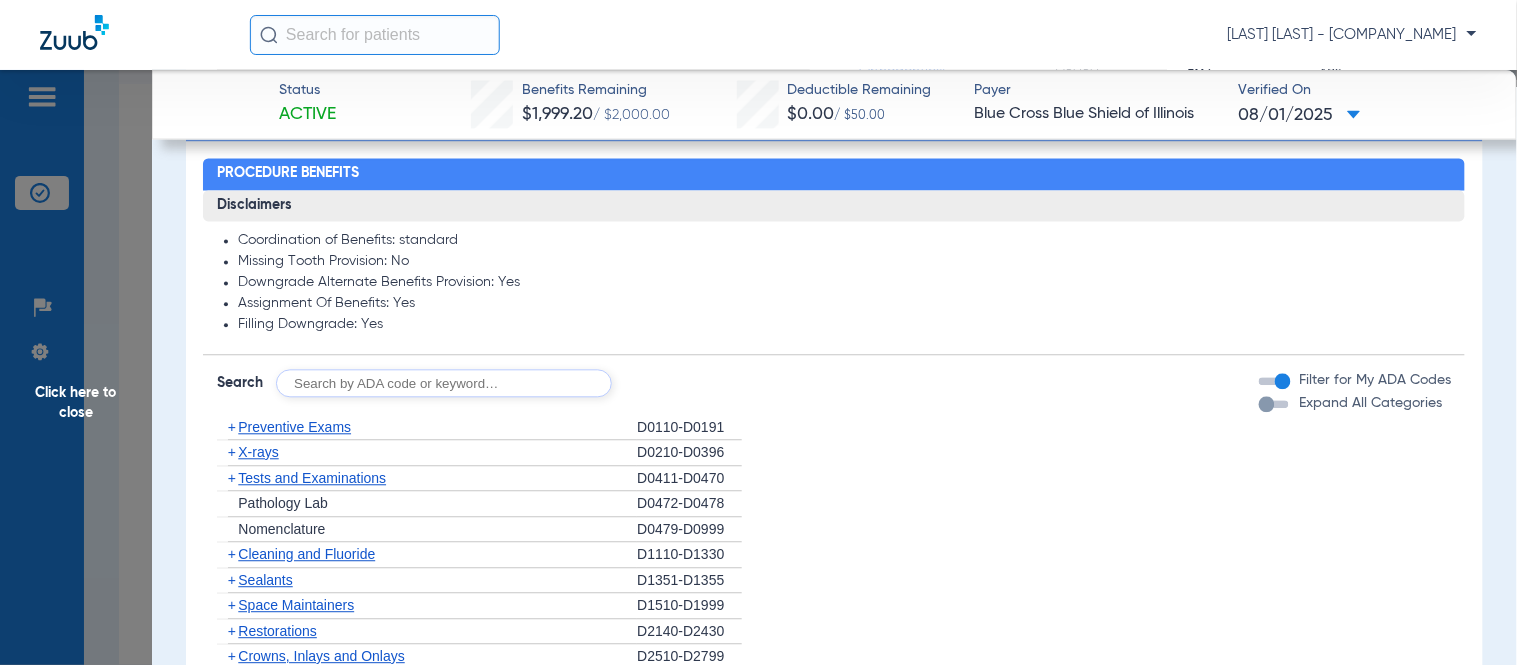 click on "+" 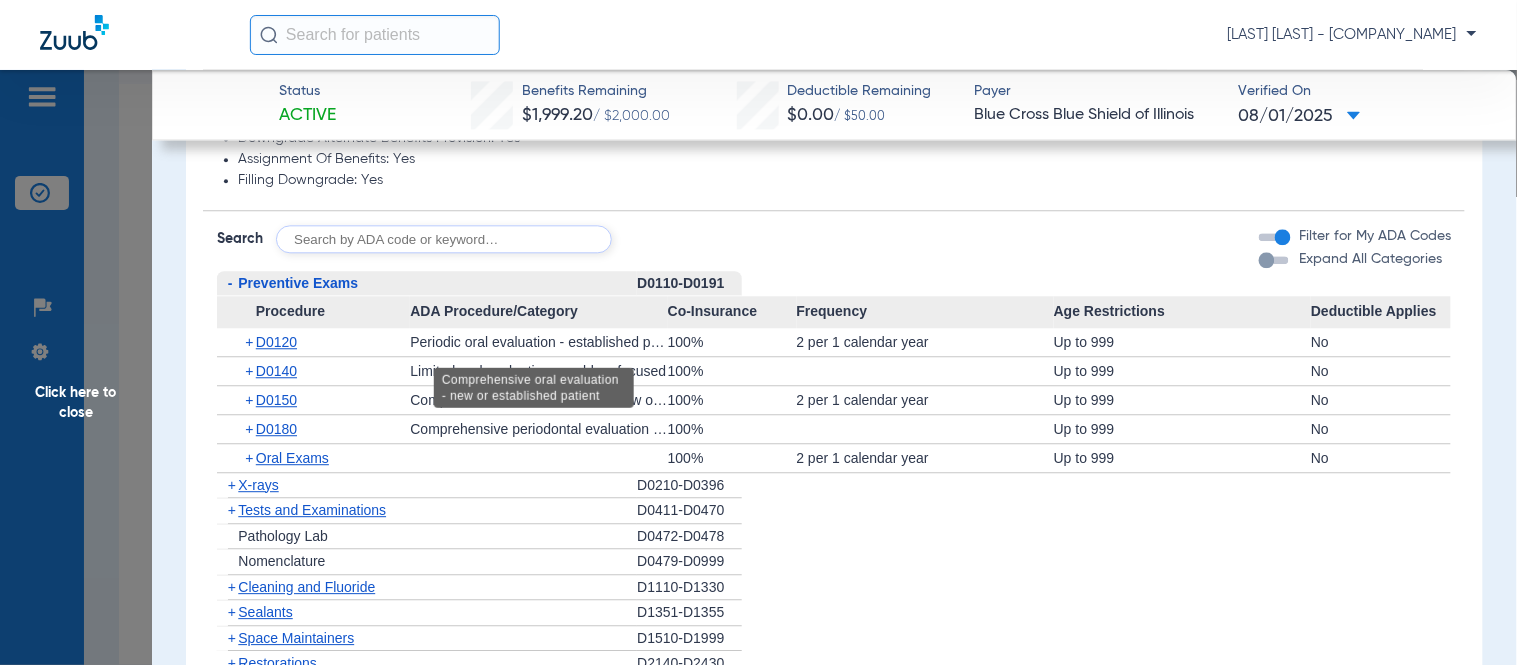 scroll, scrollTop: 1222, scrollLeft: 0, axis: vertical 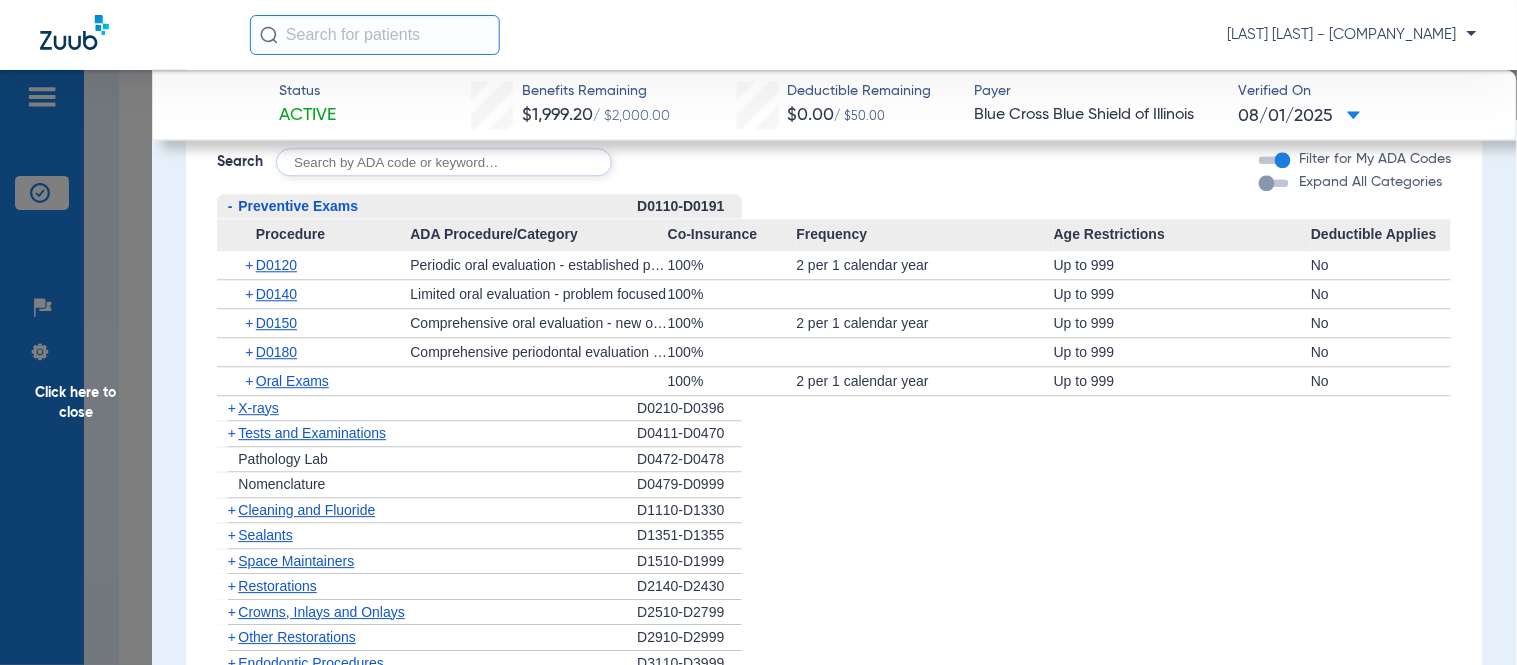 click on "+" 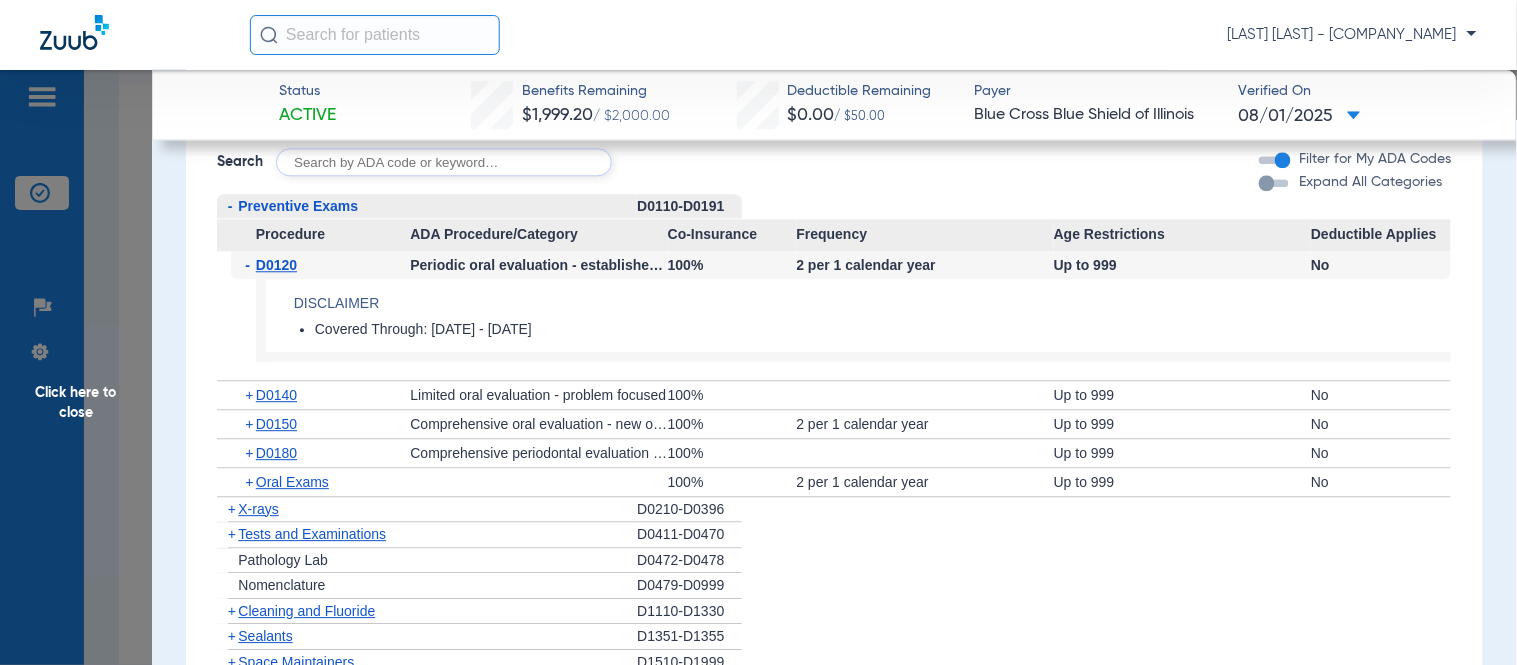 click on "-" 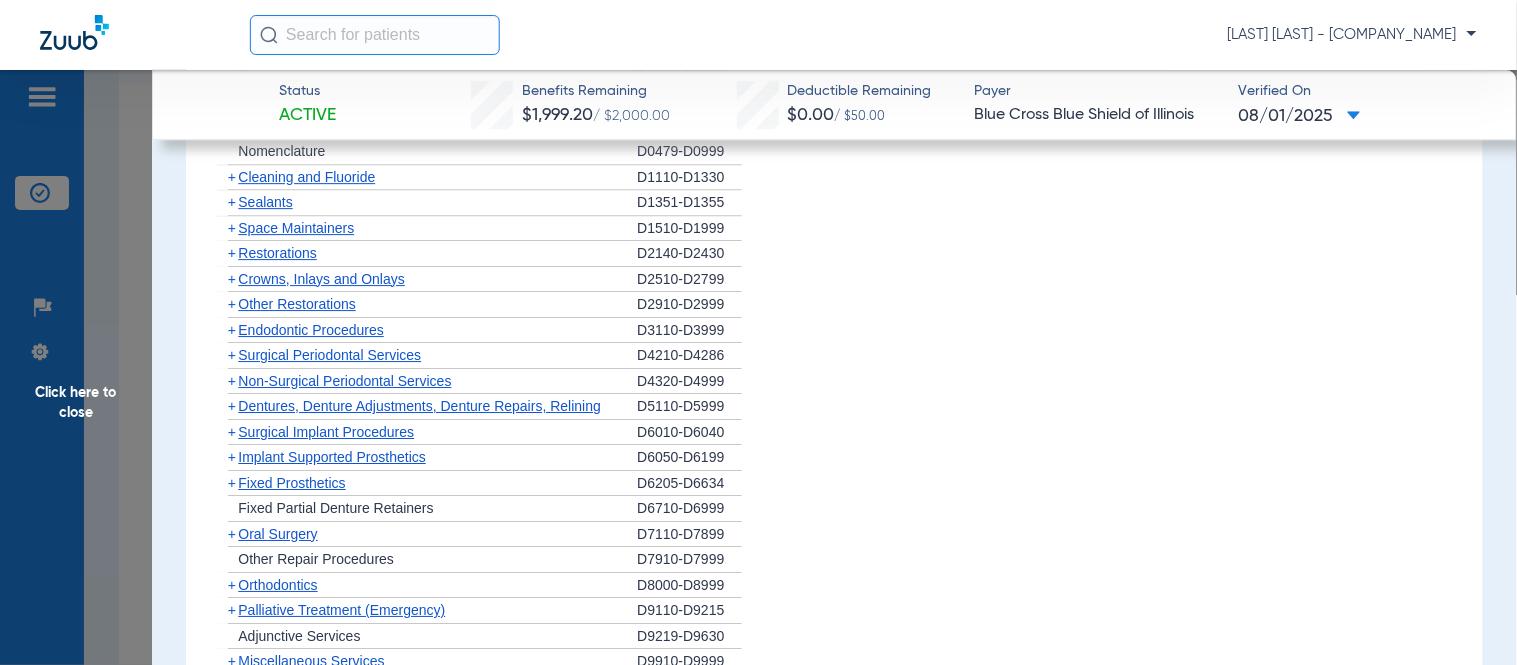 scroll, scrollTop: 1333, scrollLeft: 0, axis: vertical 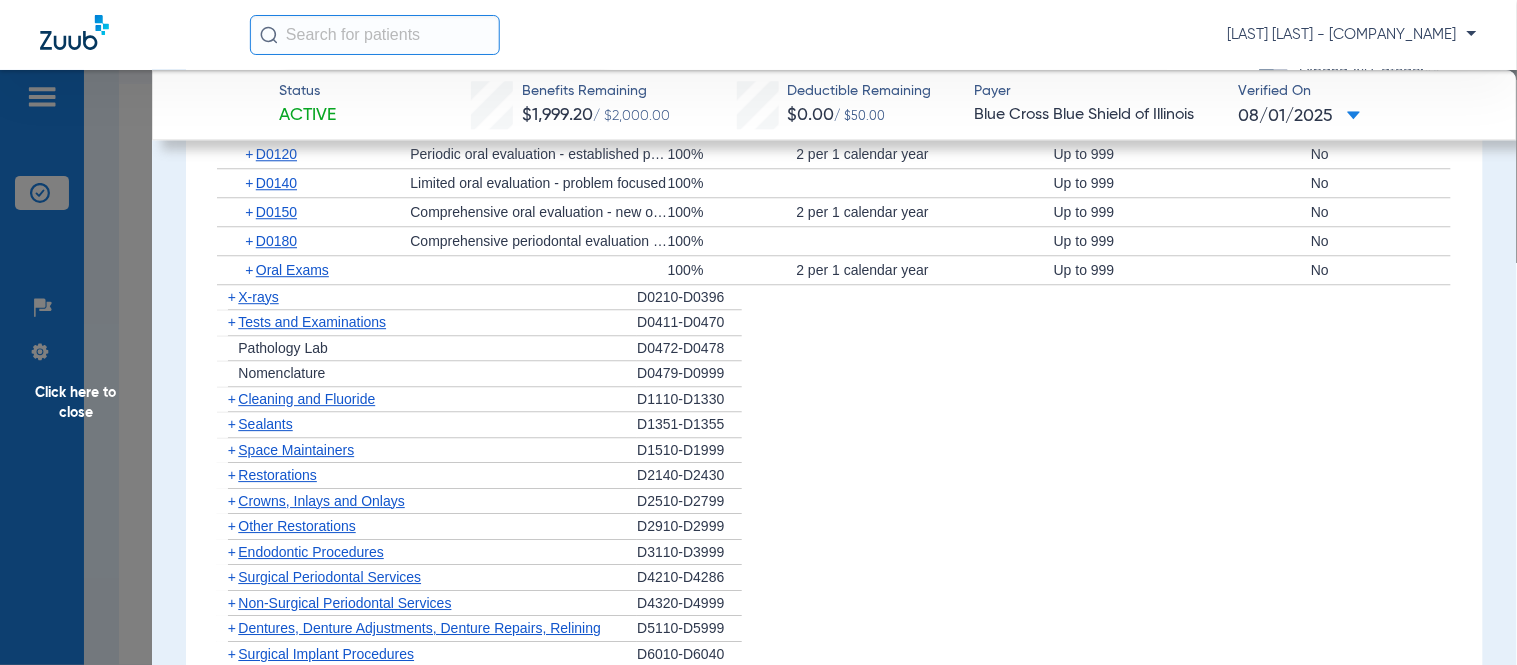 click on "+" 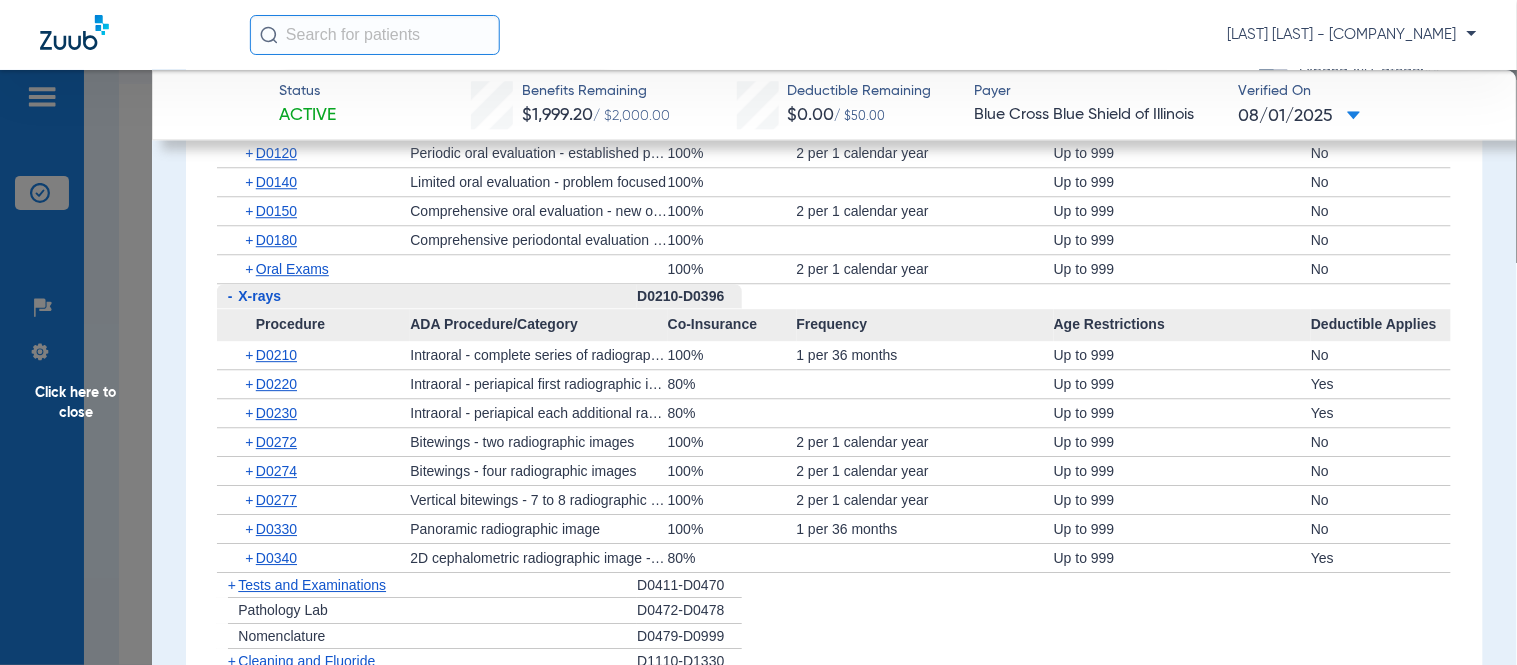 click on "+" 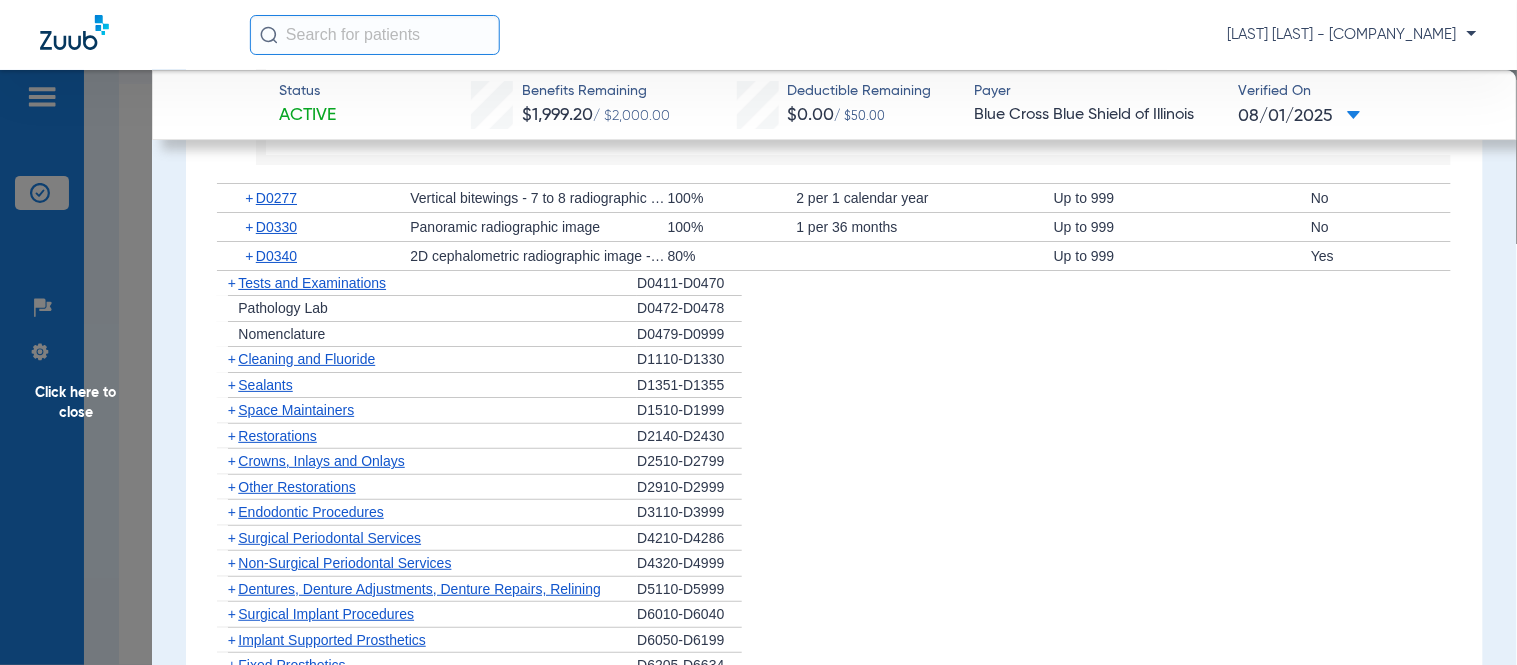 scroll, scrollTop: 1888, scrollLeft: 0, axis: vertical 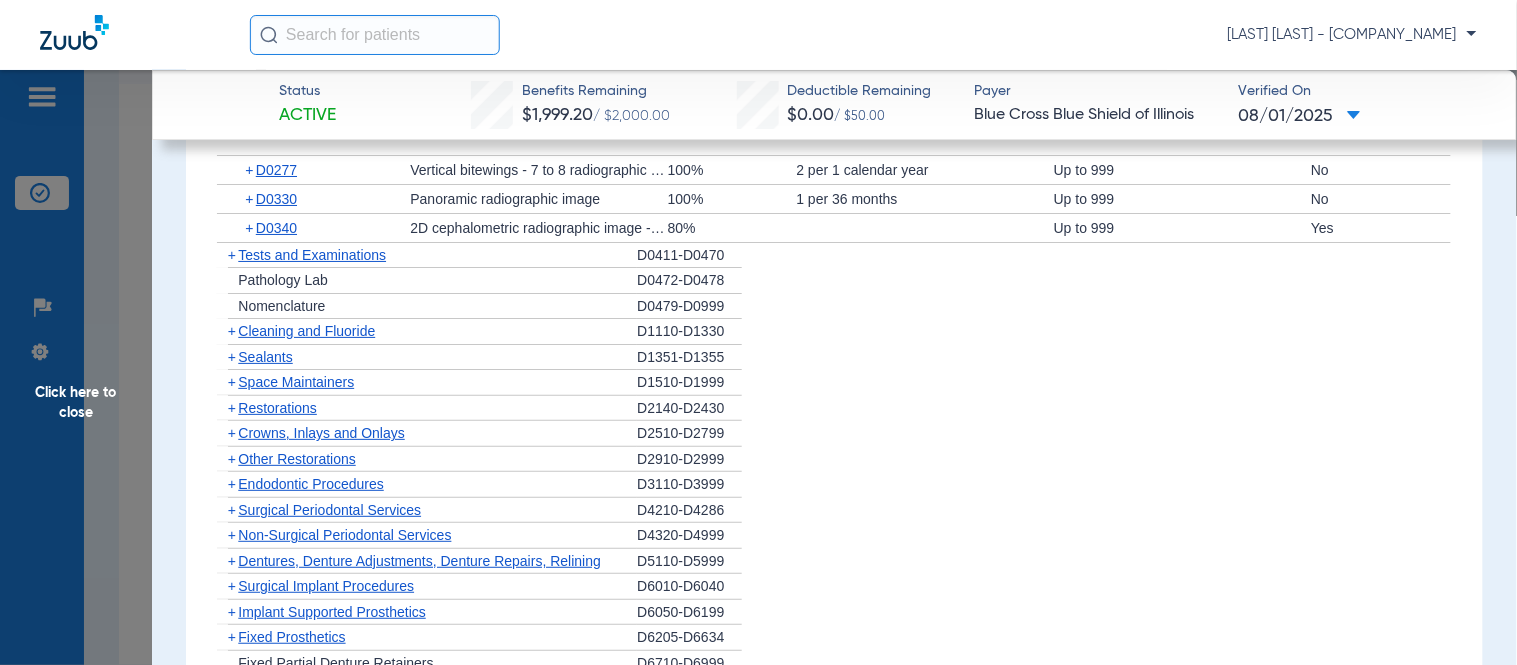 click on "+" 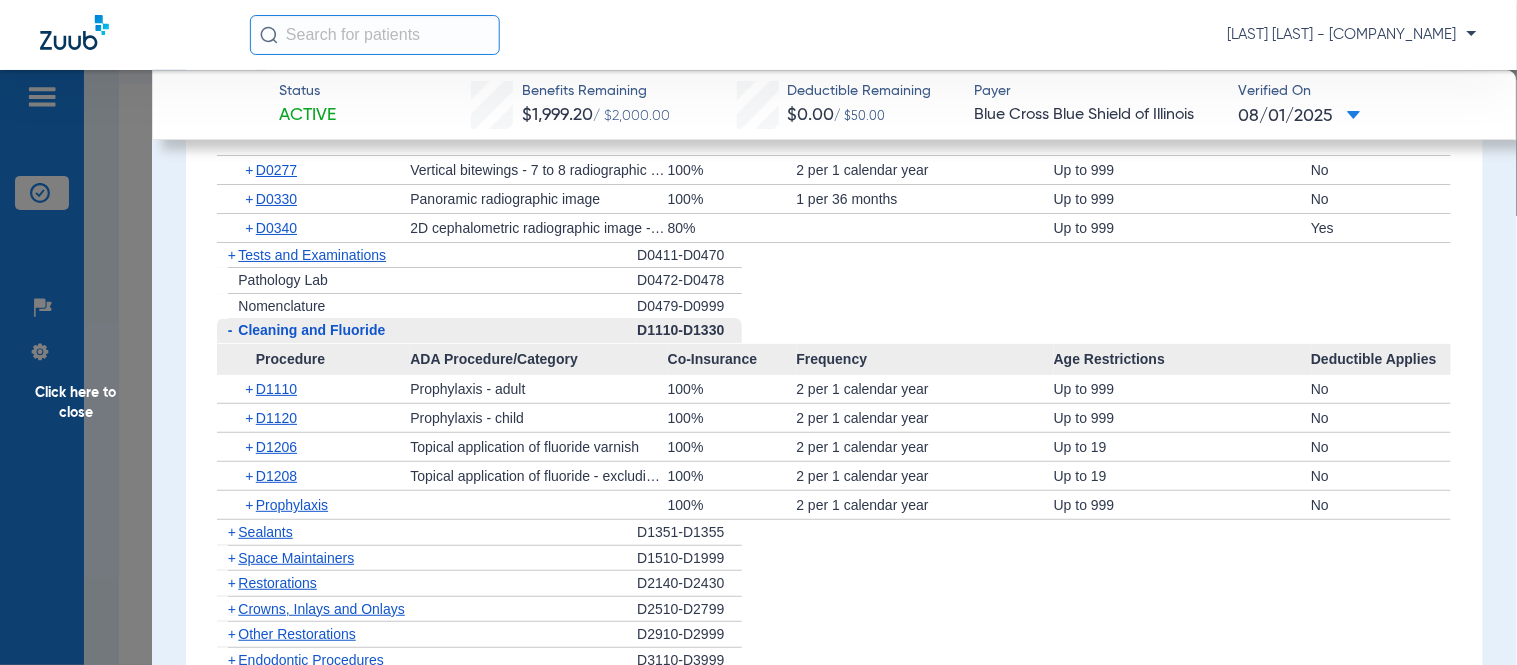 click on "+" 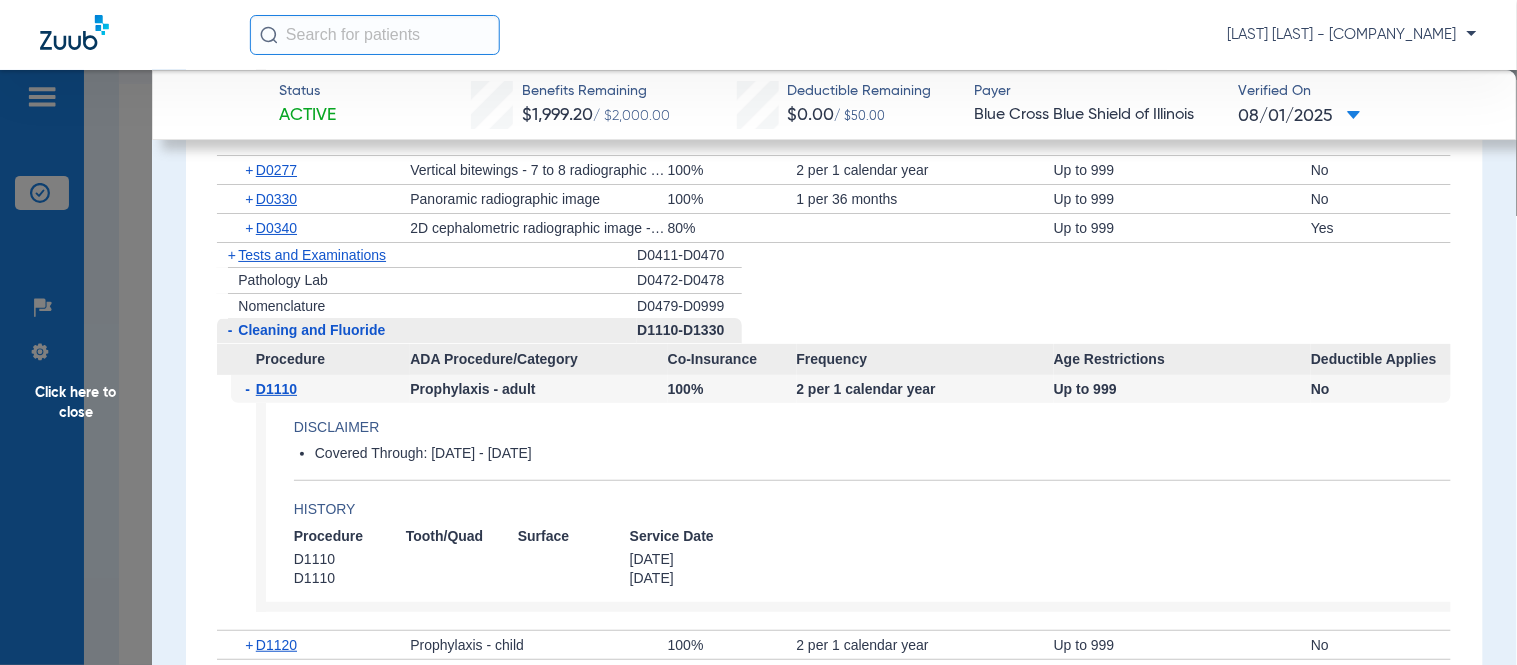 click on "-" 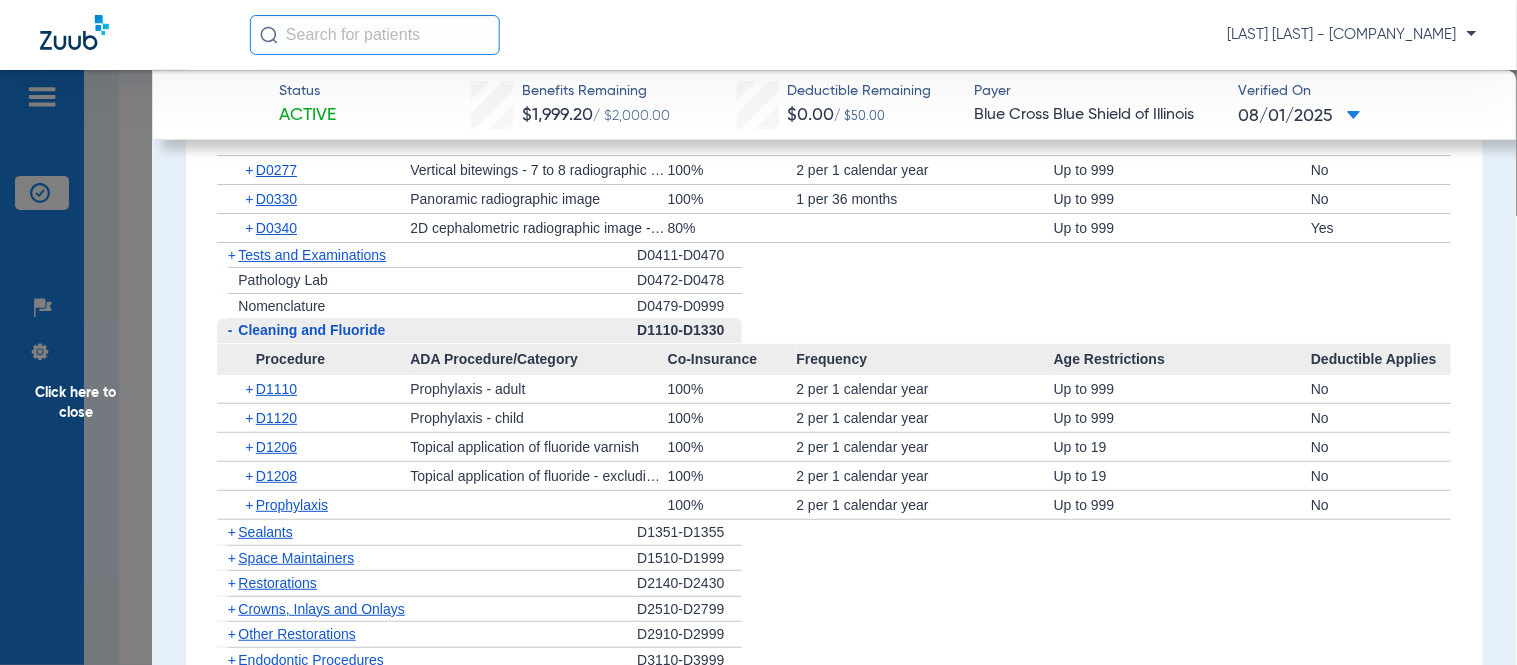 click on "+" 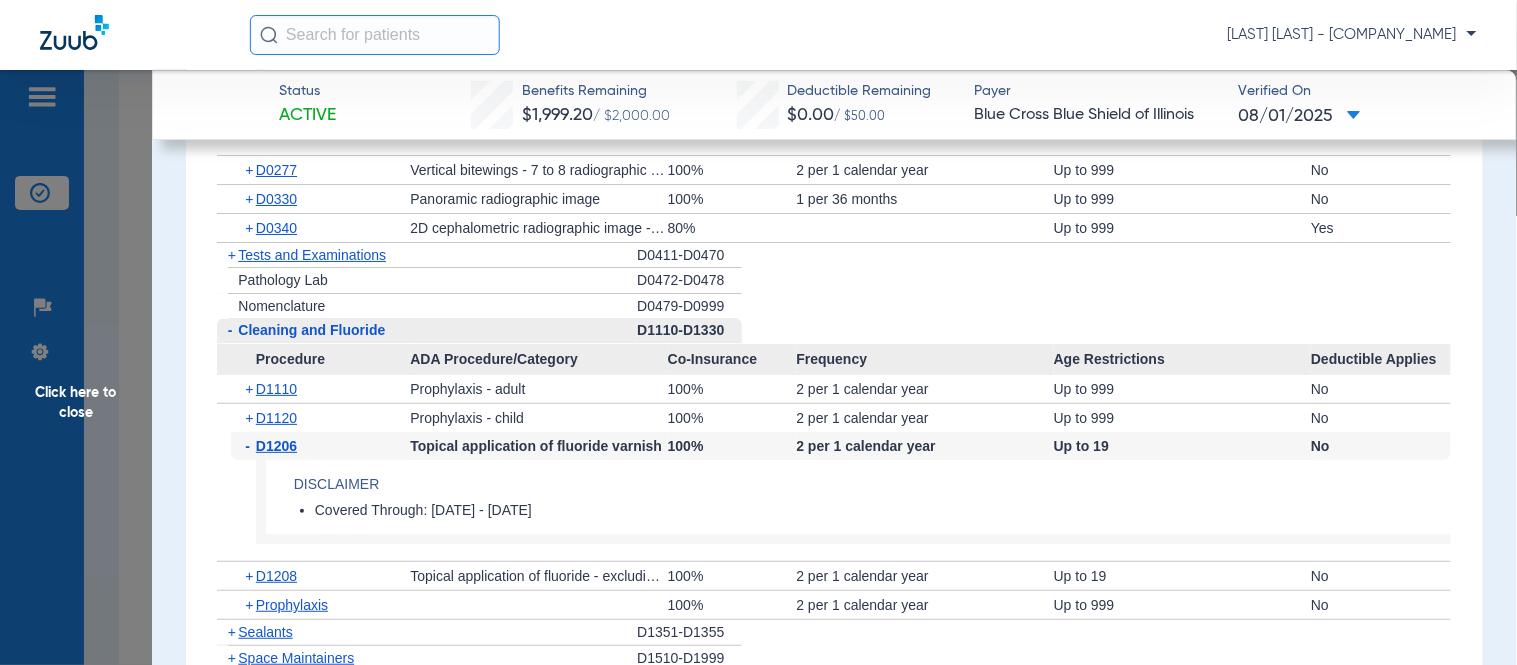 click on "Click here to close" 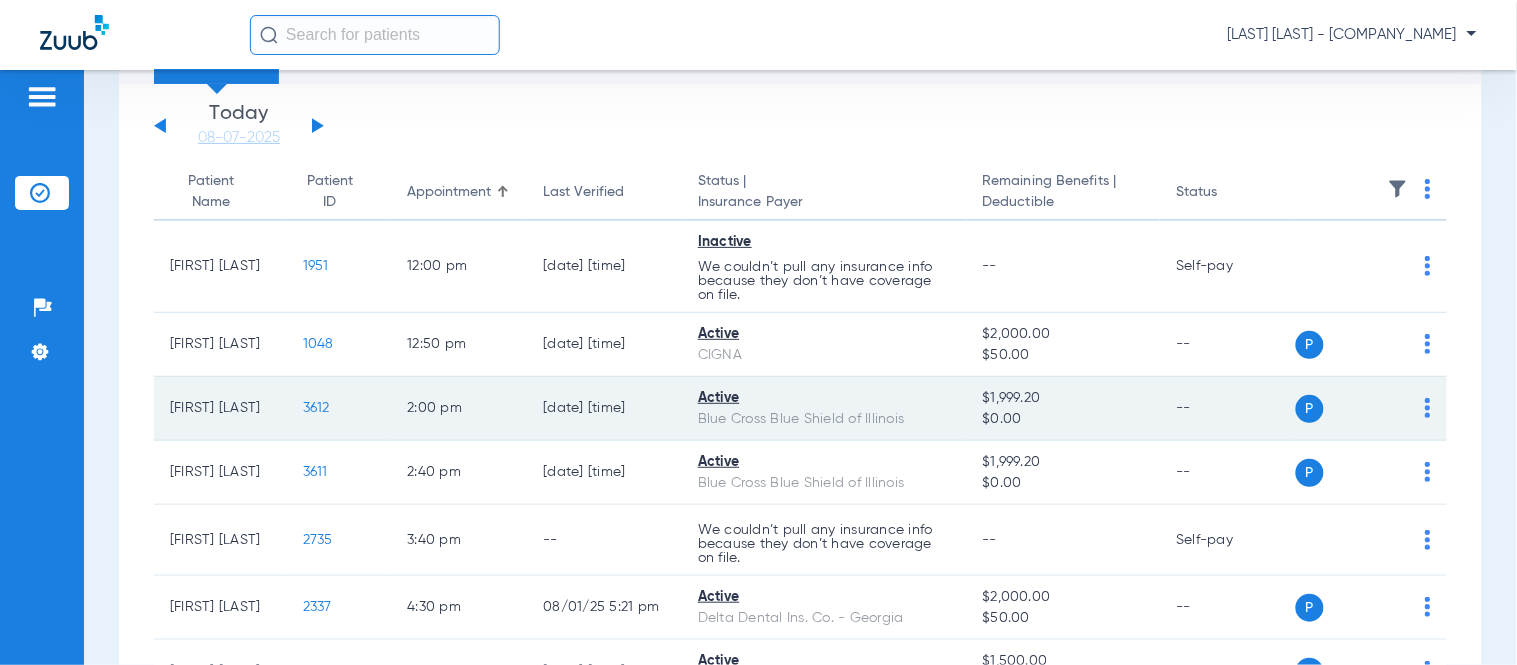 scroll, scrollTop: 222, scrollLeft: 0, axis: vertical 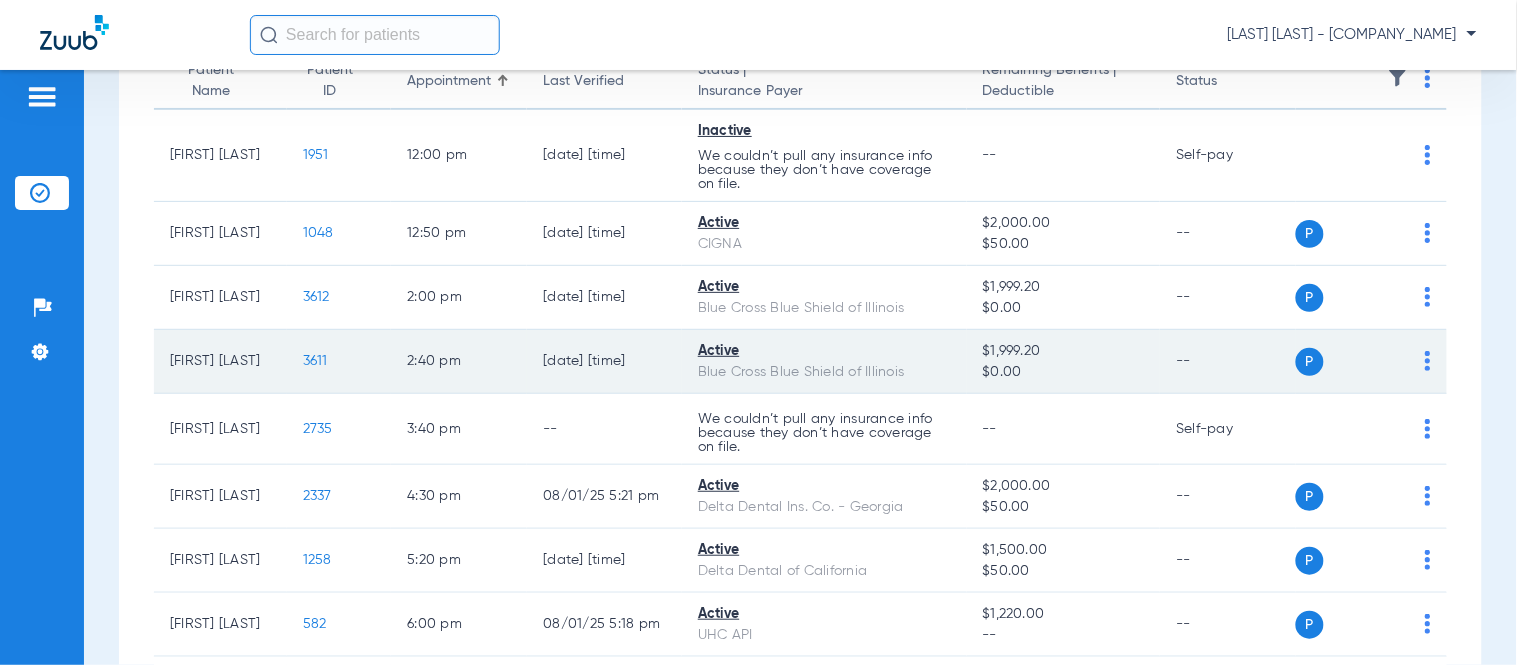 click on "3611" 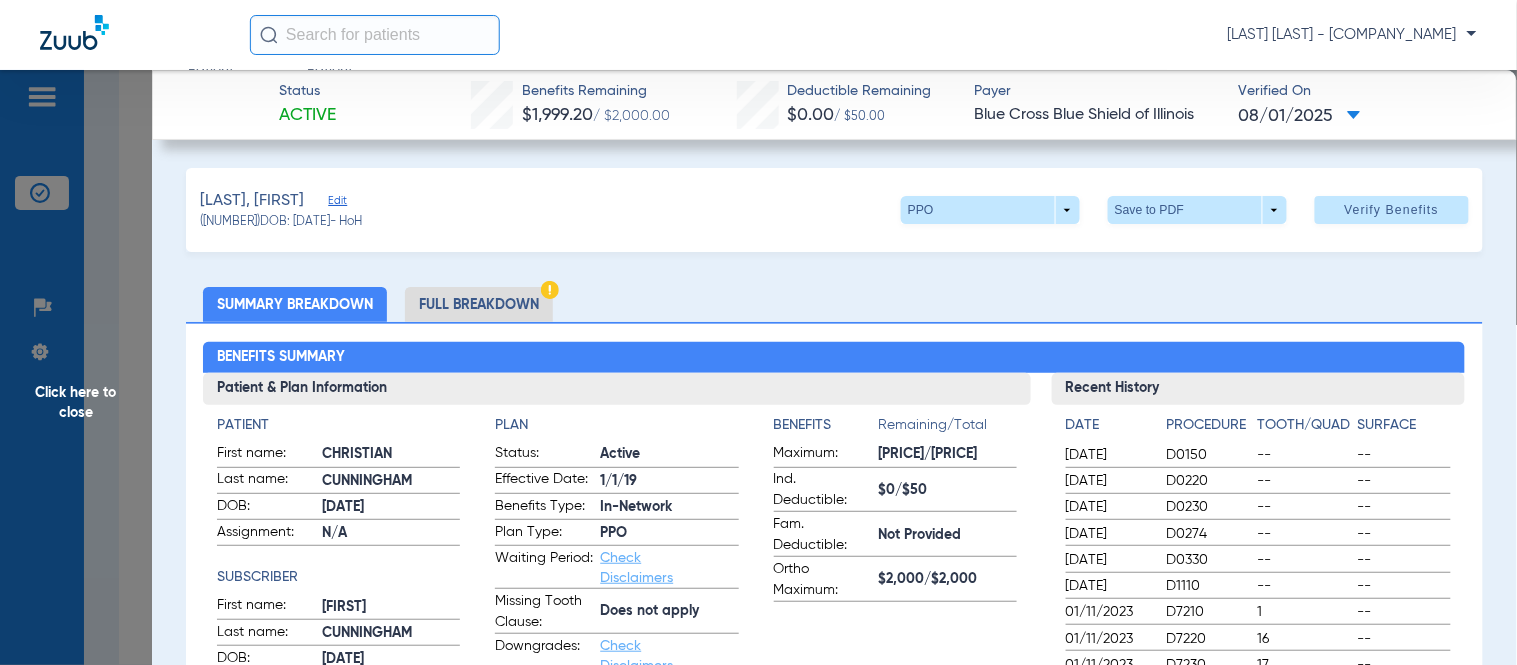 click on "Summary Breakdown   Full Breakdown" 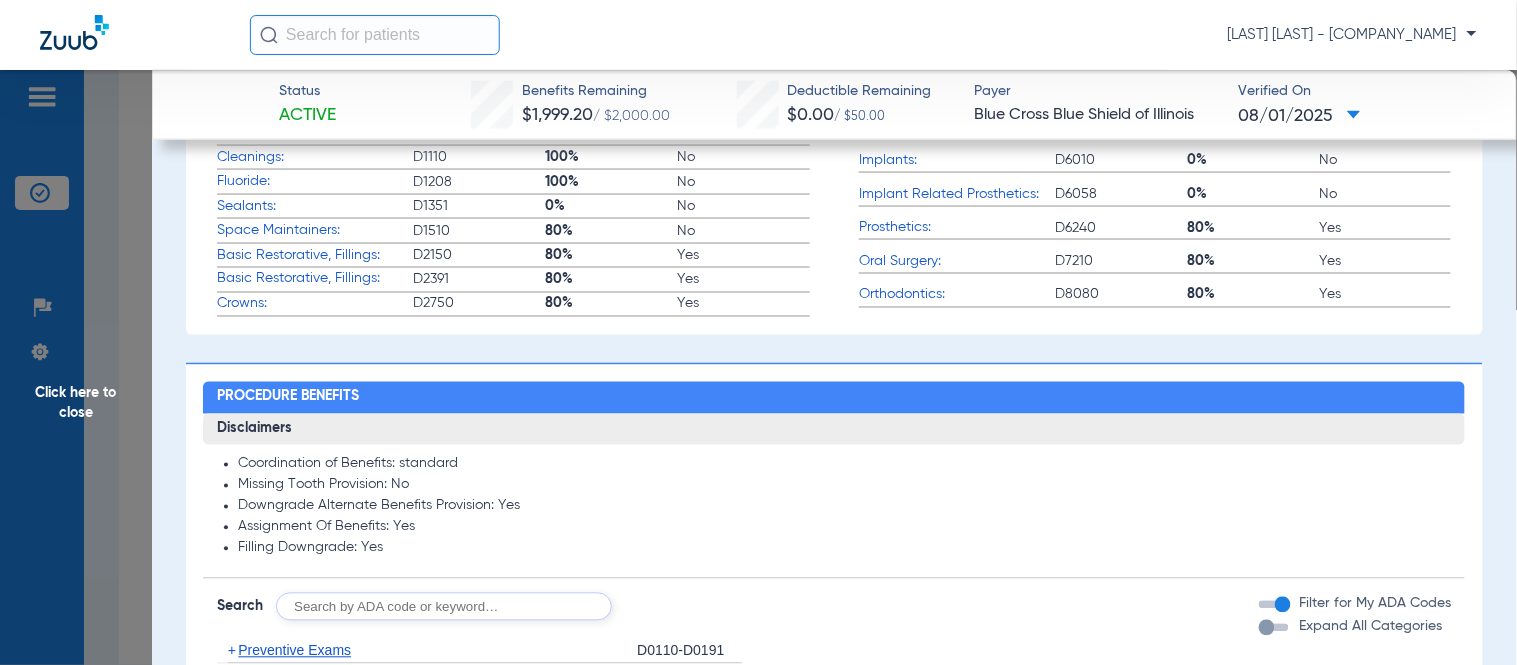 scroll, scrollTop: 1111, scrollLeft: 0, axis: vertical 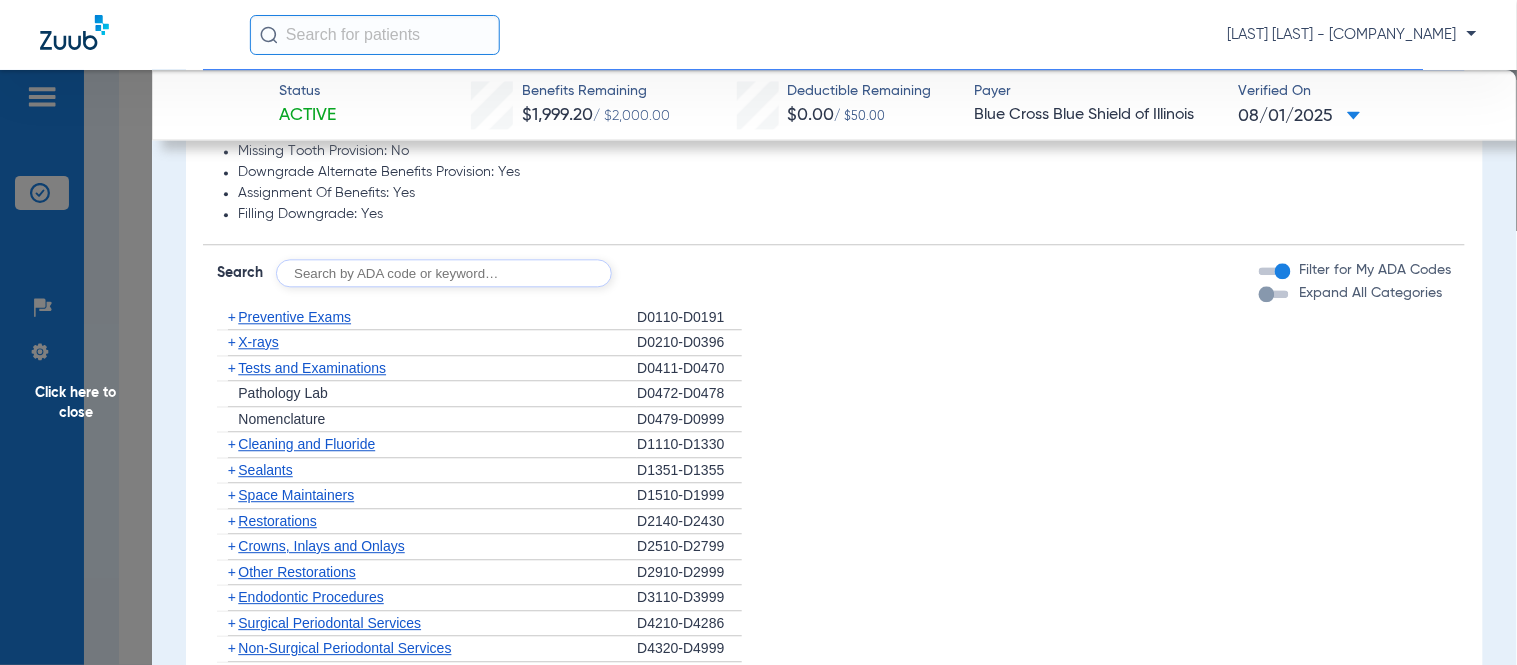 drag, startPoint x: 230, startPoint y: 336, endPoint x: 258, endPoint y: 351, distance: 31.764761 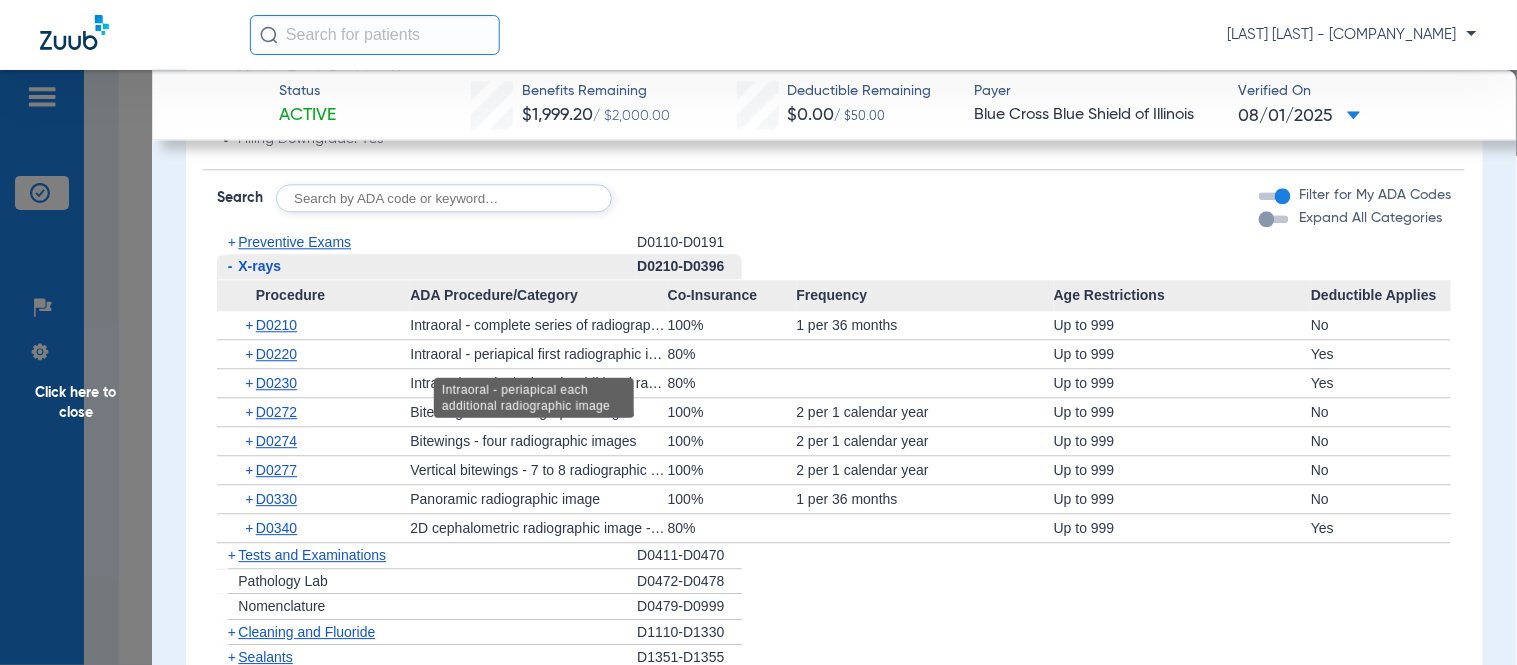 scroll, scrollTop: 1222, scrollLeft: 0, axis: vertical 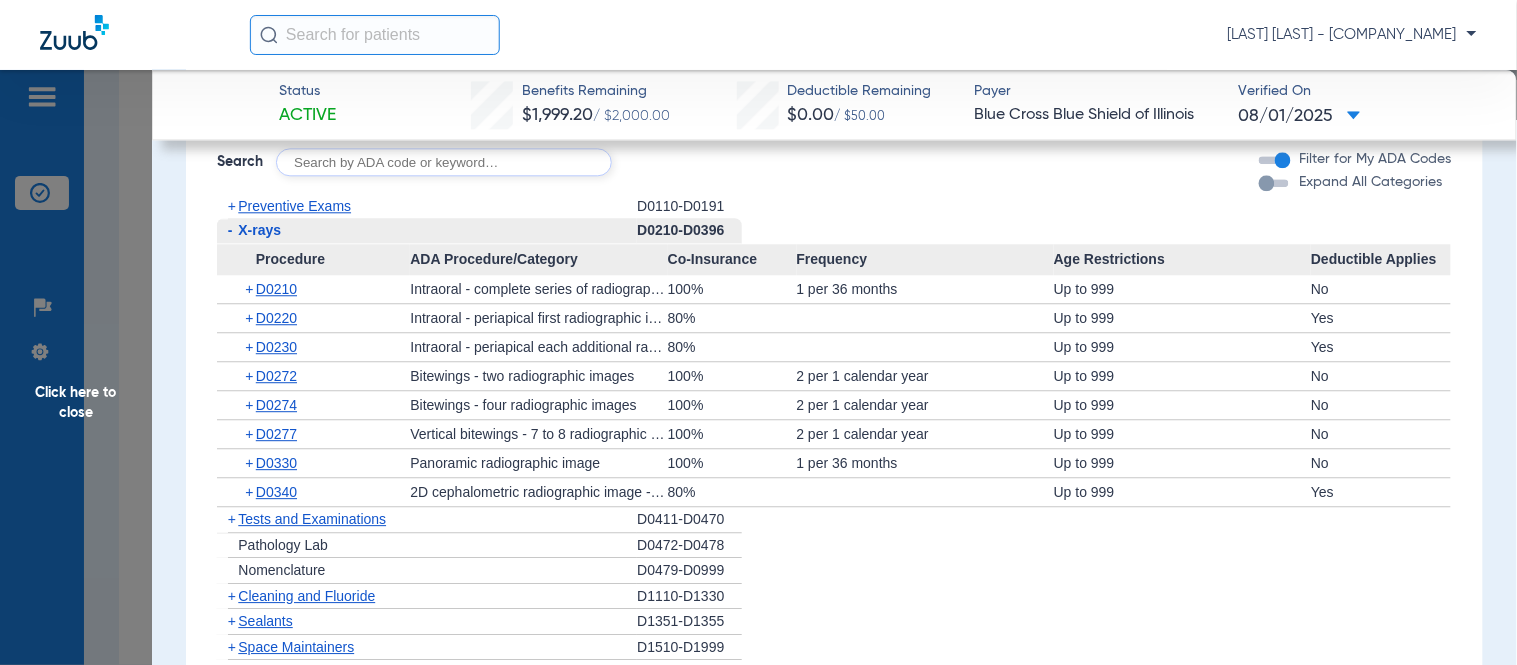 click on "+" 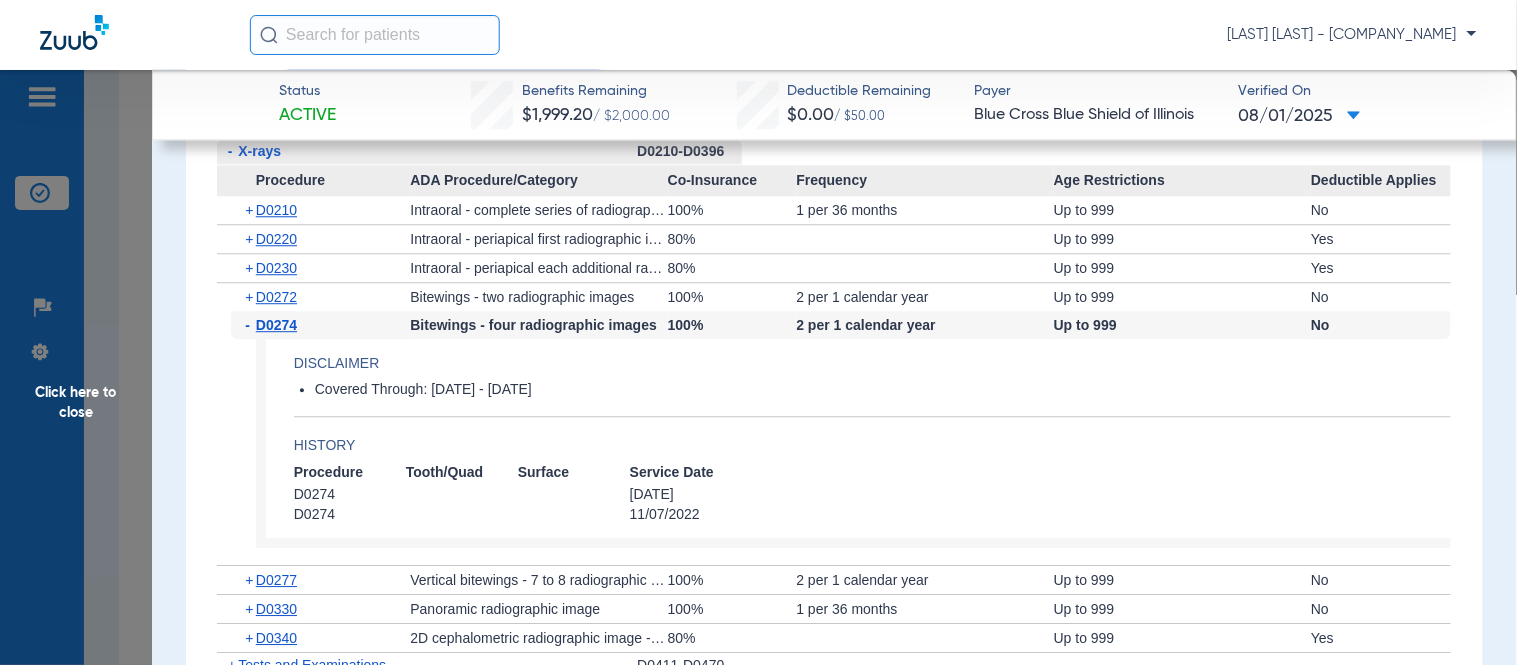 scroll, scrollTop: 1222, scrollLeft: 0, axis: vertical 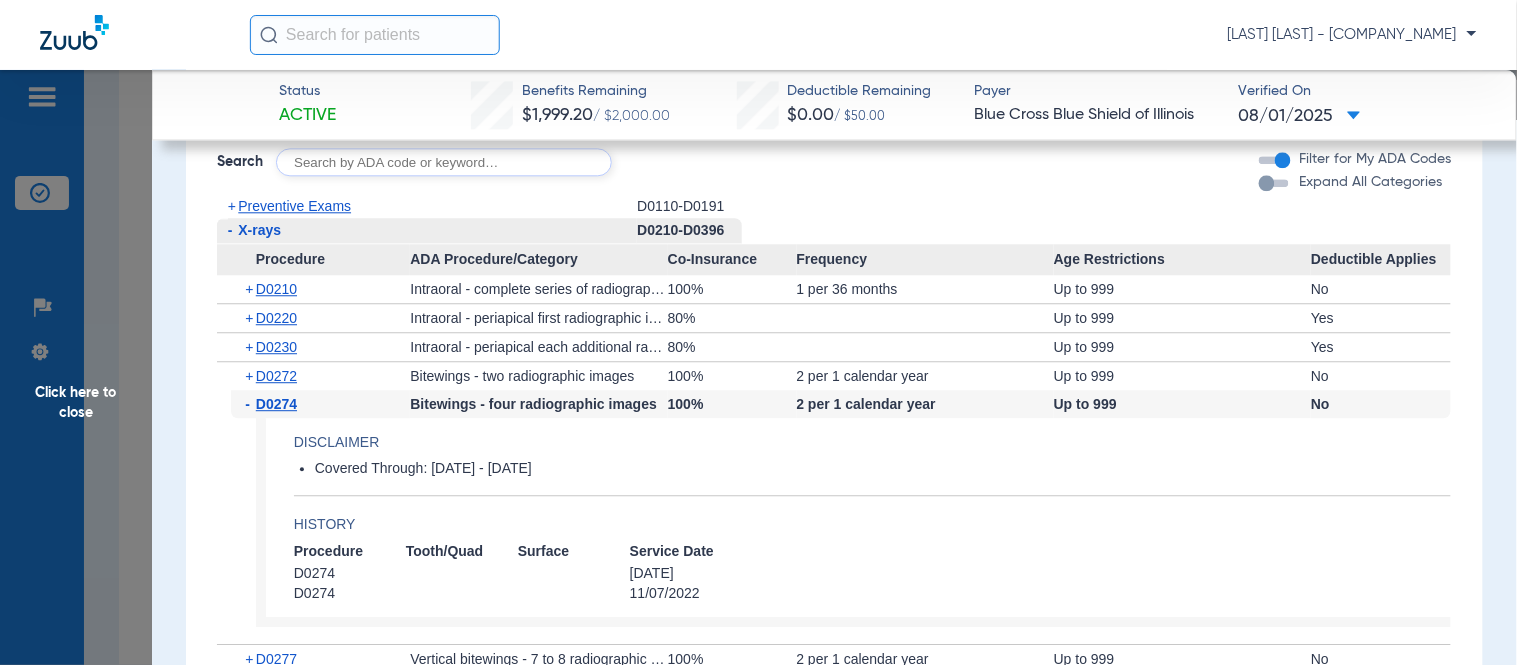 click on "Click here to close" 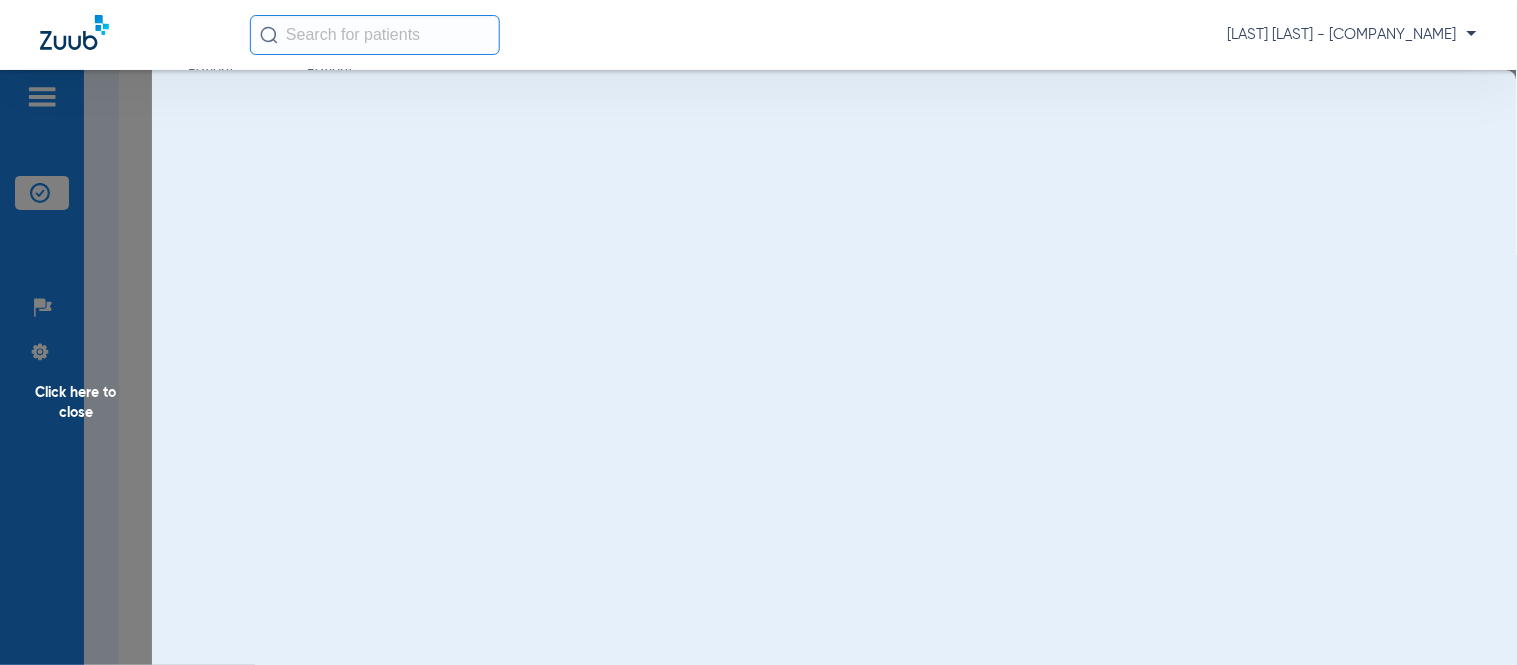 scroll, scrollTop: 0, scrollLeft: 0, axis: both 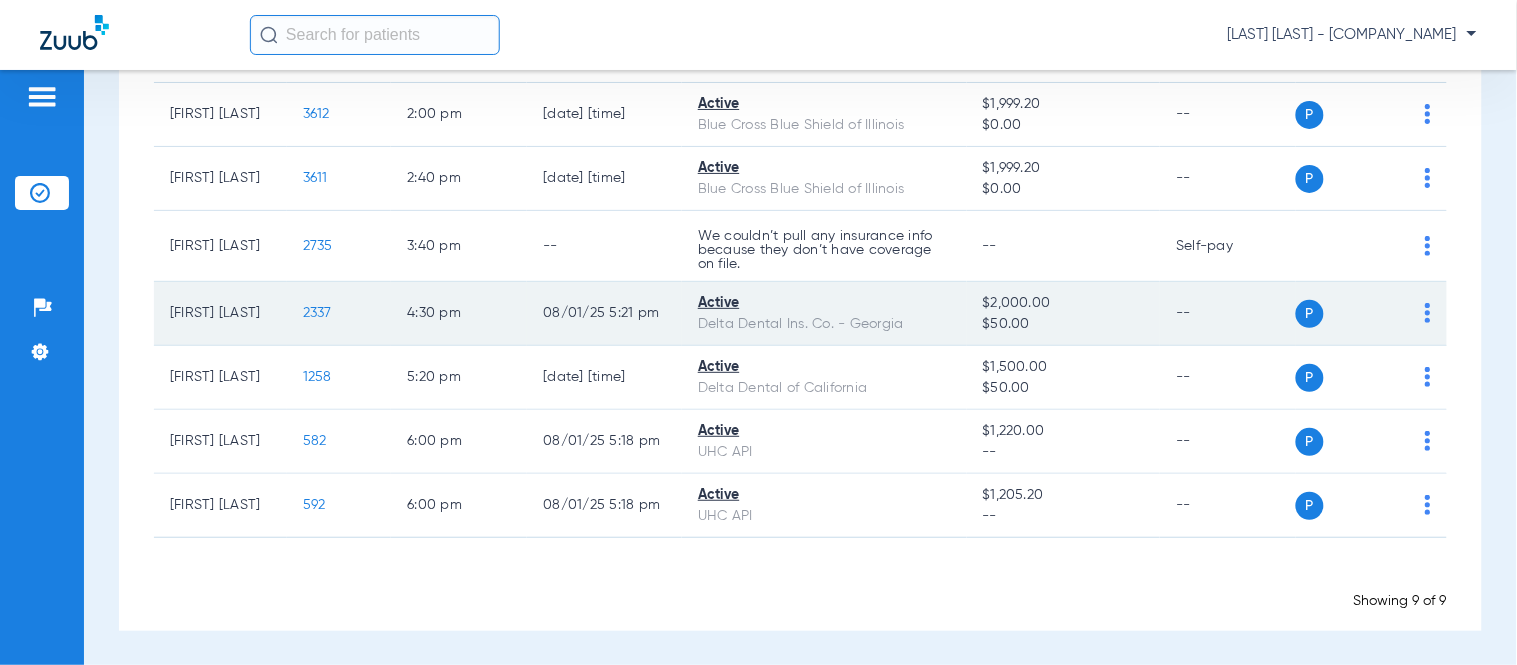 click on "2337" 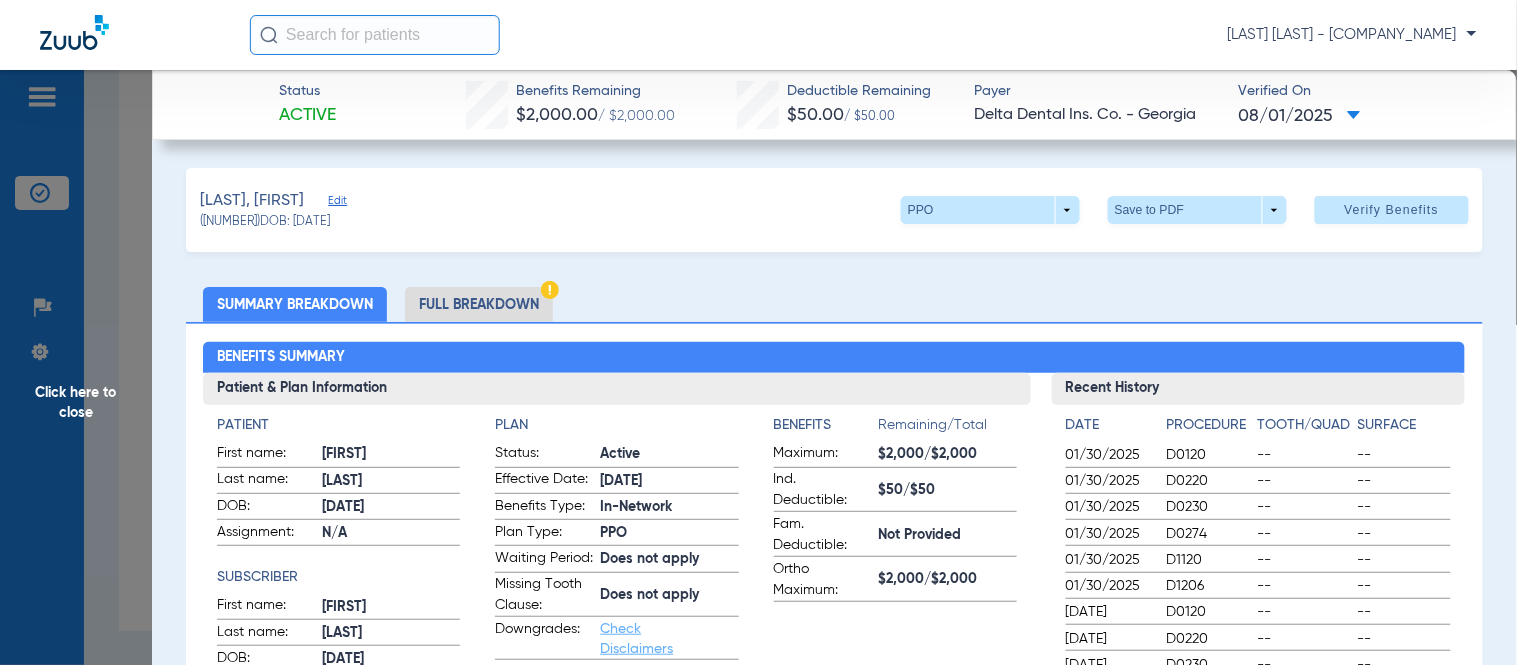 click on "[LAST], [FIRST]   Edit   ([NUMBER])   DOB: [DATE]   PPO  arrow_drop_down  Save to PDF  arrow_drop_down  Verify Benefits" 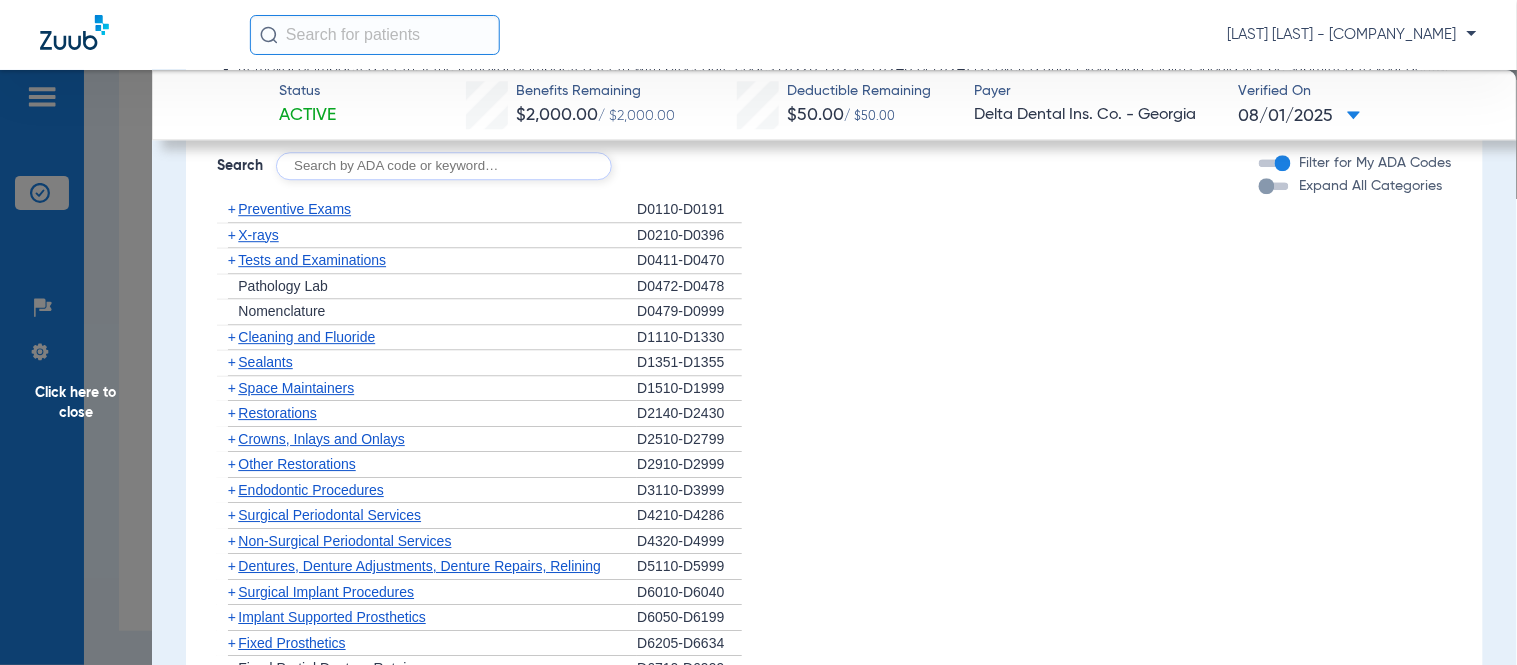 scroll, scrollTop: 1333, scrollLeft: 0, axis: vertical 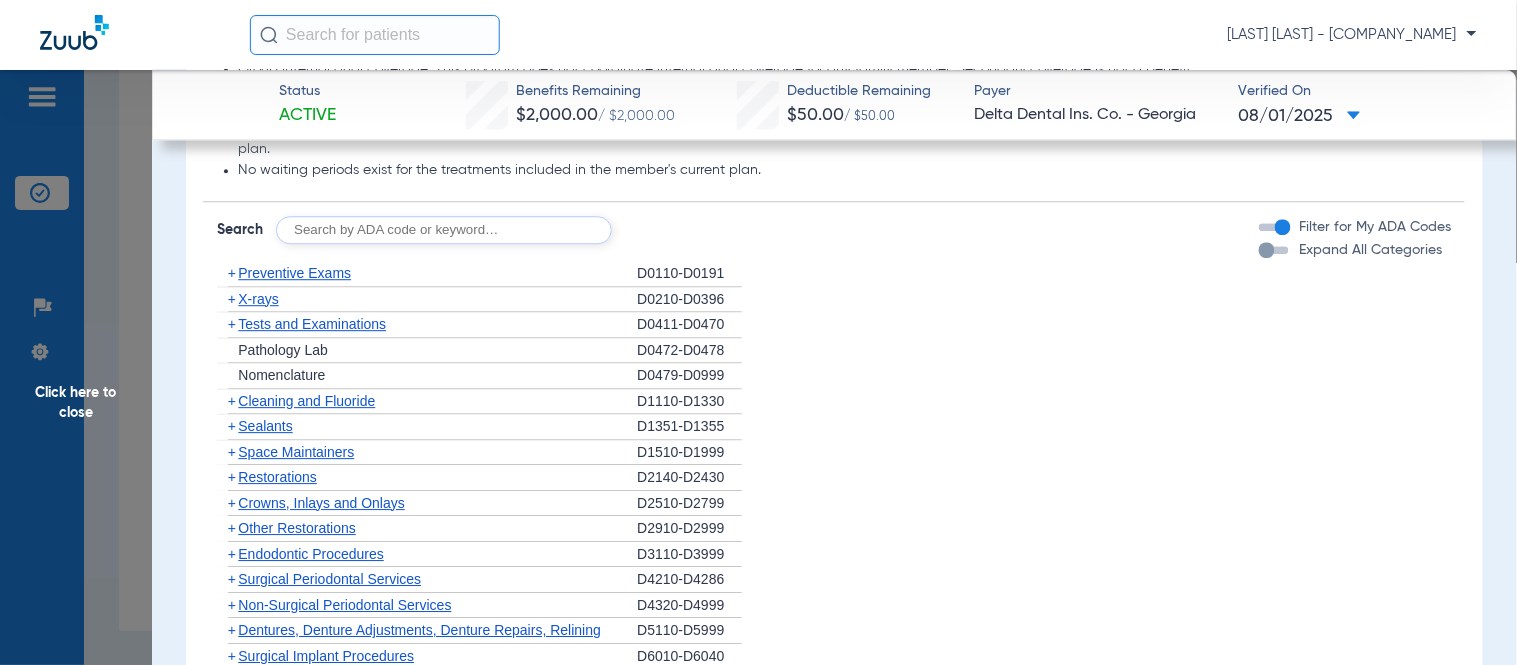 click on "+" 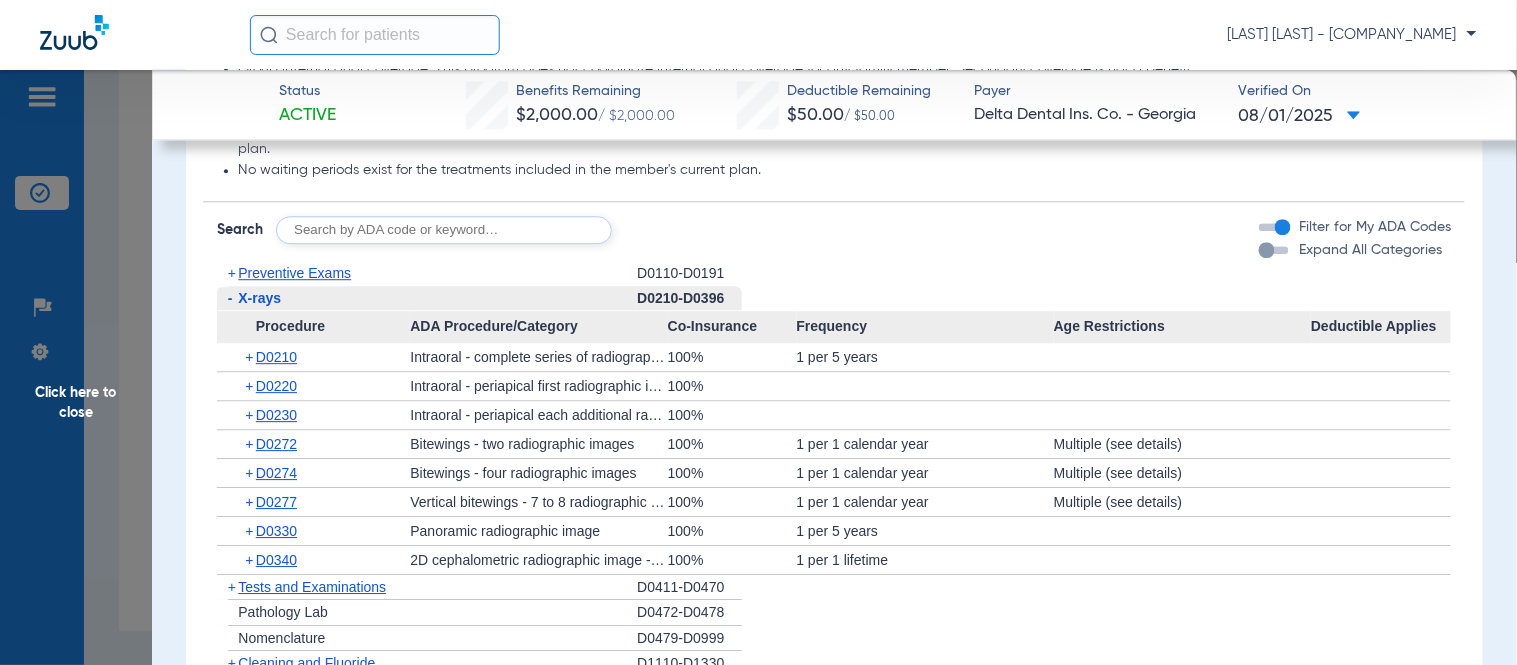 click on "+" 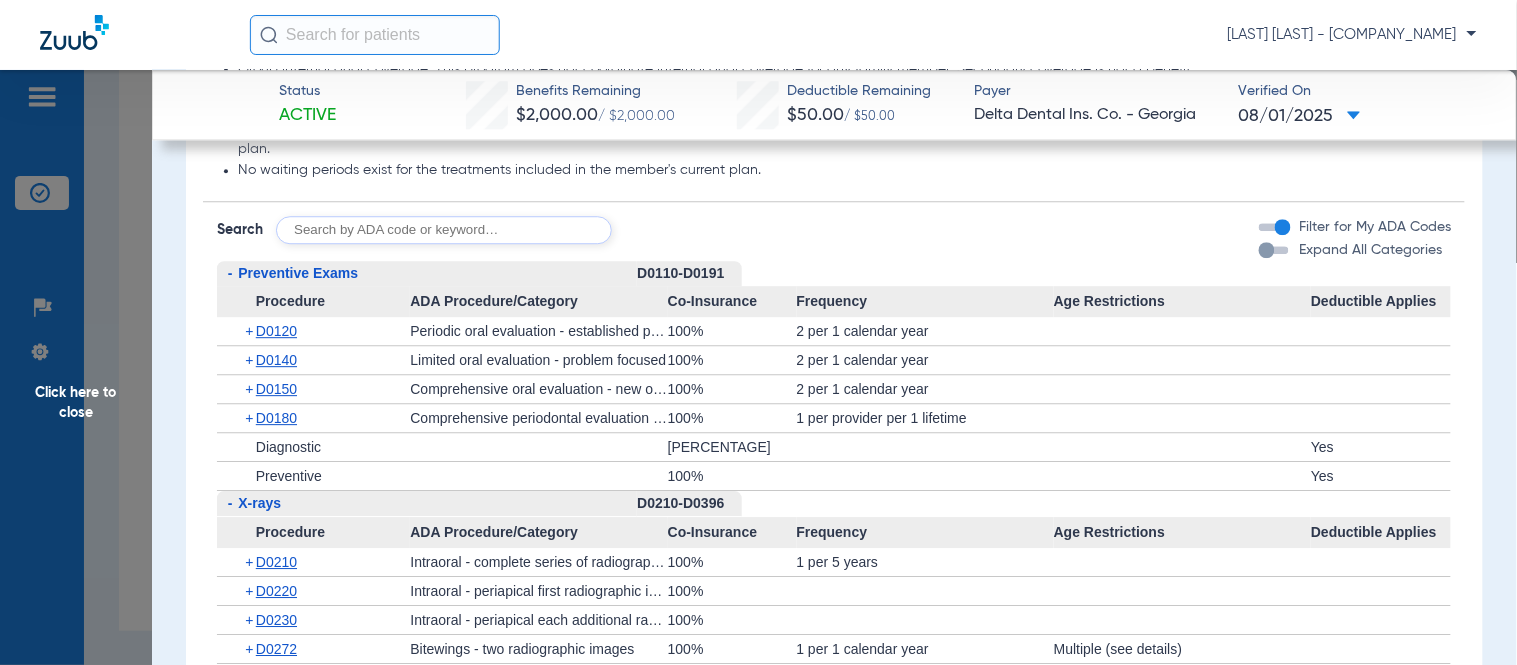 click on "+" 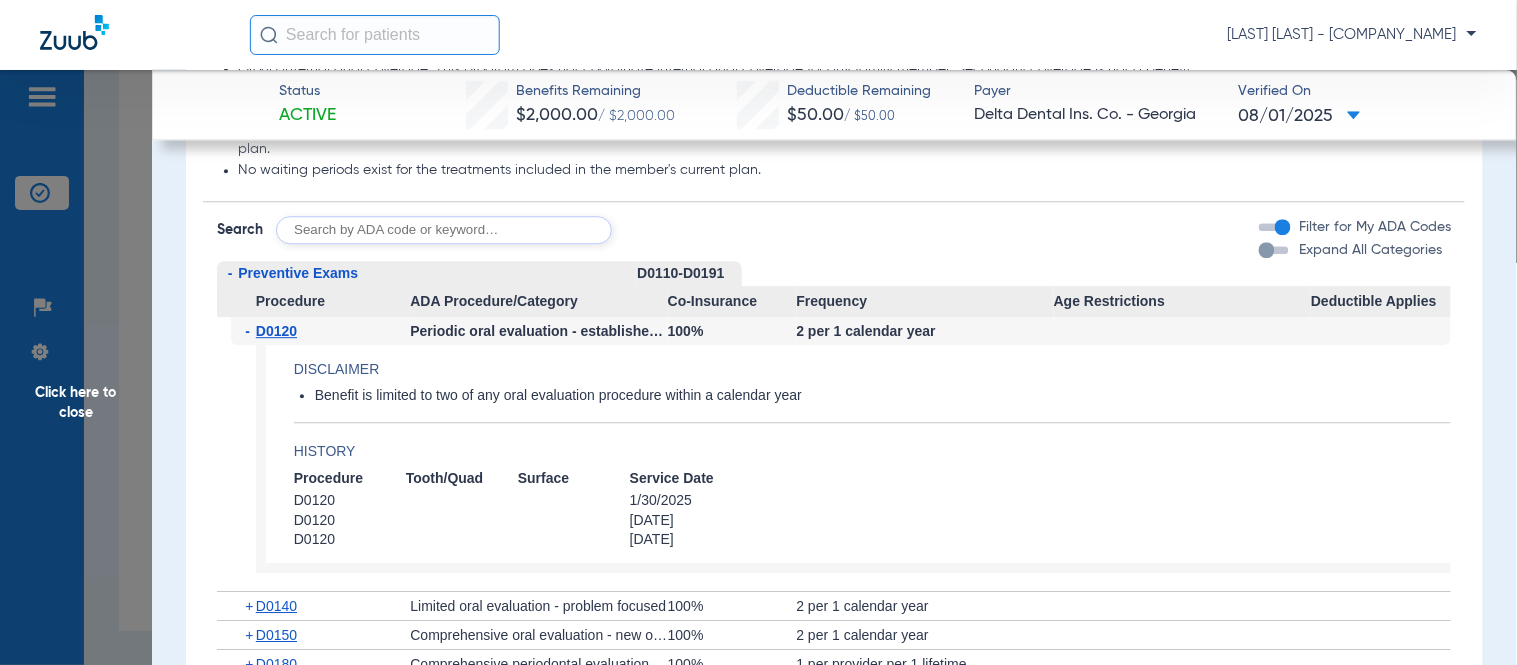 click on "-" 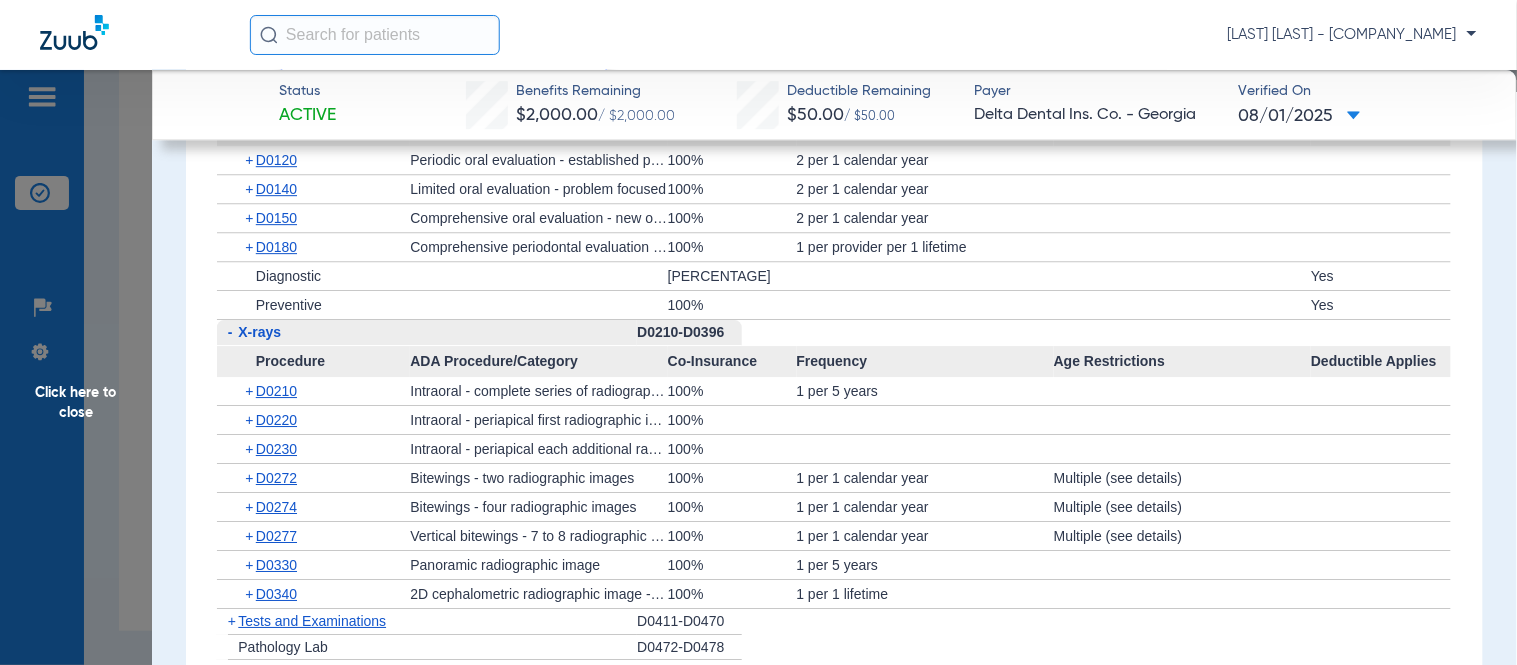 scroll, scrollTop: 1555, scrollLeft: 0, axis: vertical 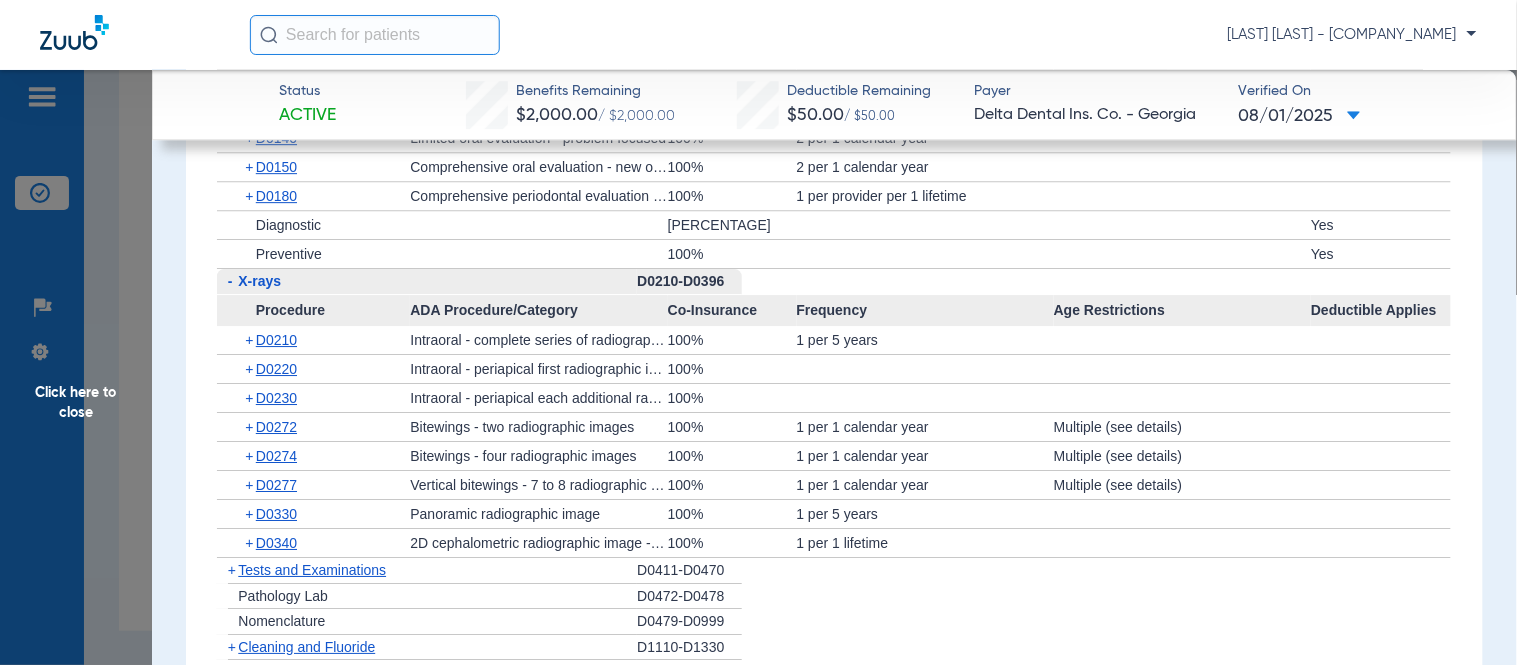click on "+" 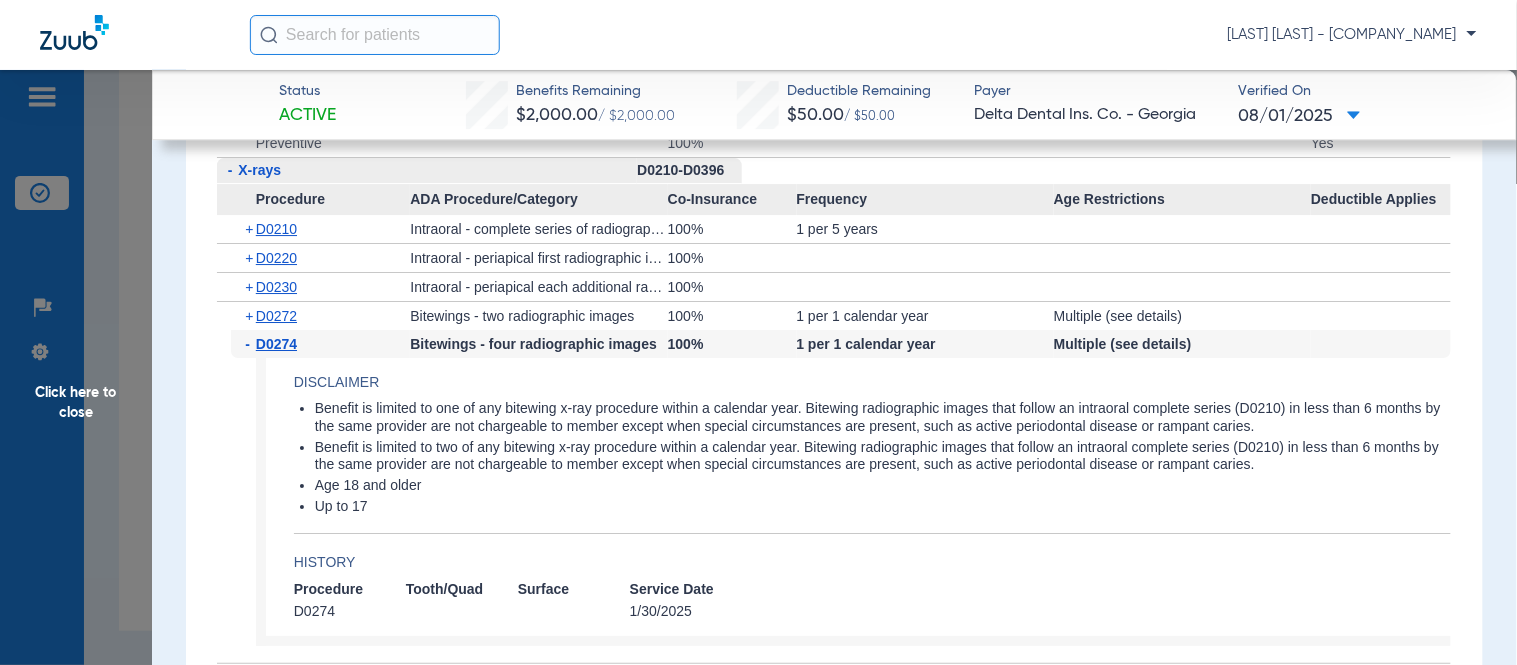 scroll, scrollTop: 1777, scrollLeft: 0, axis: vertical 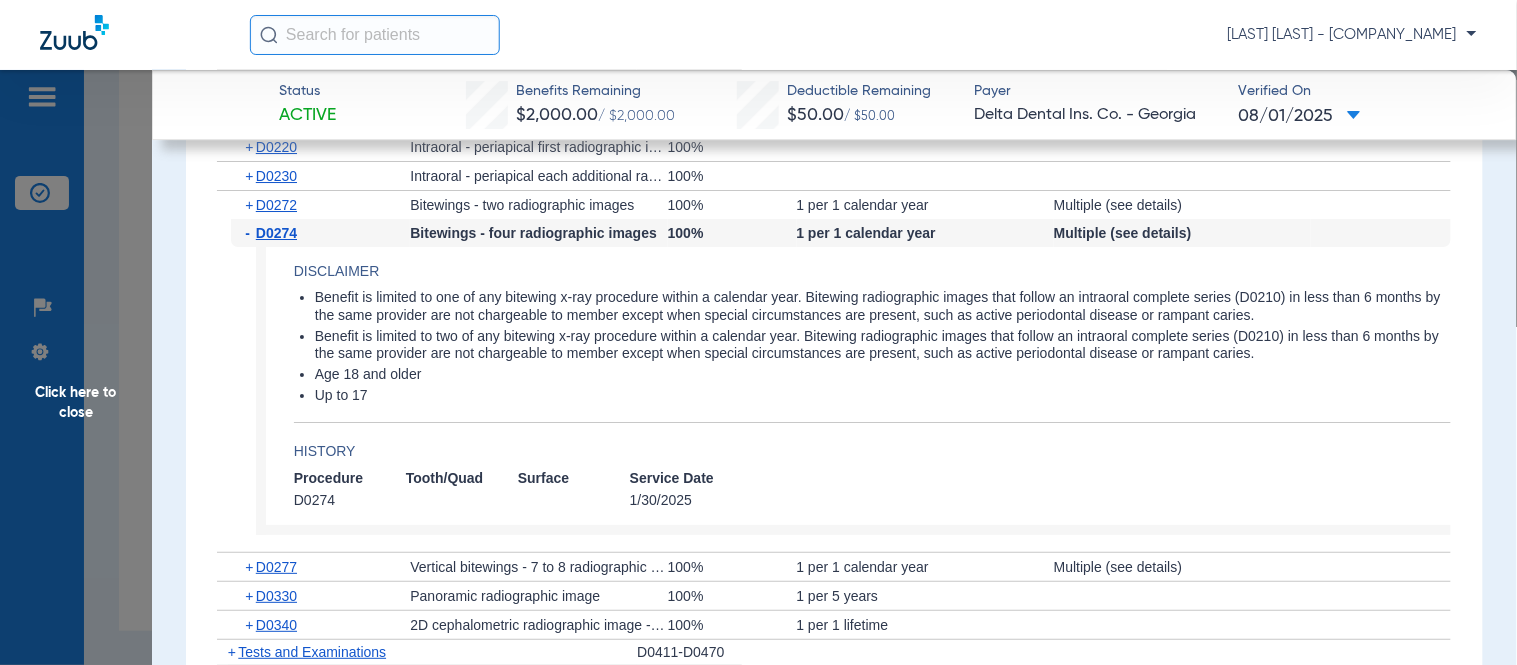 click on "-" 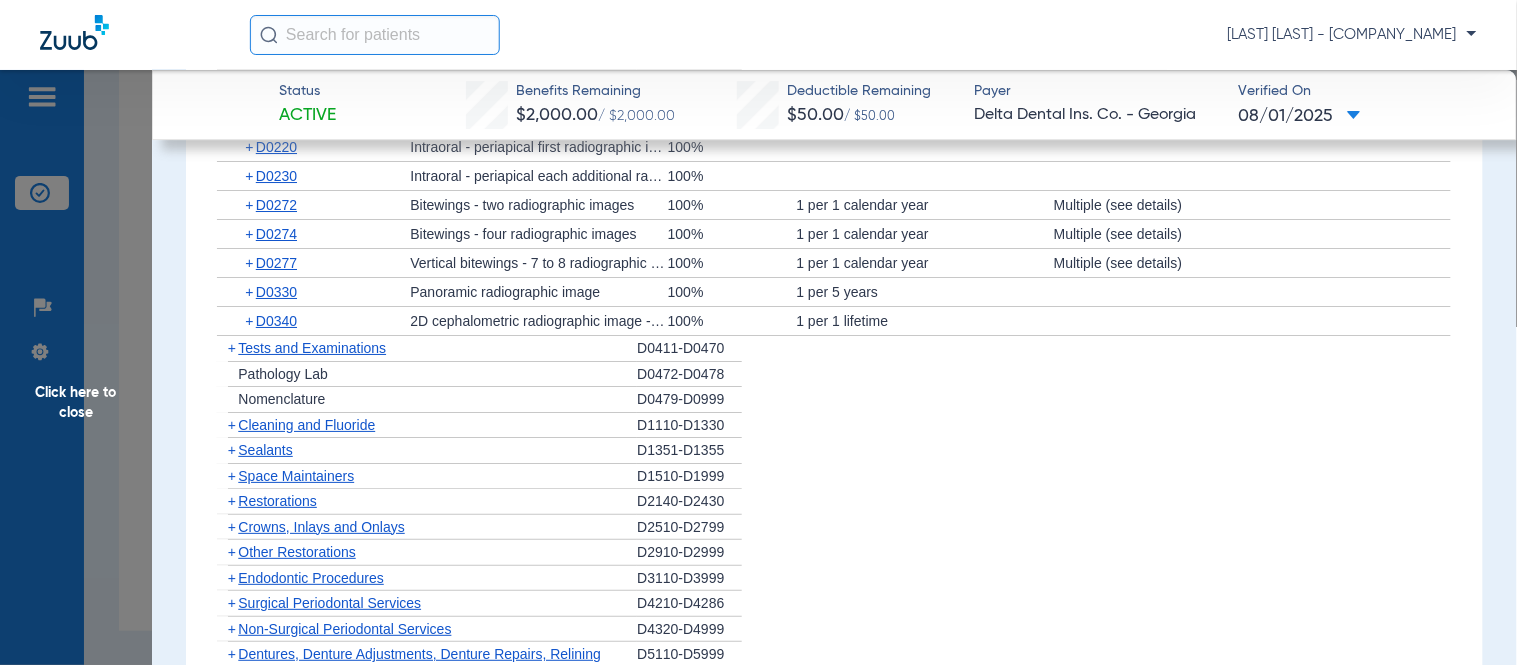 click on "+" 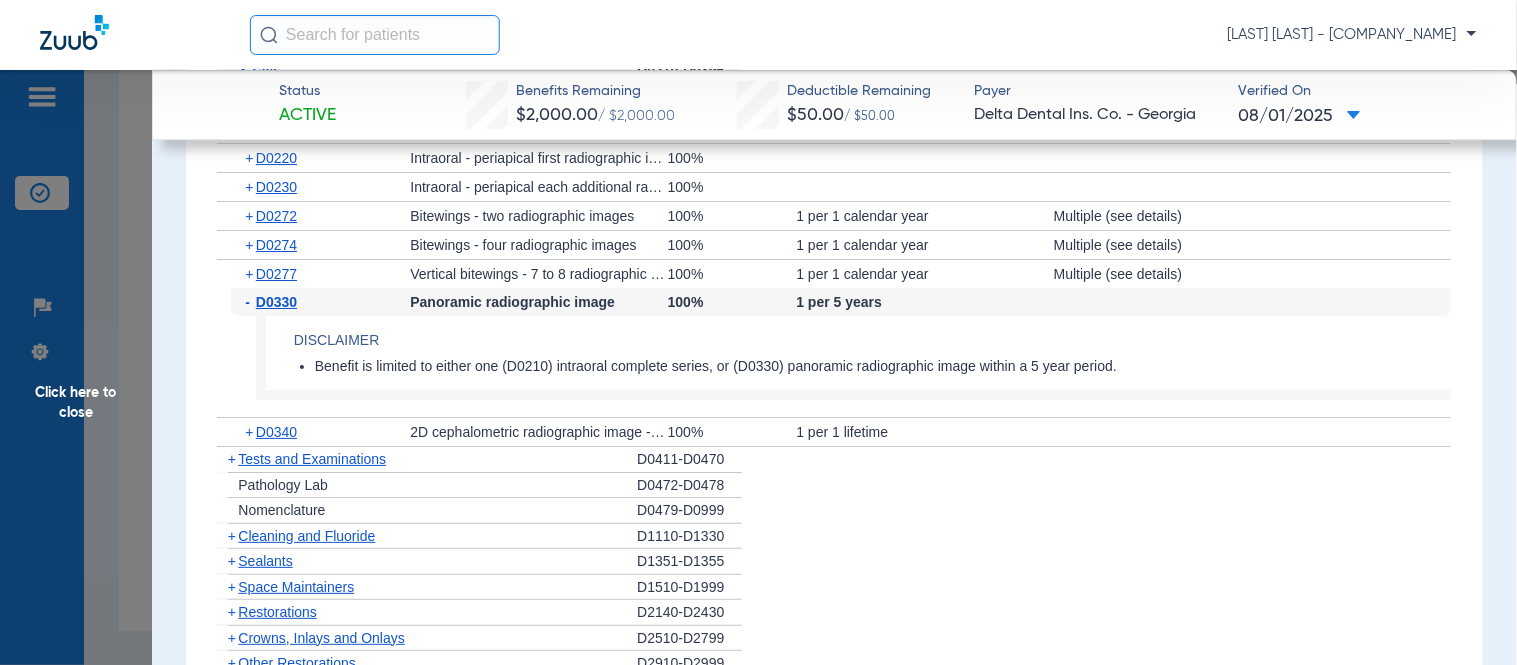 scroll, scrollTop: 1813, scrollLeft: 0, axis: vertical 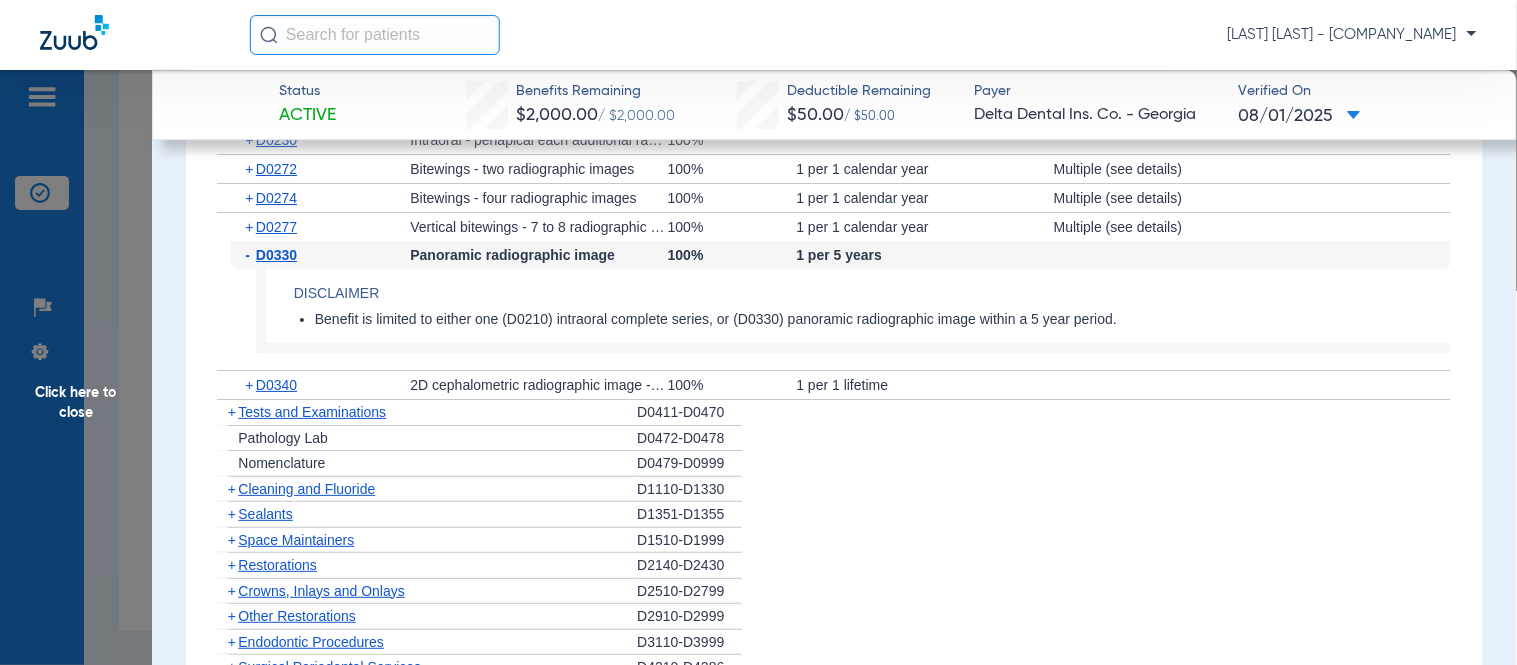 click on "+" 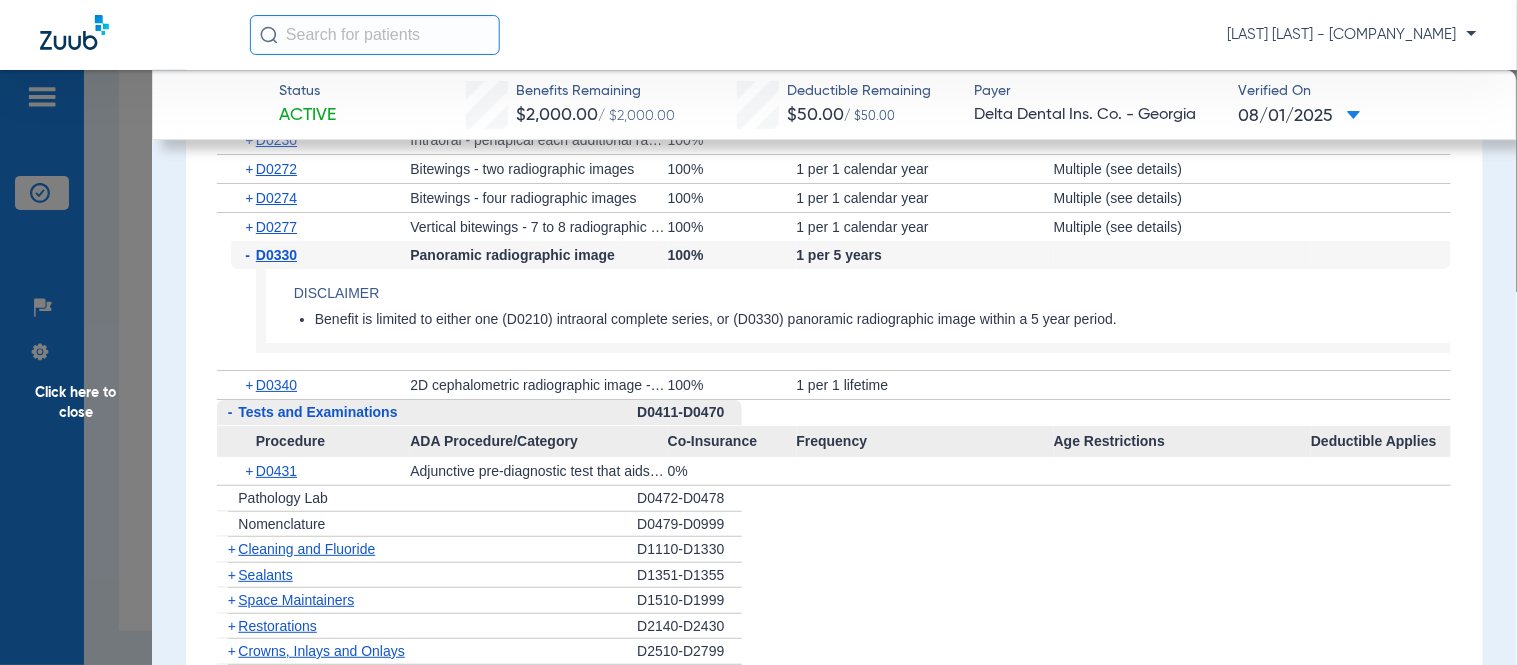 scroll, scrollTop: 1923, scrollLeft: 0, axis: vertical 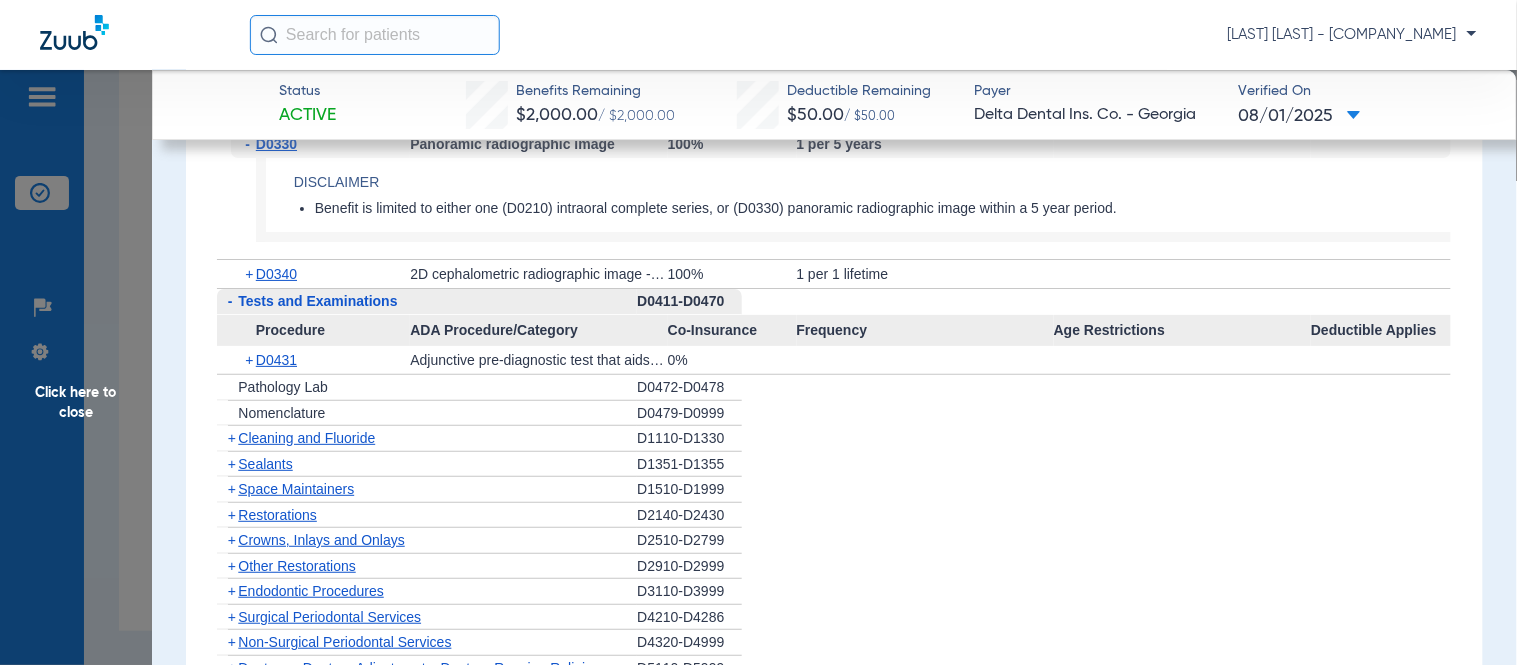 click on "+" 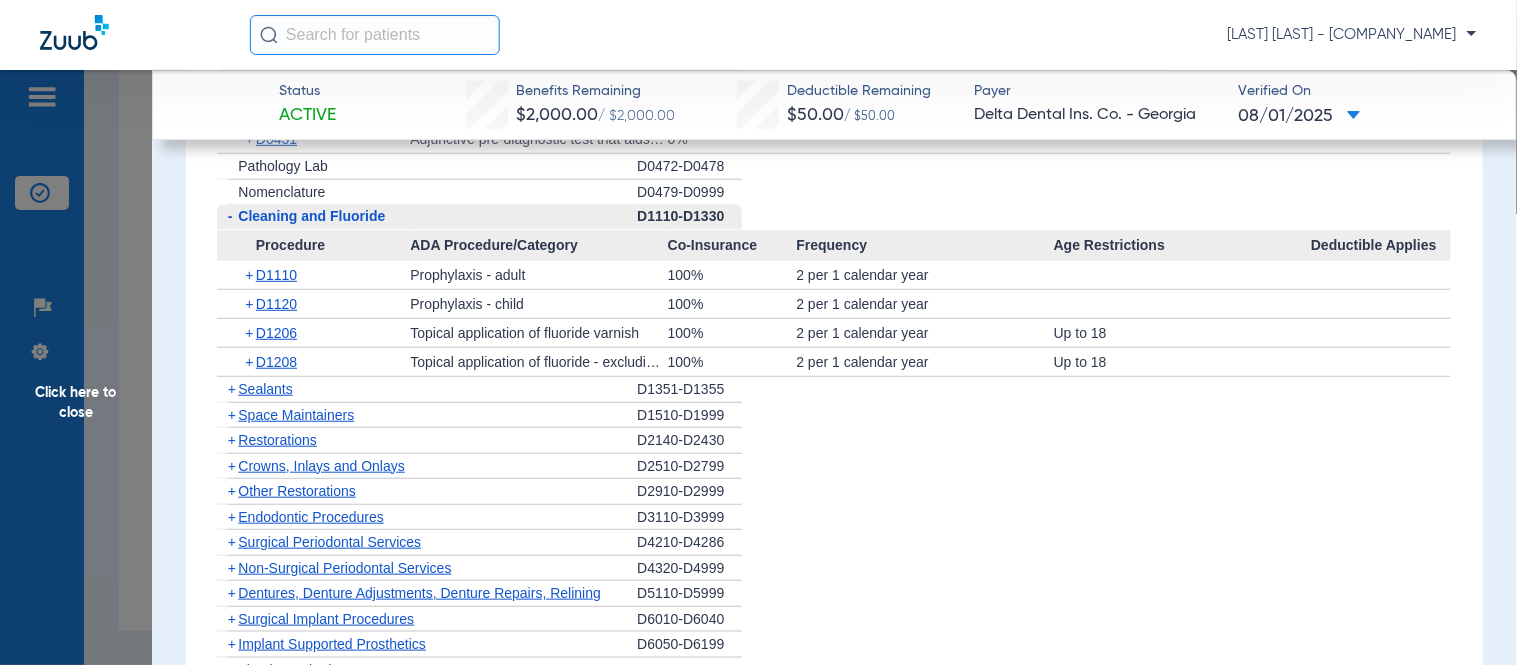 scroll, scrollTop: 2145, scrollLeft: 0, axis: vertical 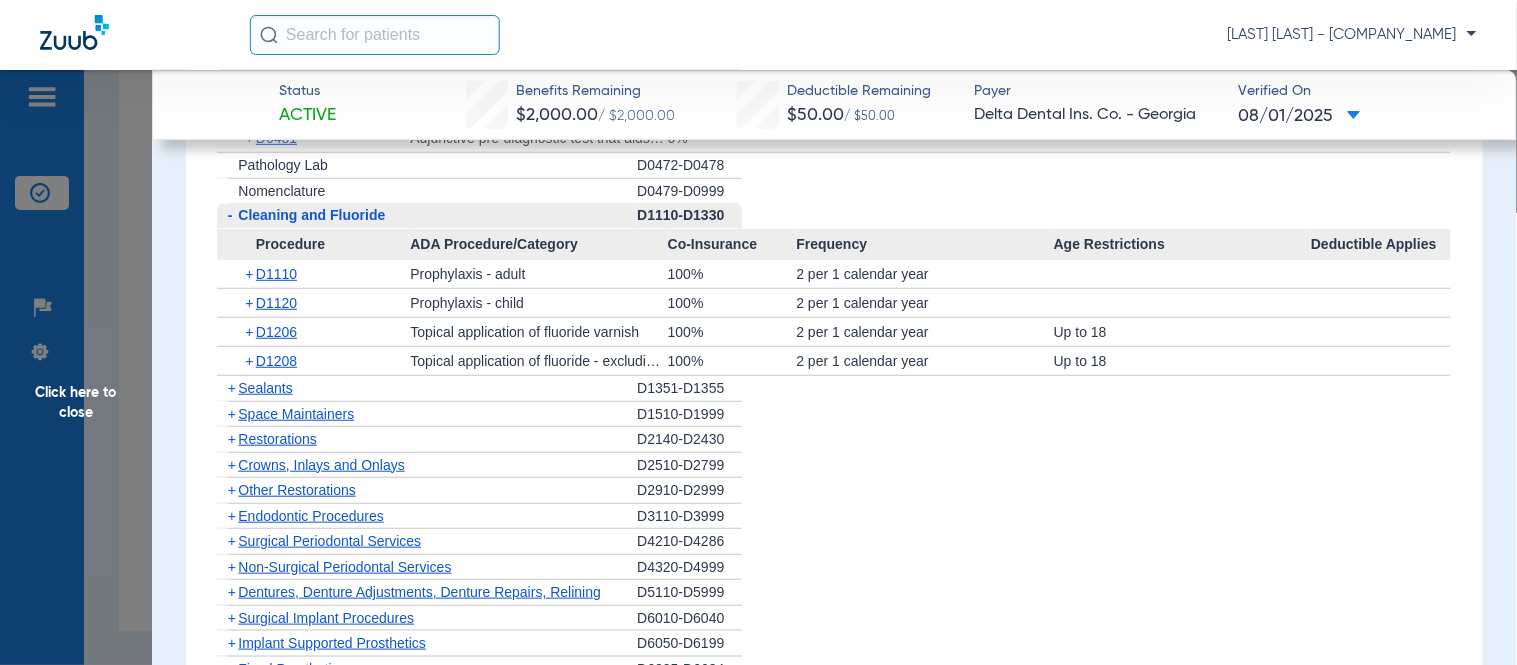 click on "+" 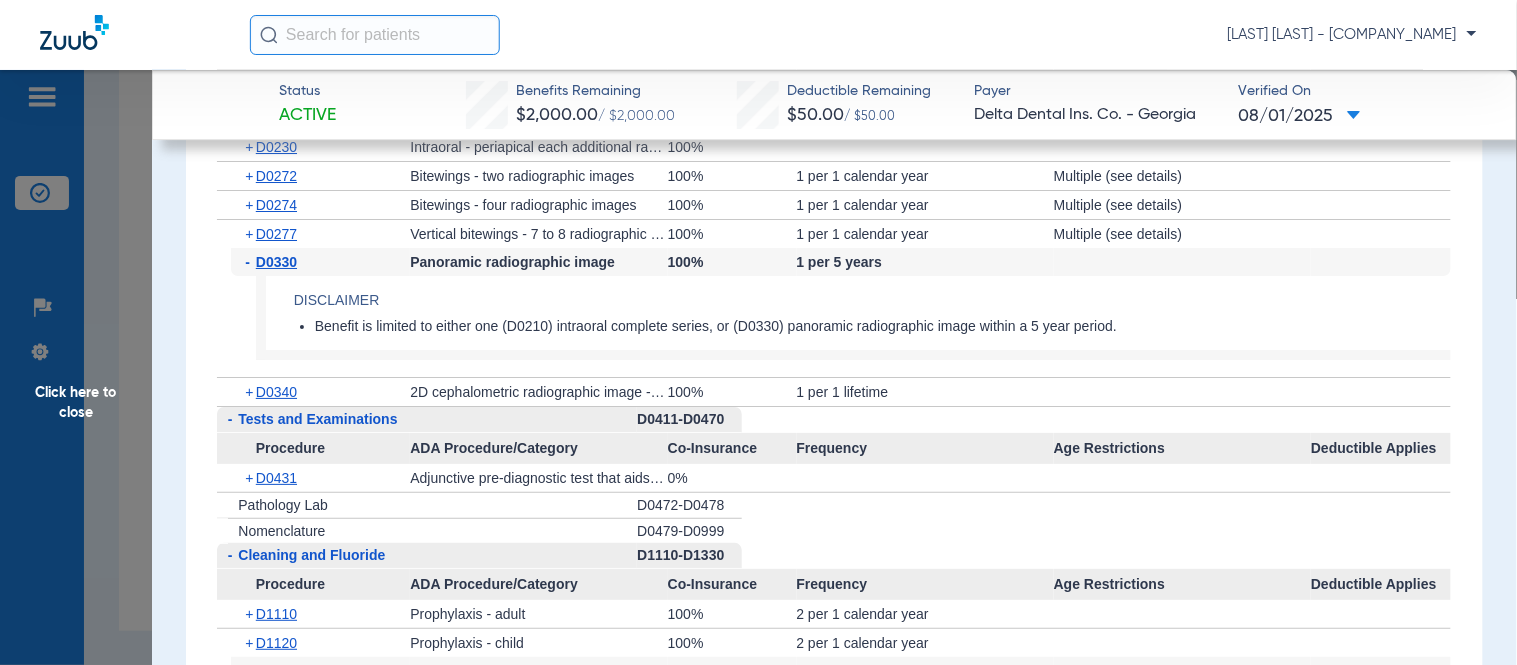 scroll, scrollTop: 1701, scrollLeft: 0, axis: vertical 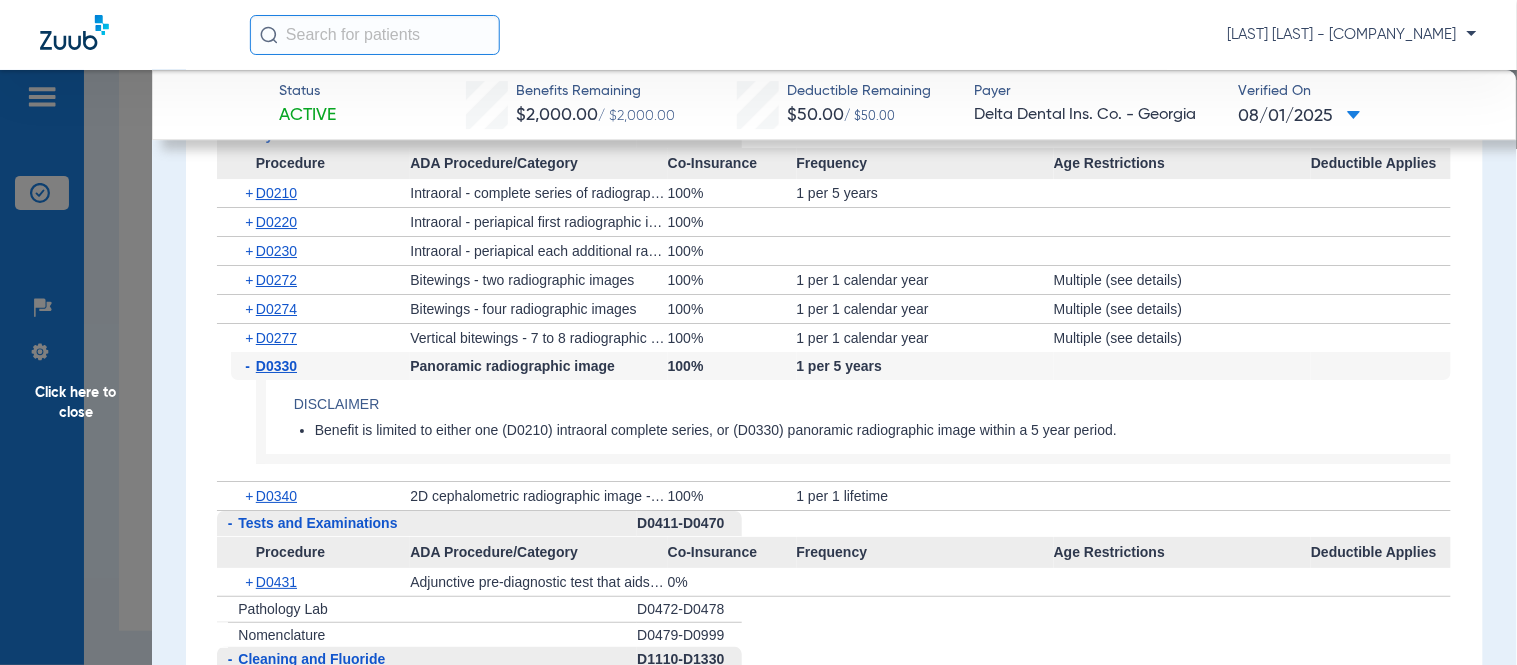 click on "+" 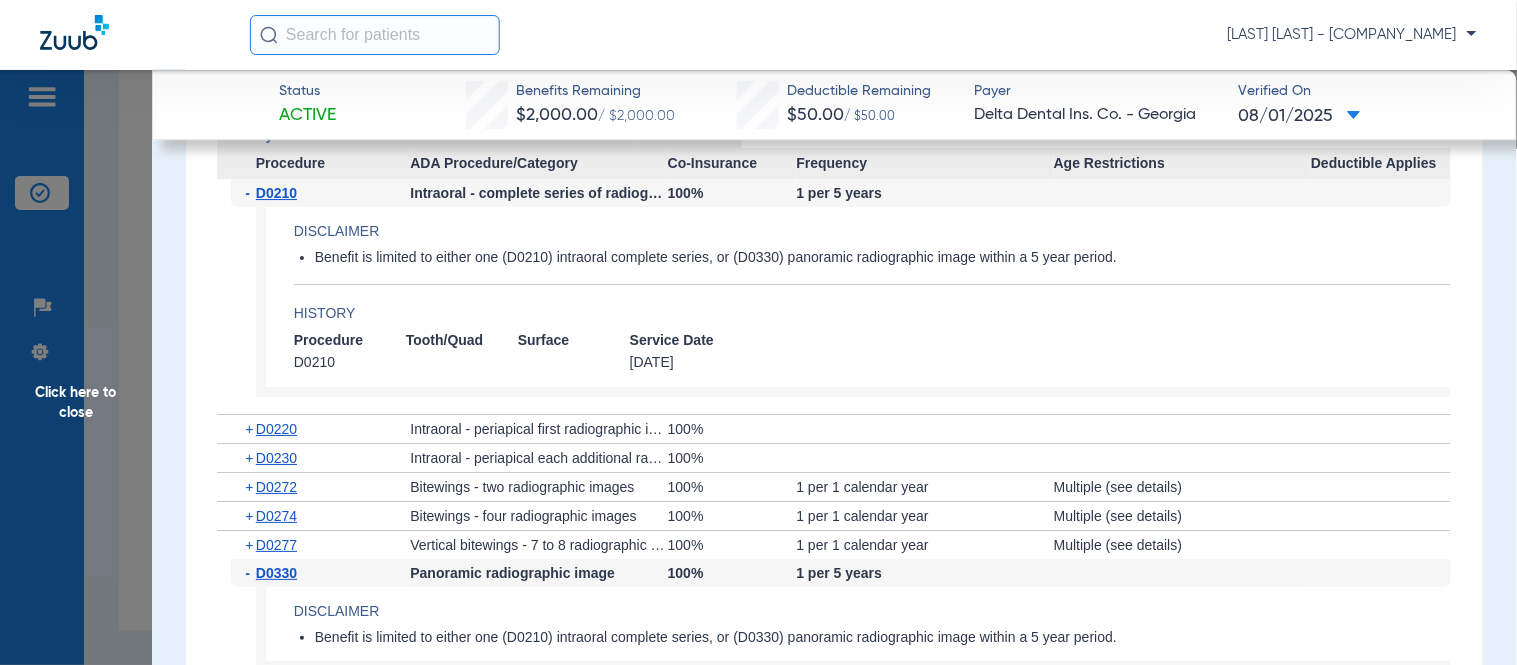 click on "Click here to close" 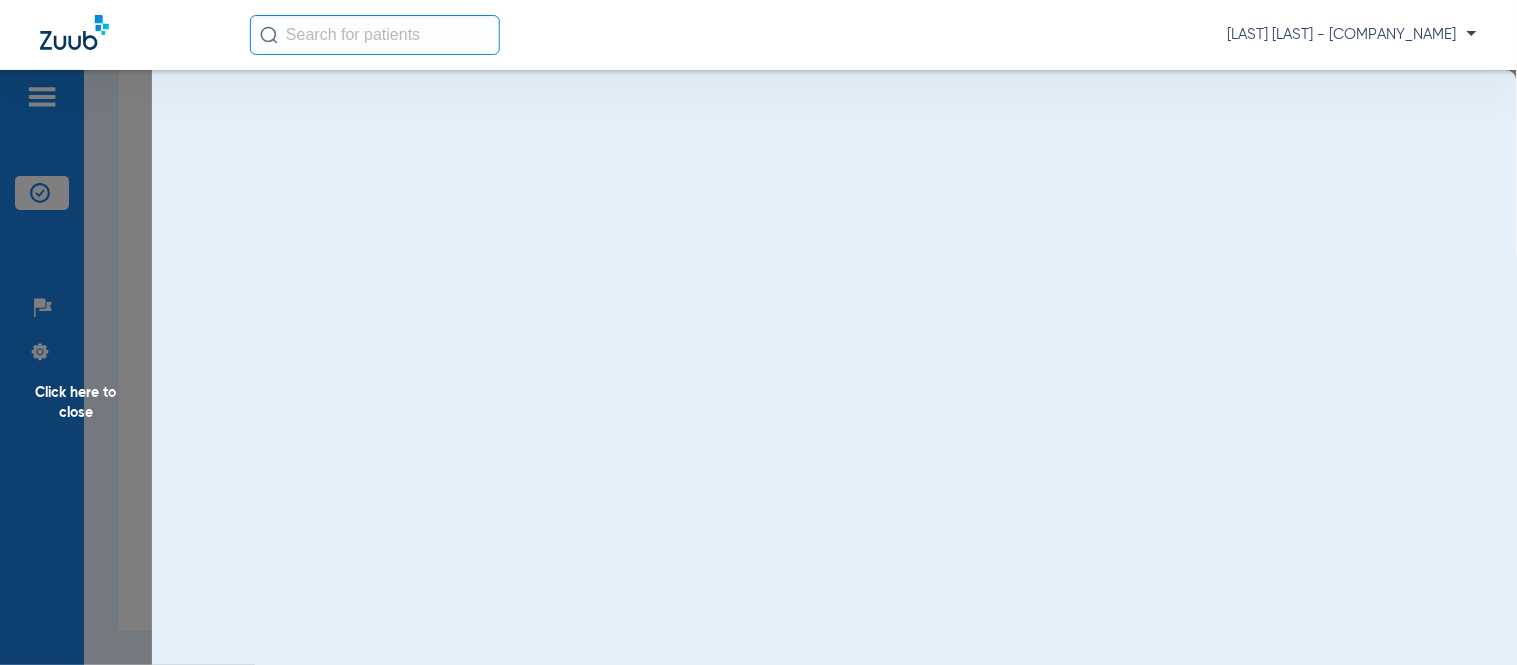 scroll, scrollTop: 0, scrollLeft: 0, axis: both 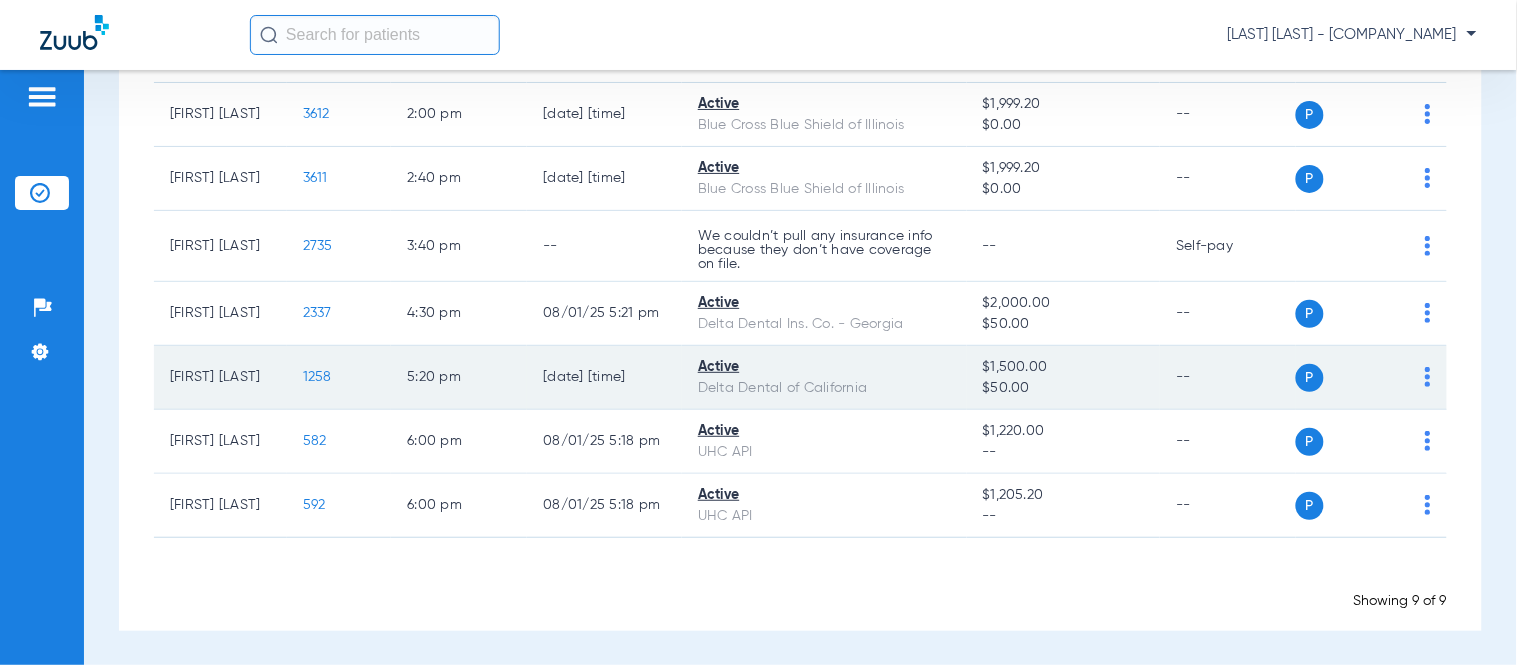 click on "1258" 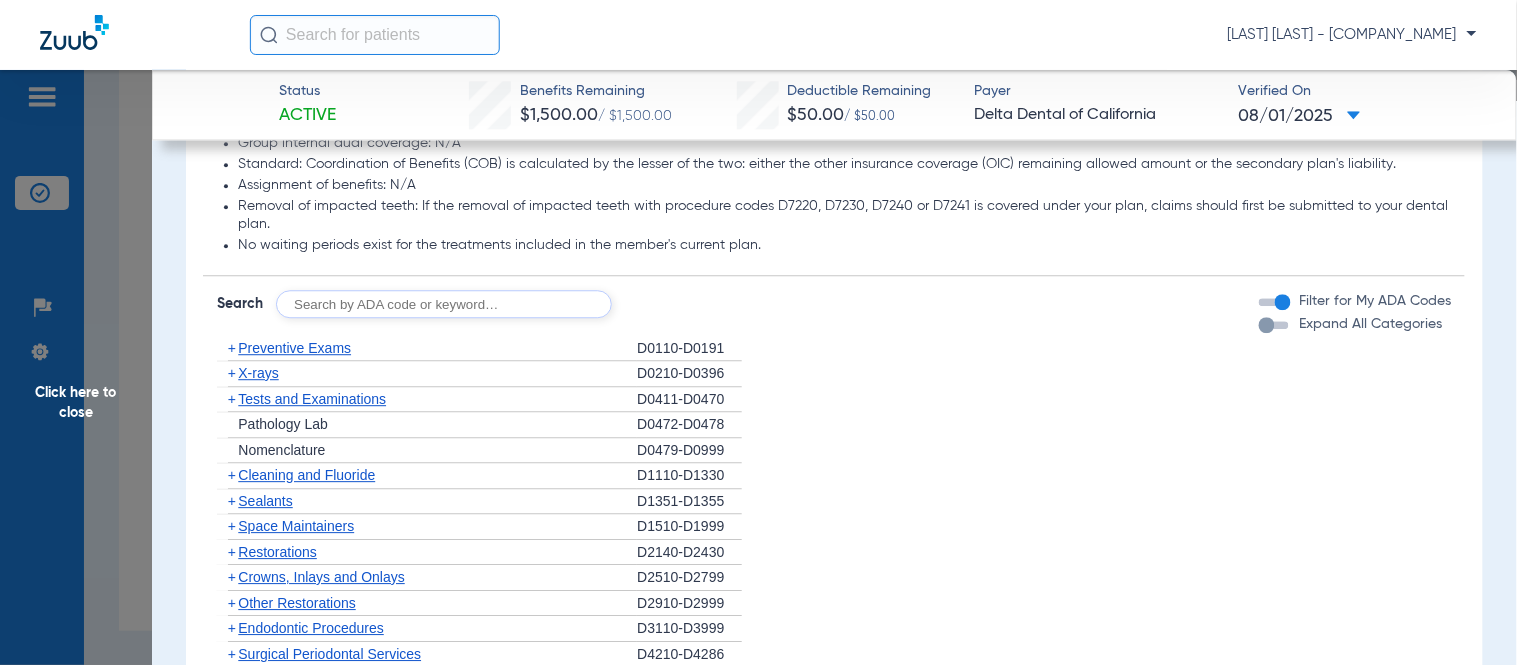 scroll, scrollTop: 1222, scrollLeft: 0, axis: vertical 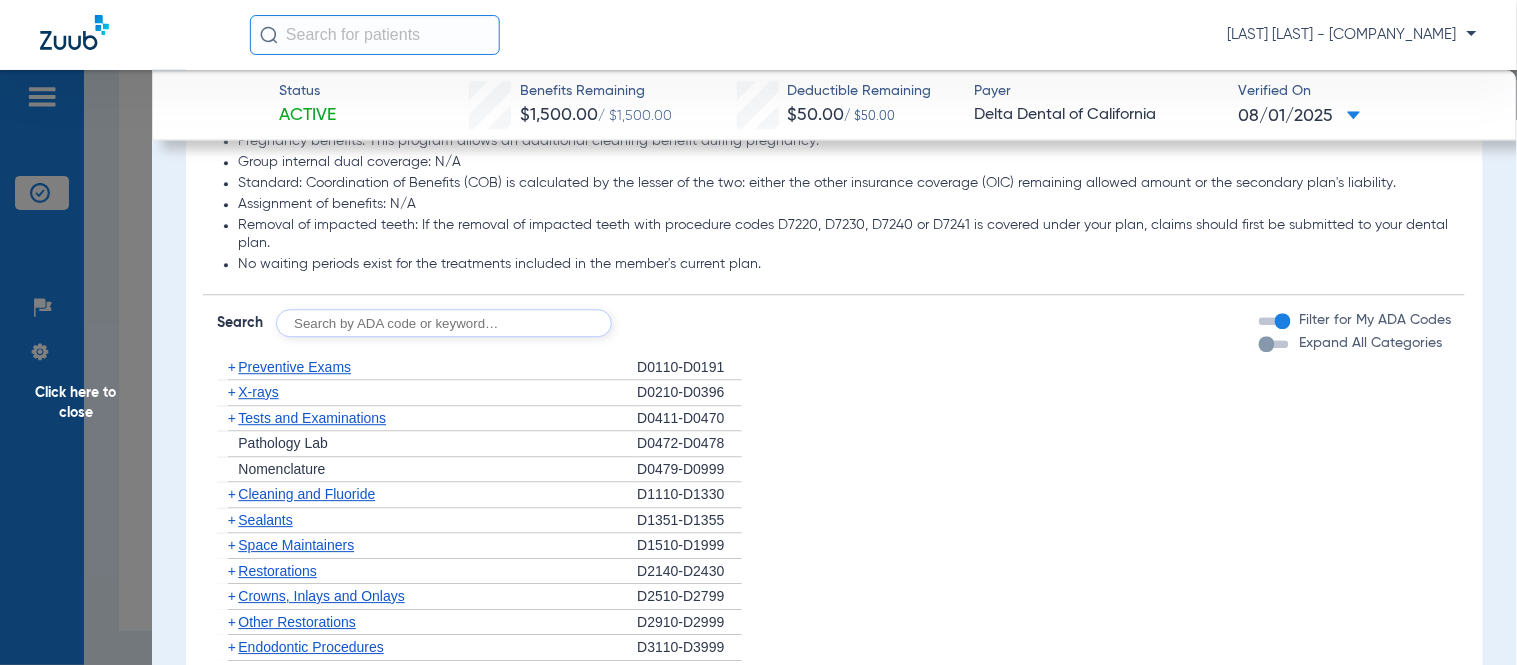 click on "+" 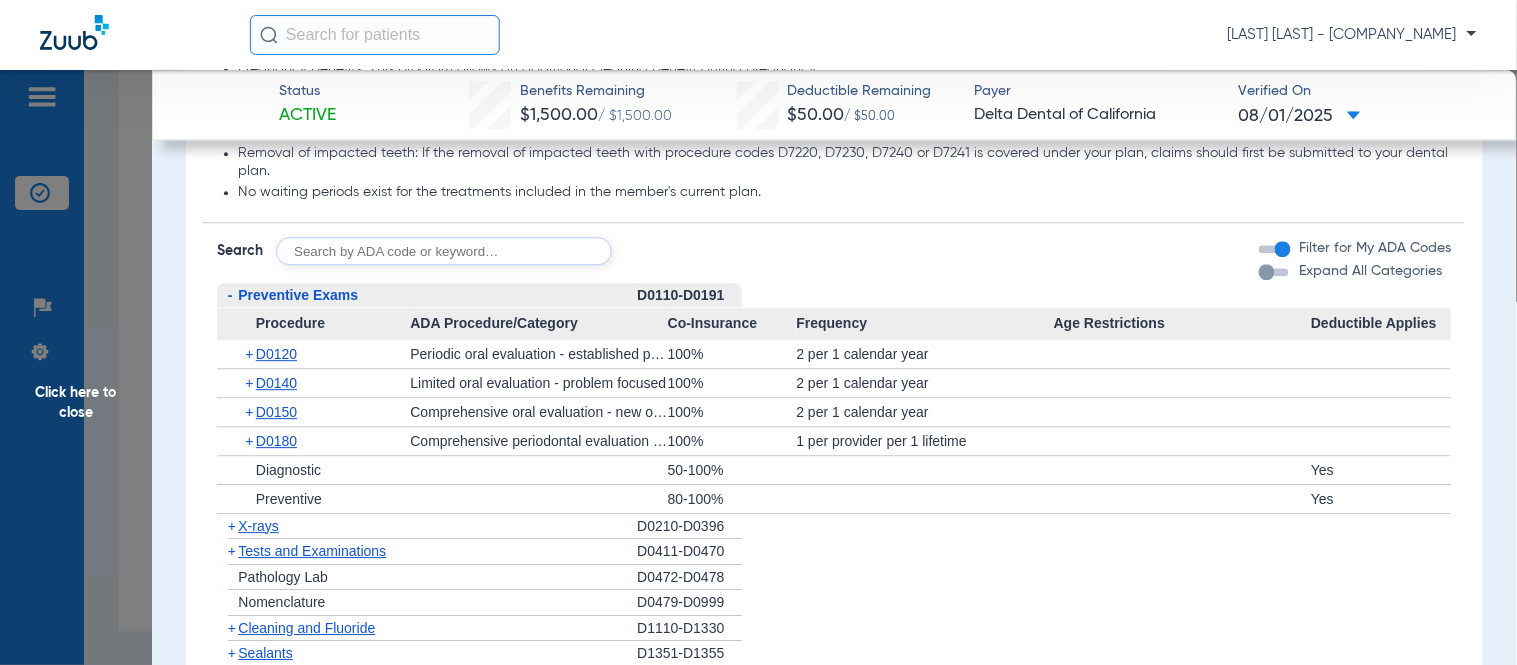 scroll, scrollTop: 1333, scrollLeft: 0, axis: vertical 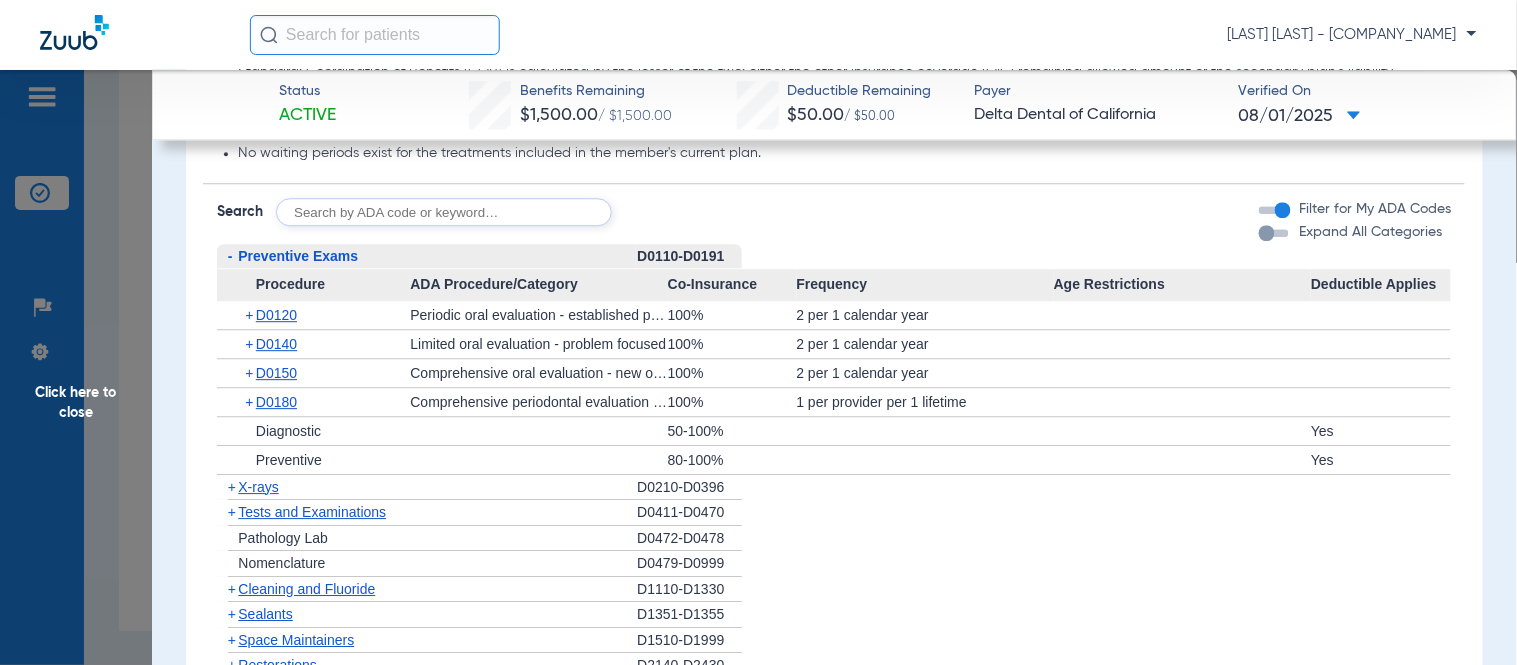 click on "+" 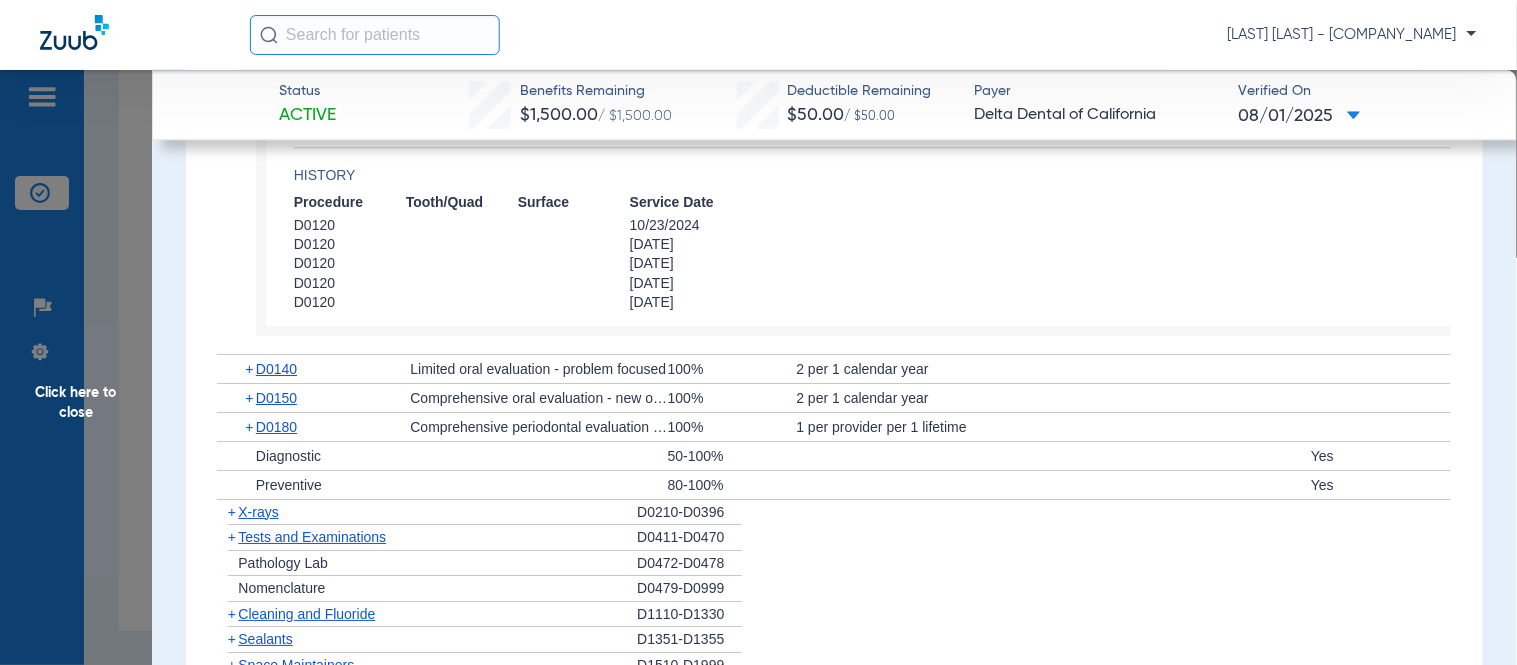 scroll, scrollTop: 1666, scrollLeft: 0, axis: vertical 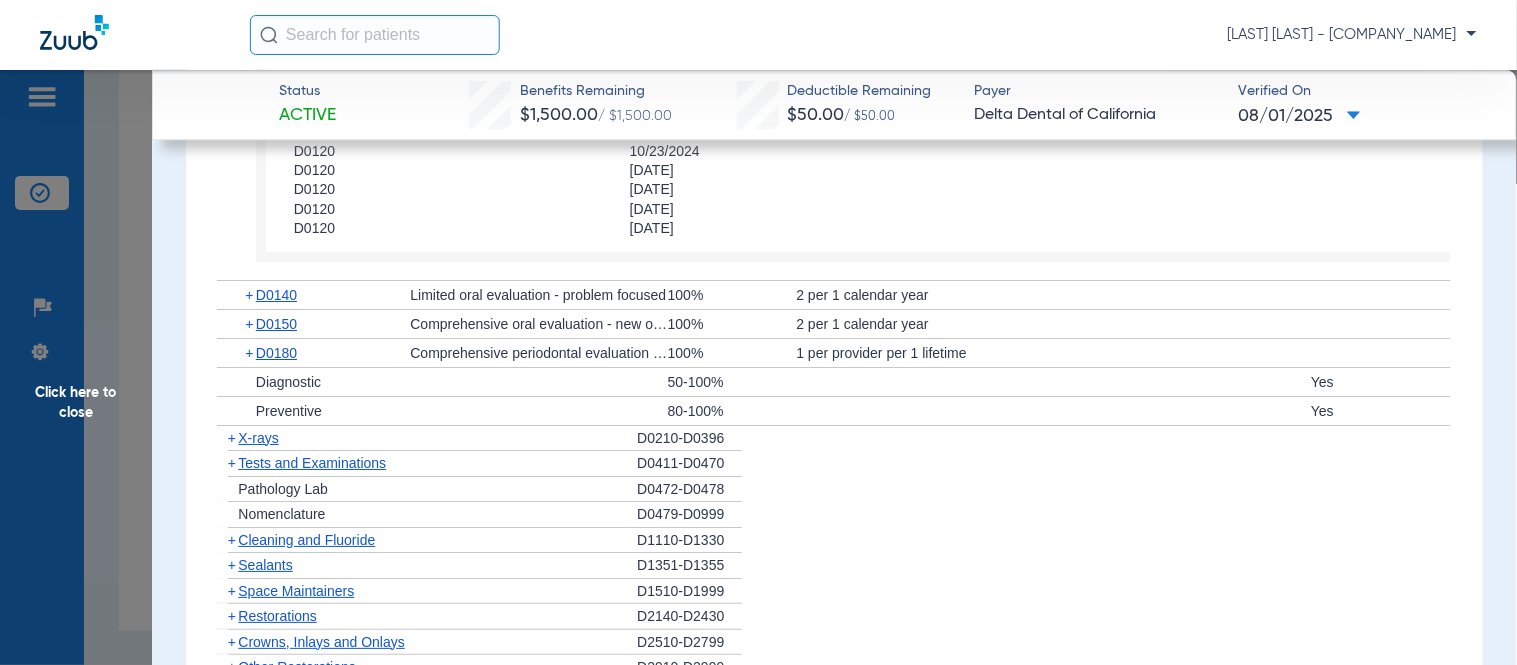 click on "+" 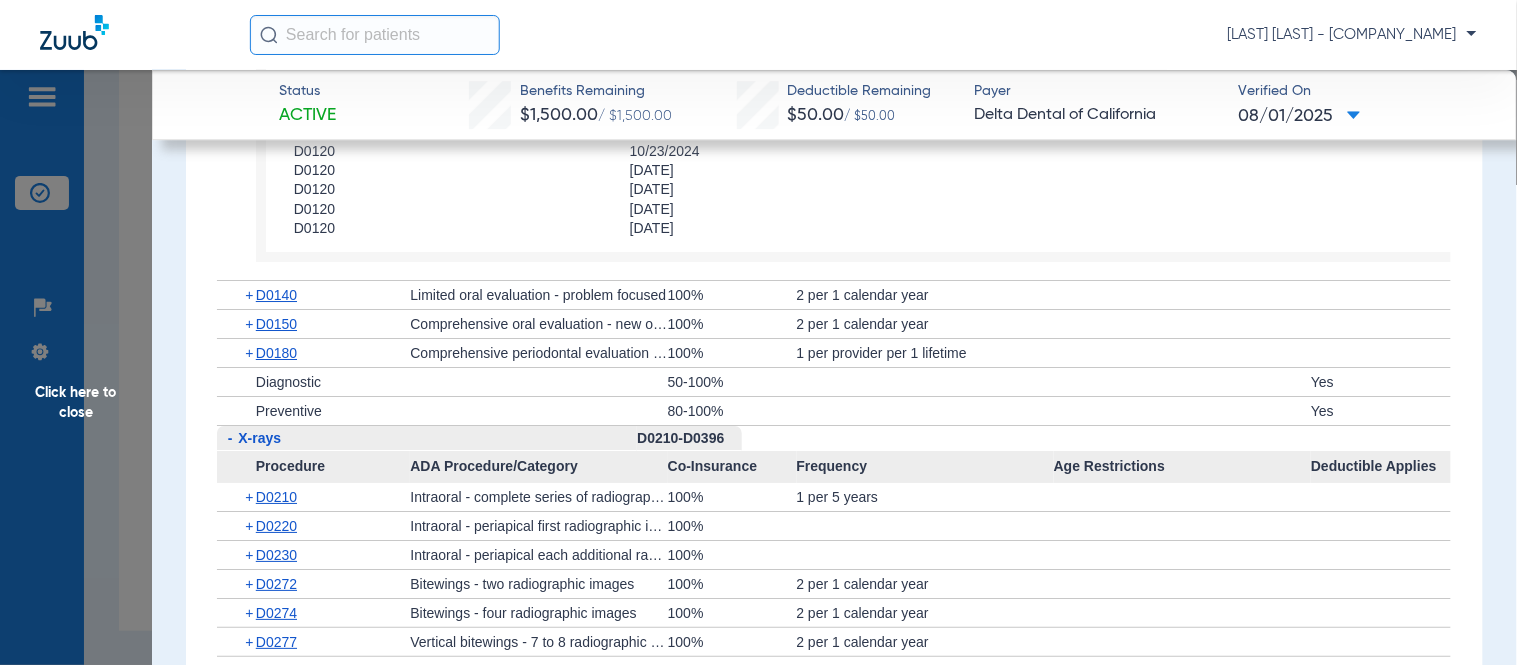click on "-" 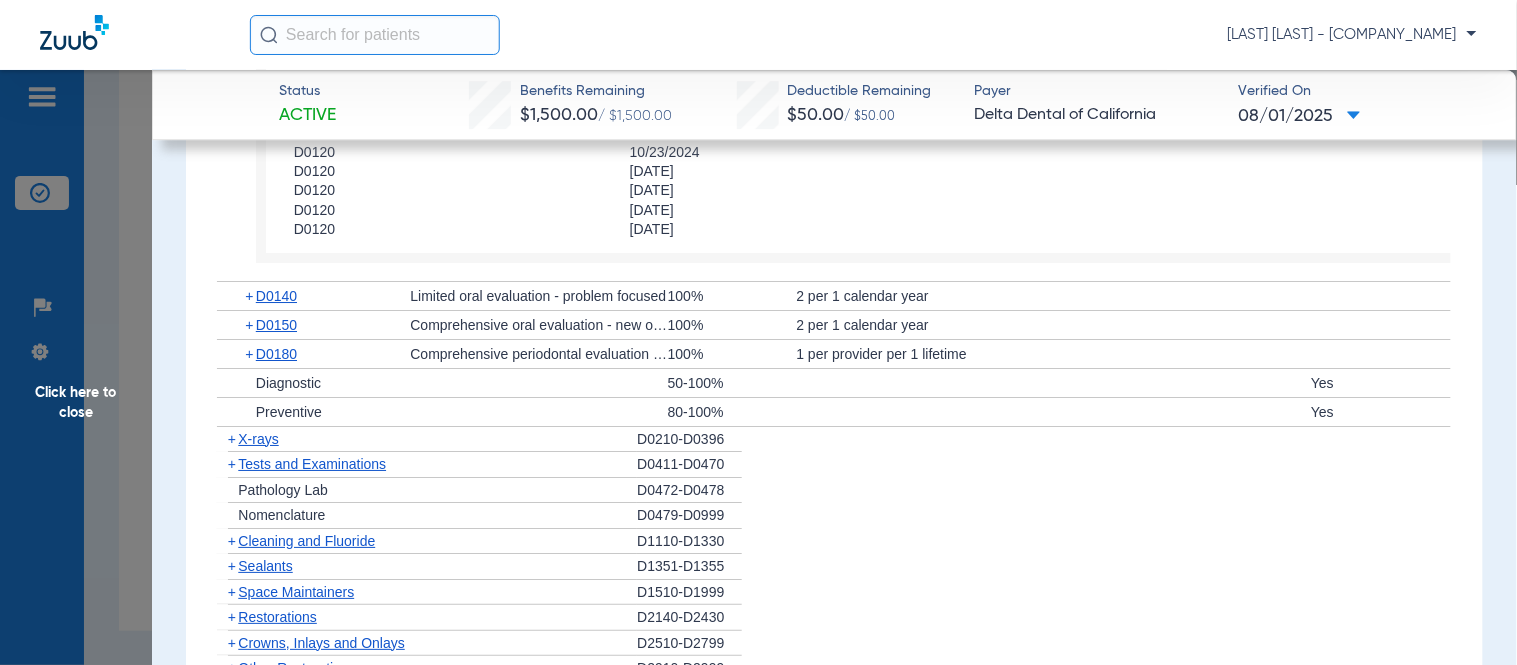 scroll, scrollTop: 1666, scrollLeft: 0, axis: vertical 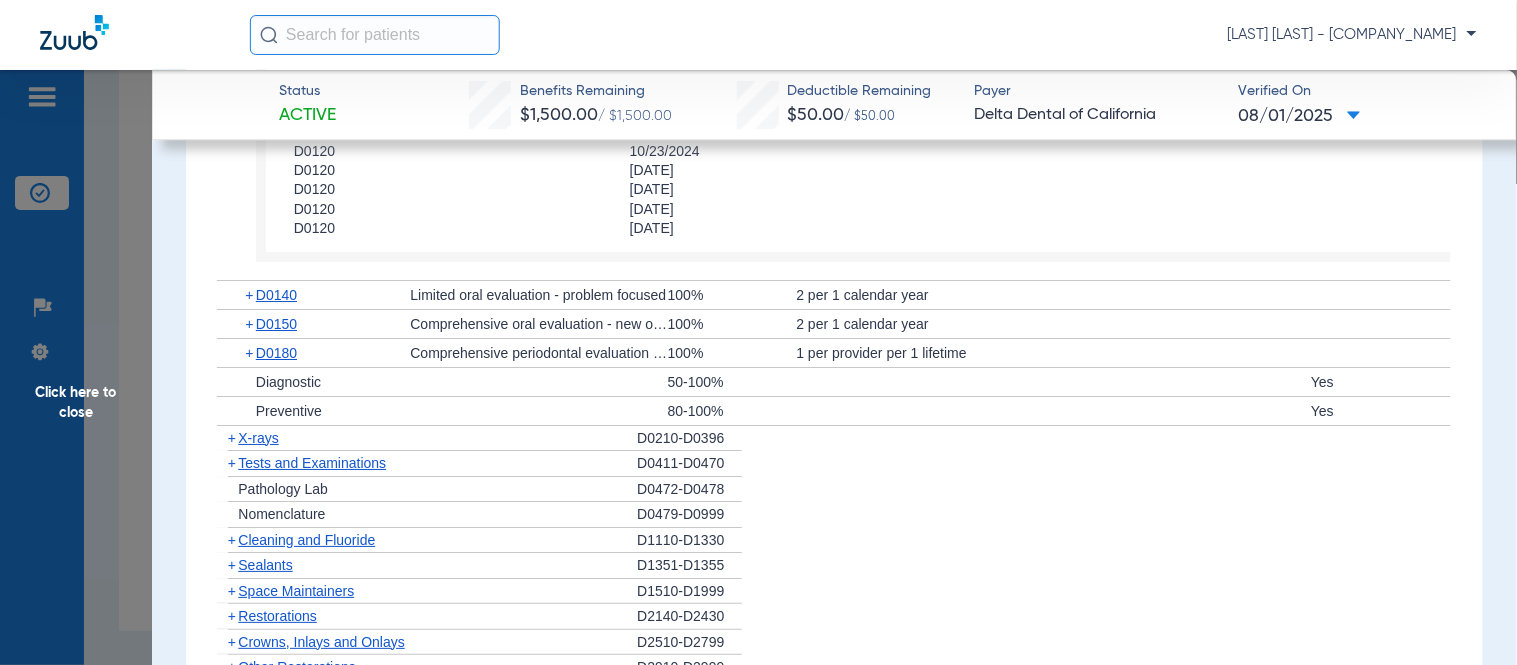 click on "+" 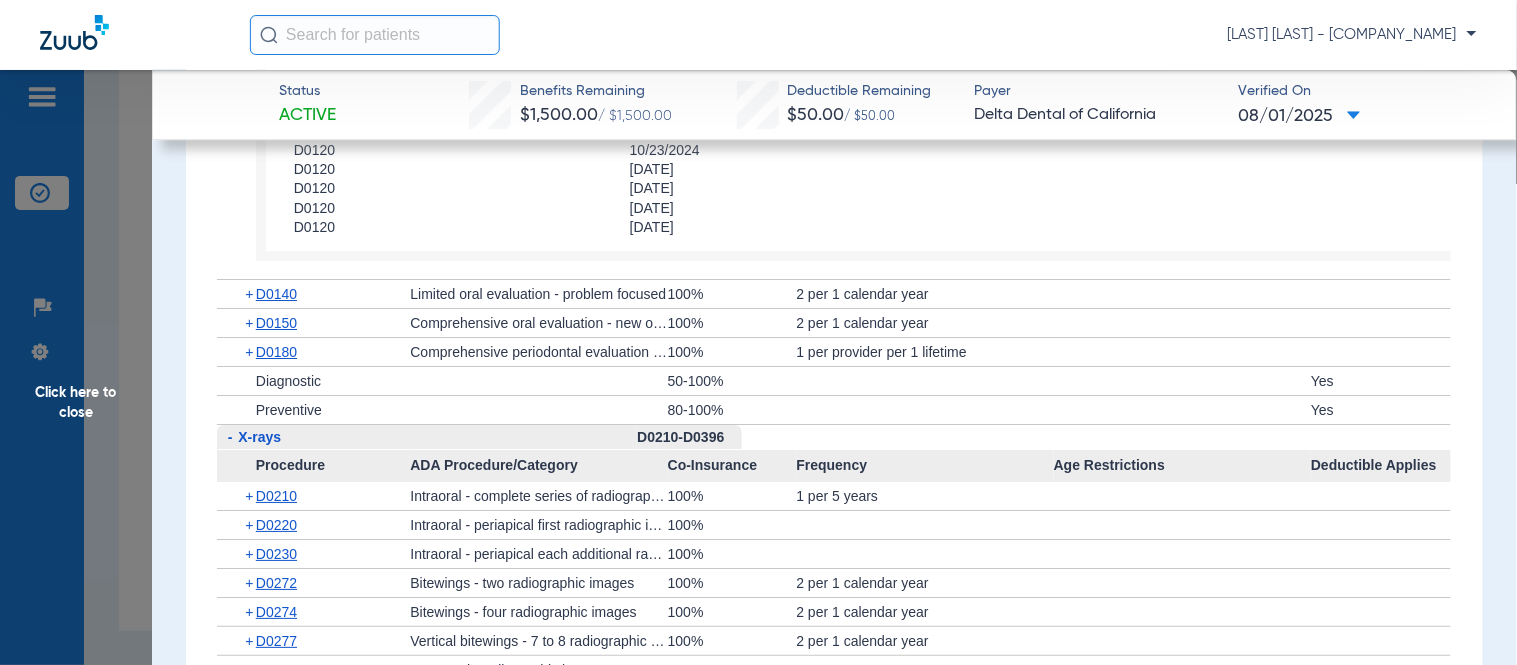 scroll, scrollTop: 1665, scrollLeft: 0, axis: vertical 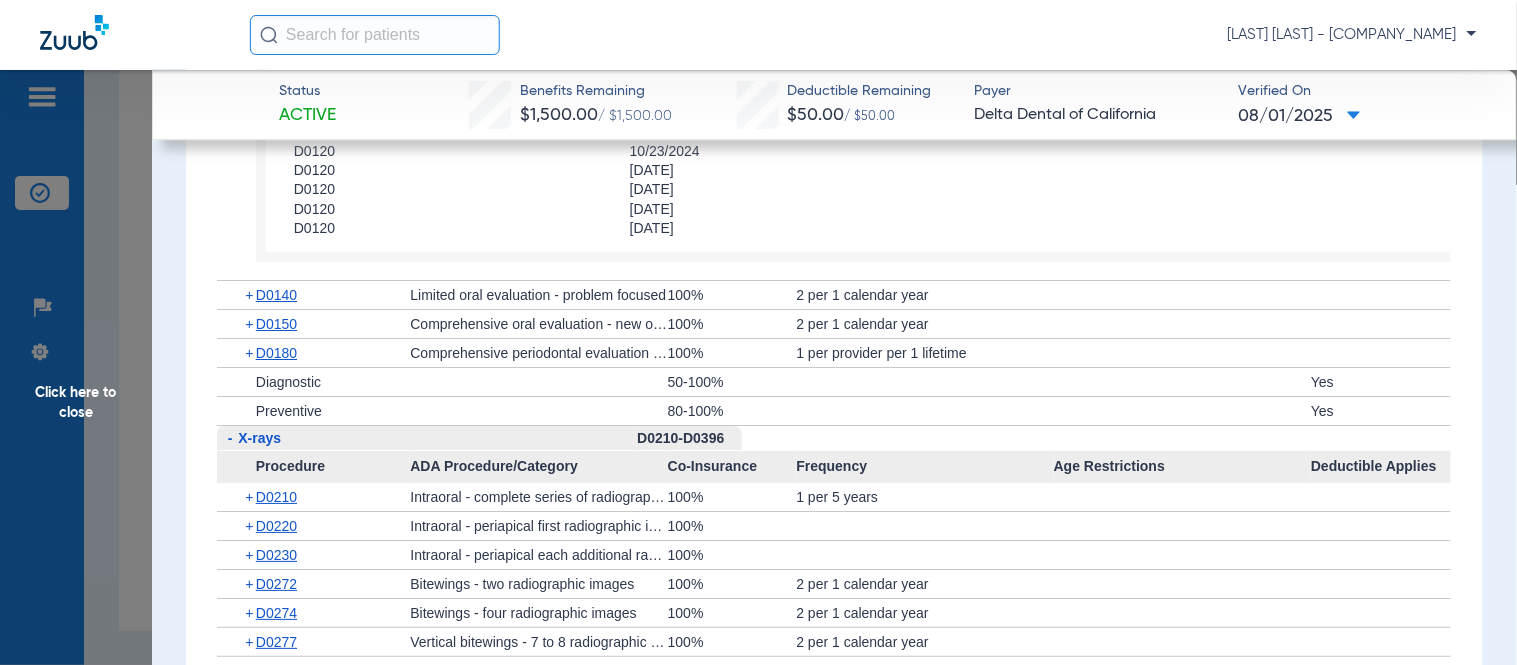 click on "-   [CODE]   [SERVICE_DESCRIPTION]   [PERCENTAGE]   [LIMIT]     Disclaimer Benefit is limited to two of any oral evaluation procedure within a calendar year History Procedure Tooth/Quad Surface Service Date [CODE] [DATE] [CODE] [DATE] [CODE] [DATE] [CODE] [DATE] [CODE] [DATE]" 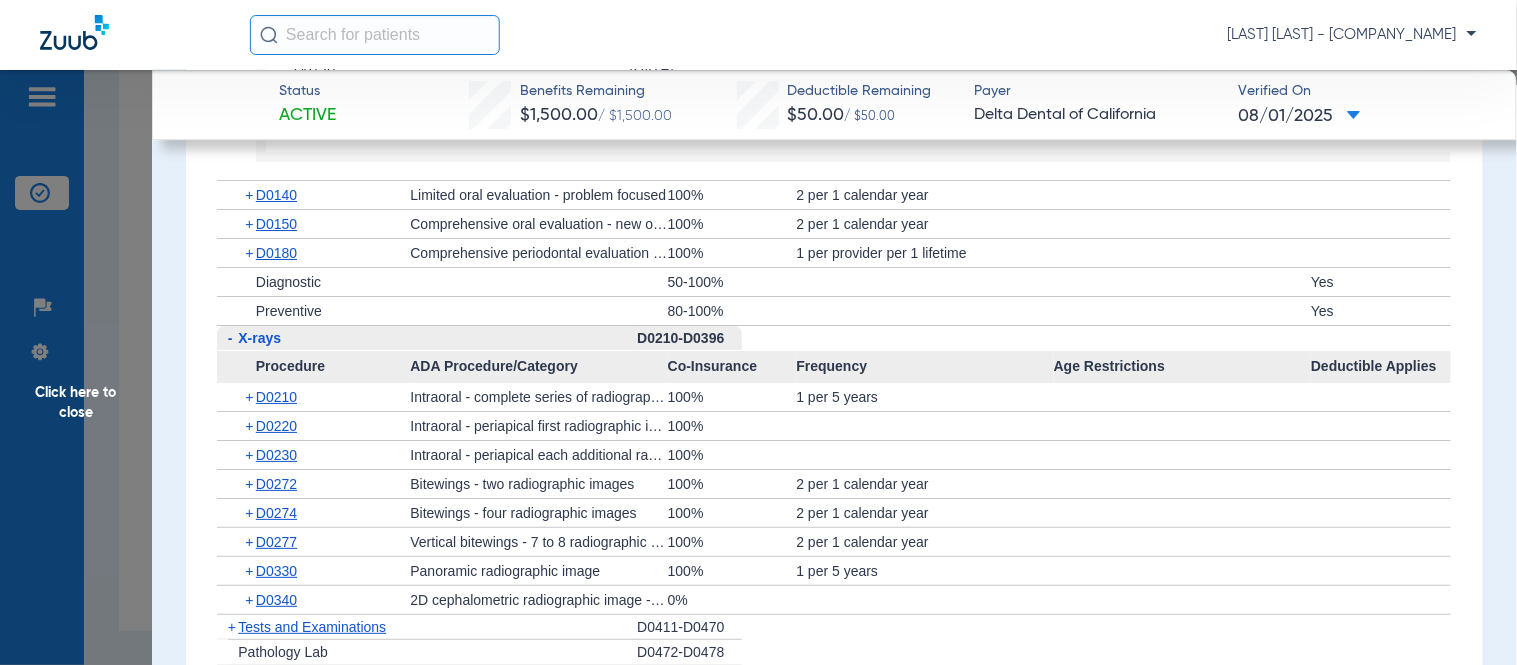 scroll, scrollTop: 1776, scrollLeft: 0, axis: vertical 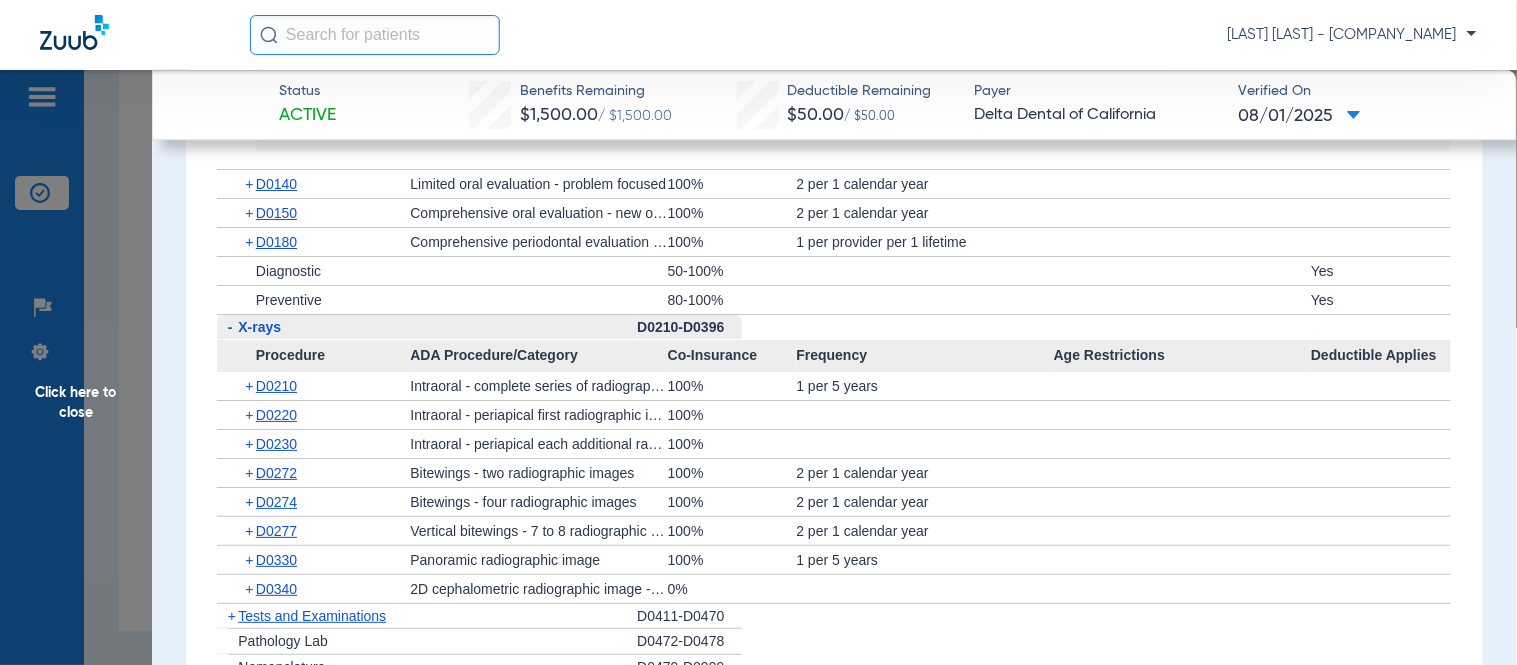 click on "+" 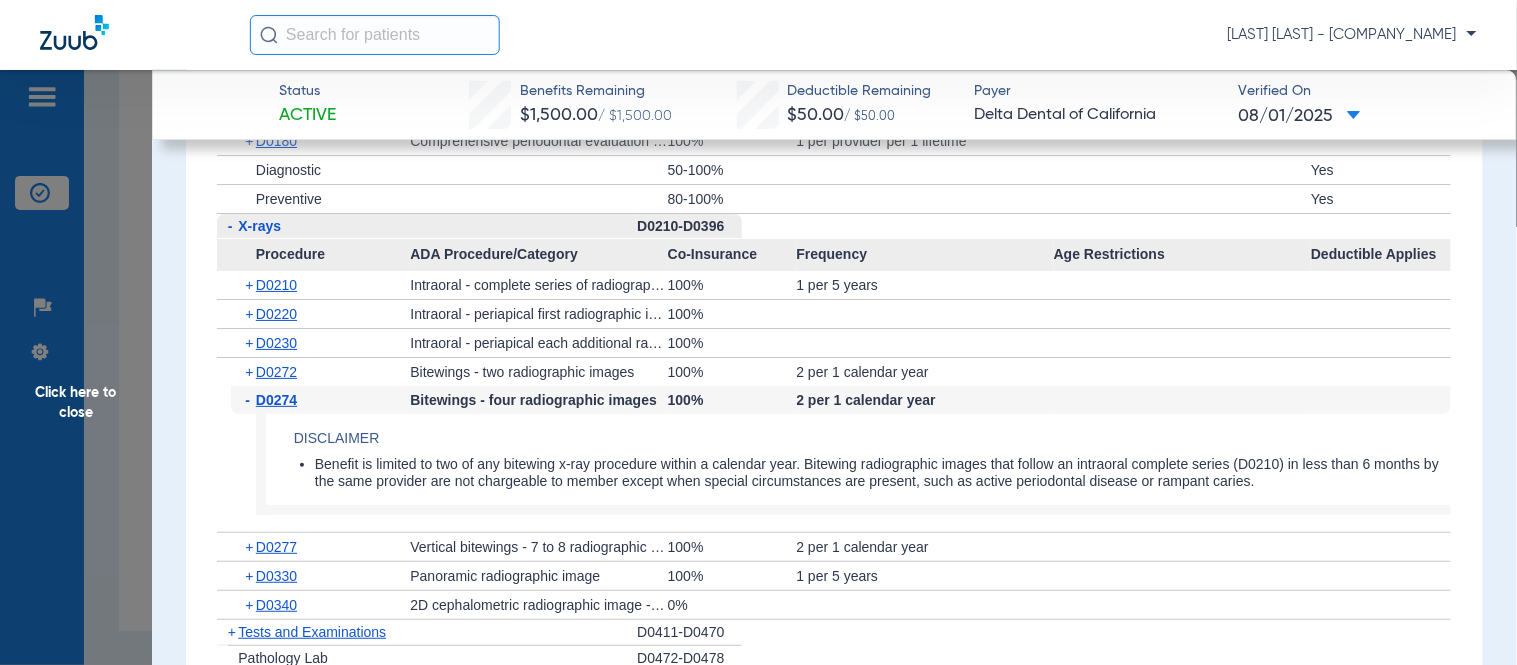 scroll, scrollTop: 2110, scrollLeft: 0, axis: vertical 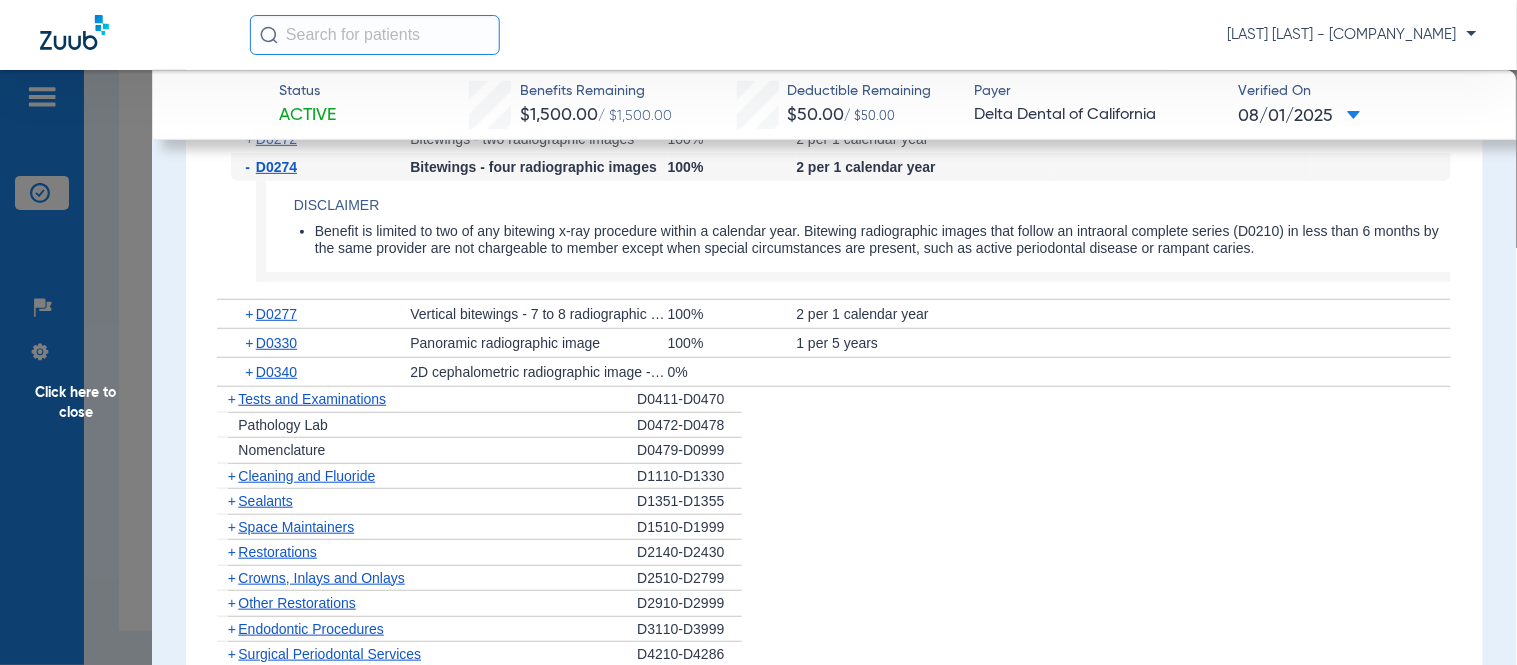 click on "+" 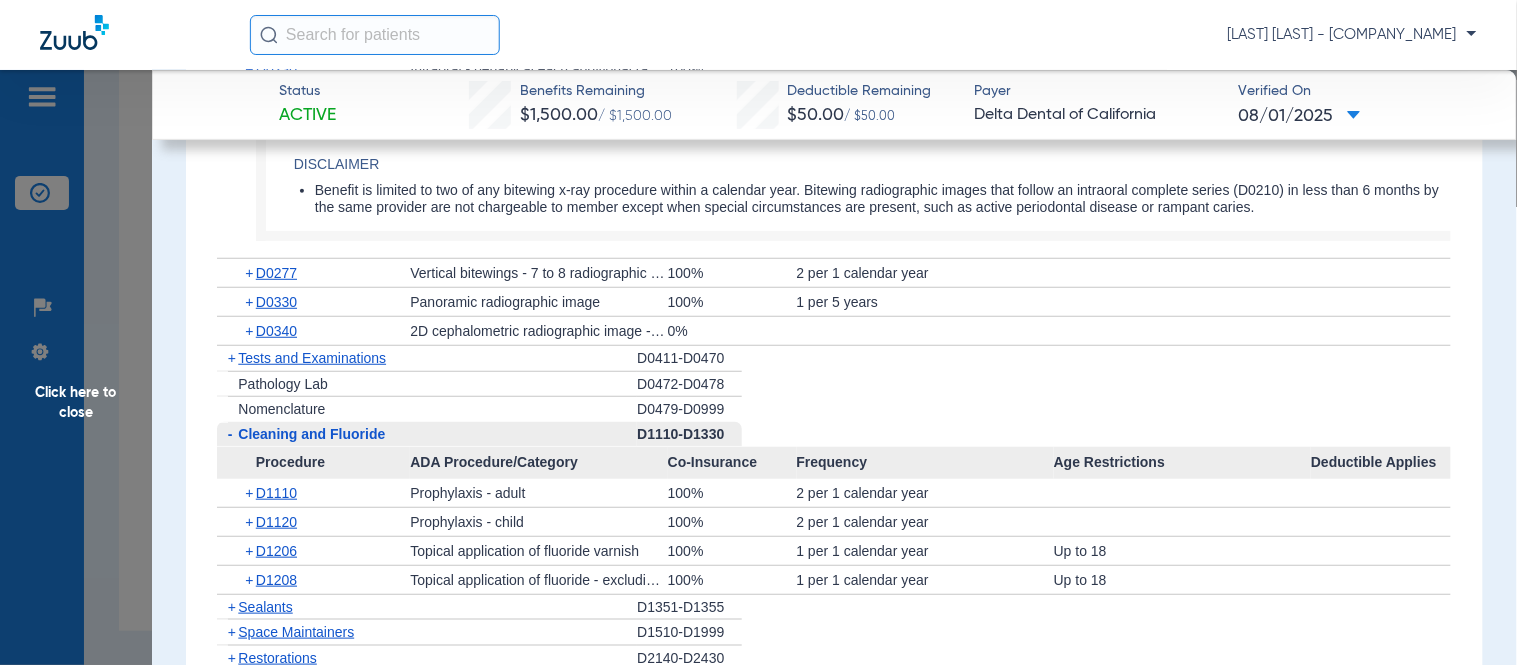 scroll, scrollTop: 2221, scrollLeft: 0, axis: vertical 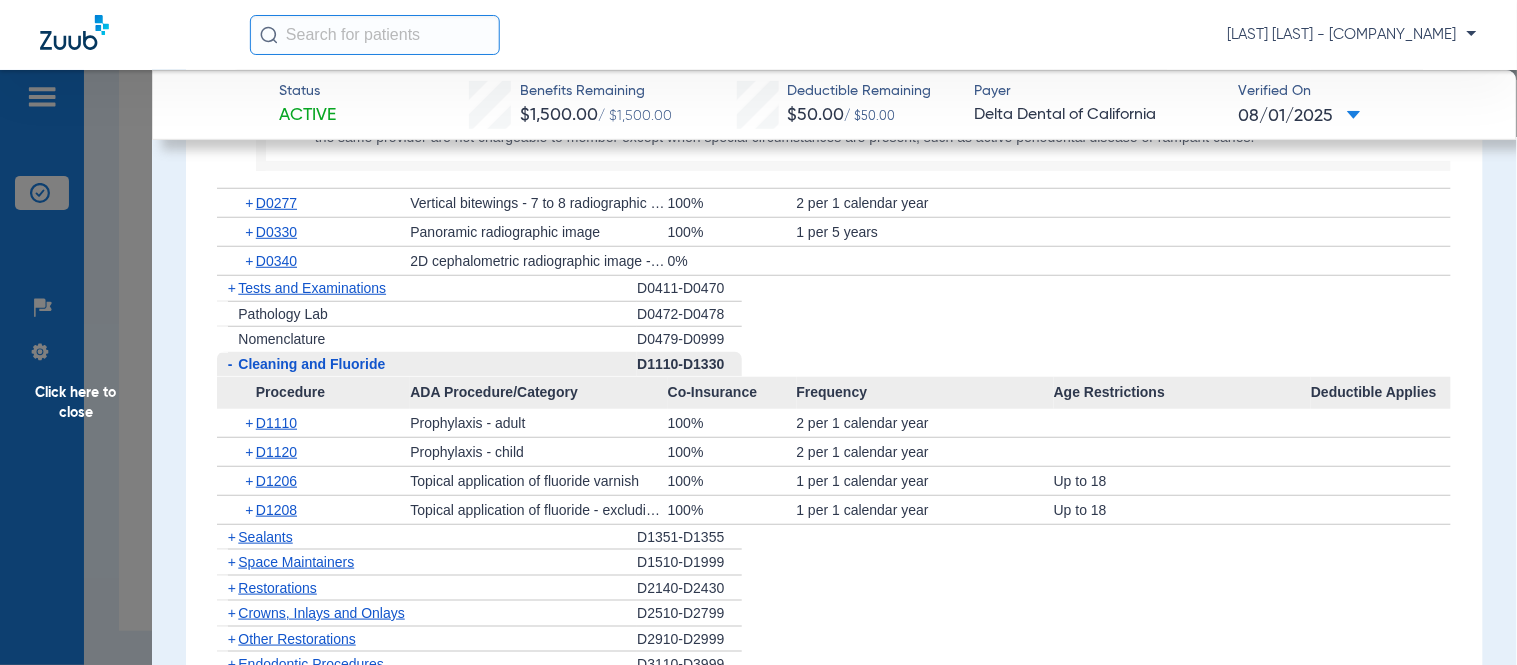 click on "+" 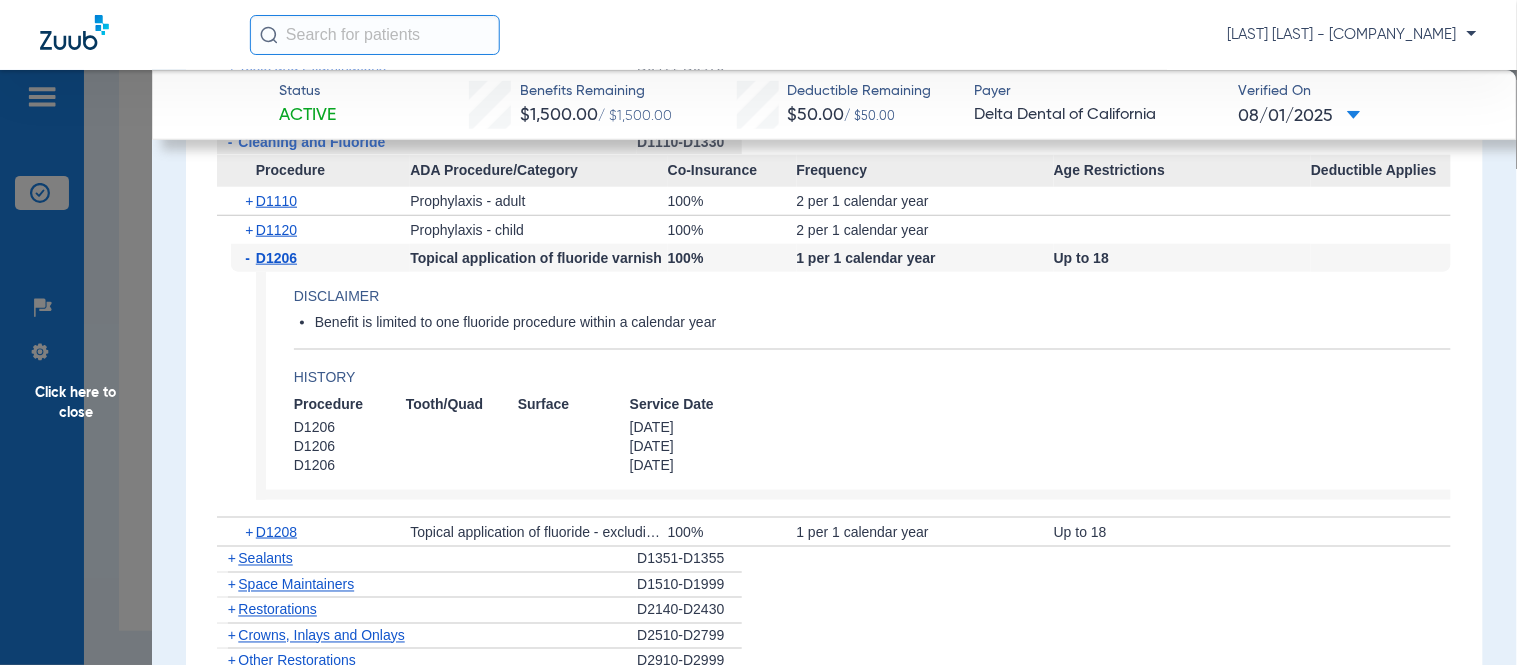 scroll, scrollTop: 2332, scrollLeft: 0, axis: vertical 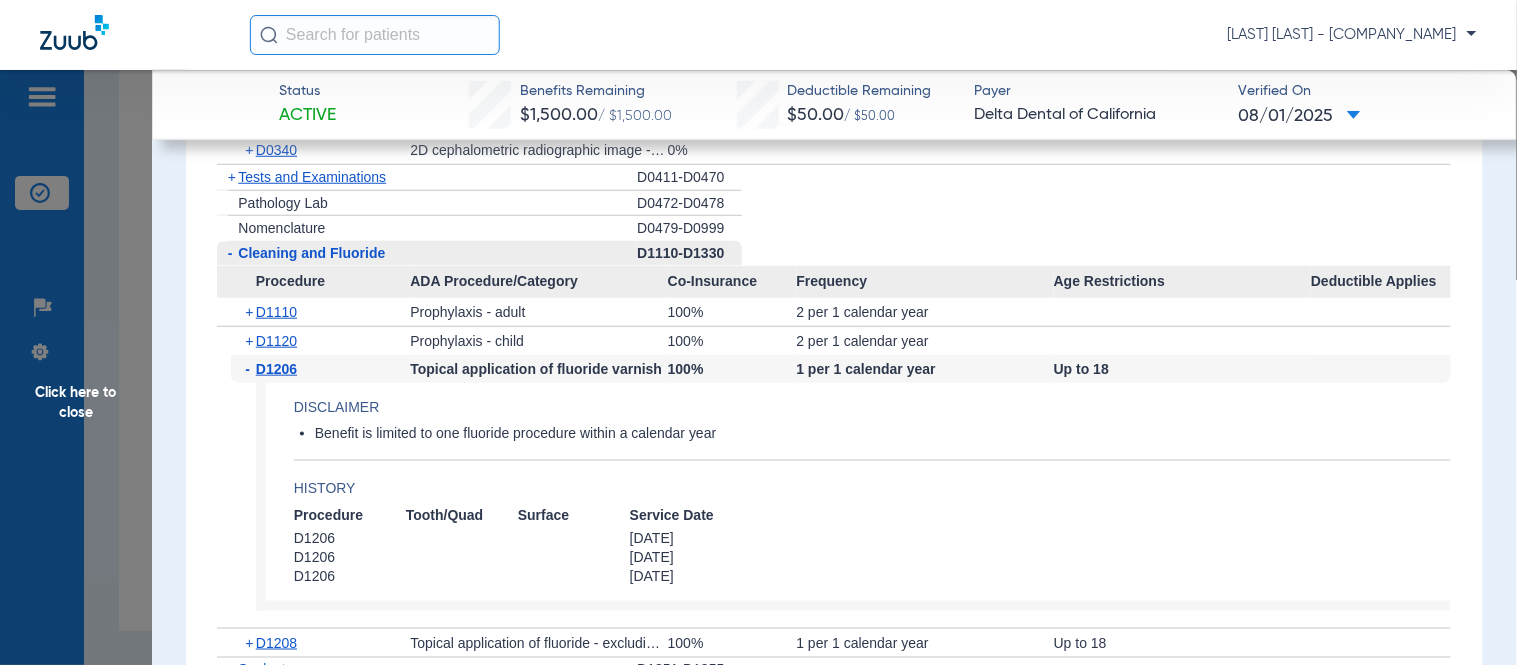 click on "Click here to close" 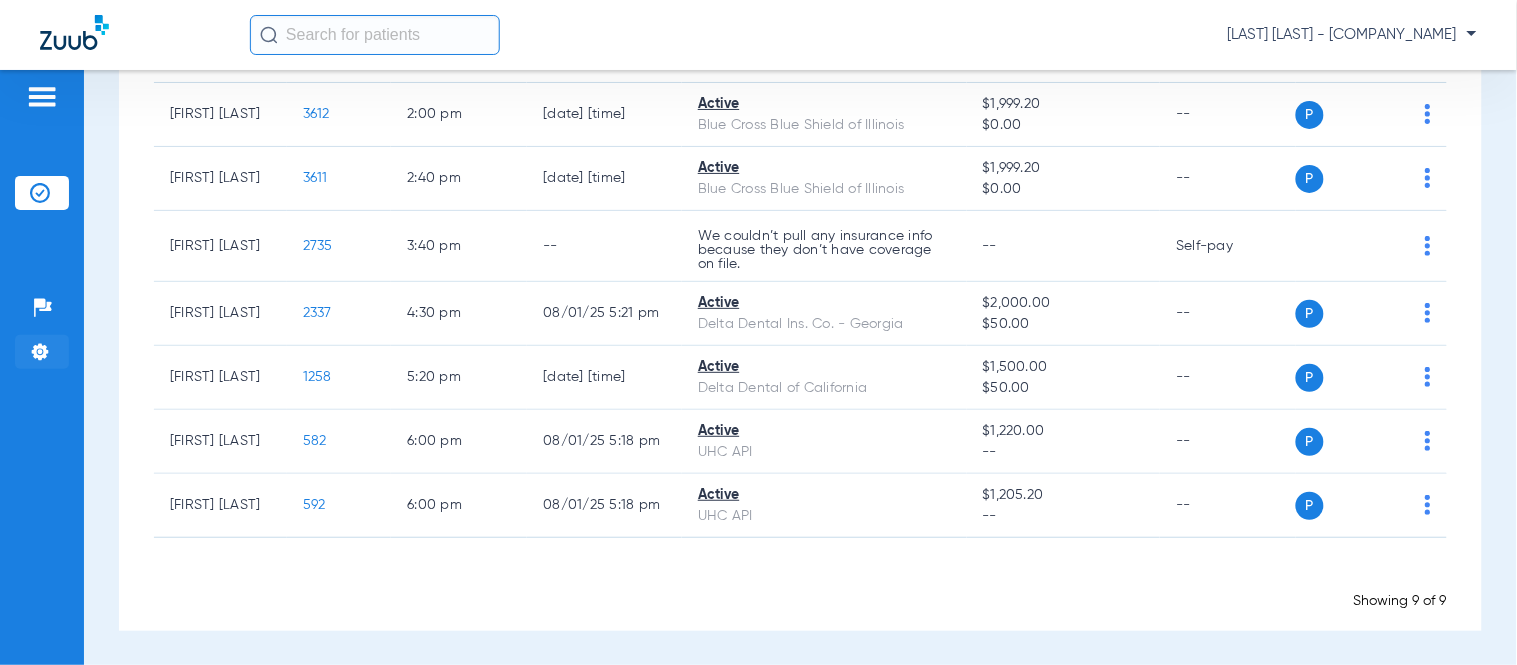 drag, startPoint x: 43, startPoint y: 342, endPoint x: 63, endPoint y: 342, distance: 20 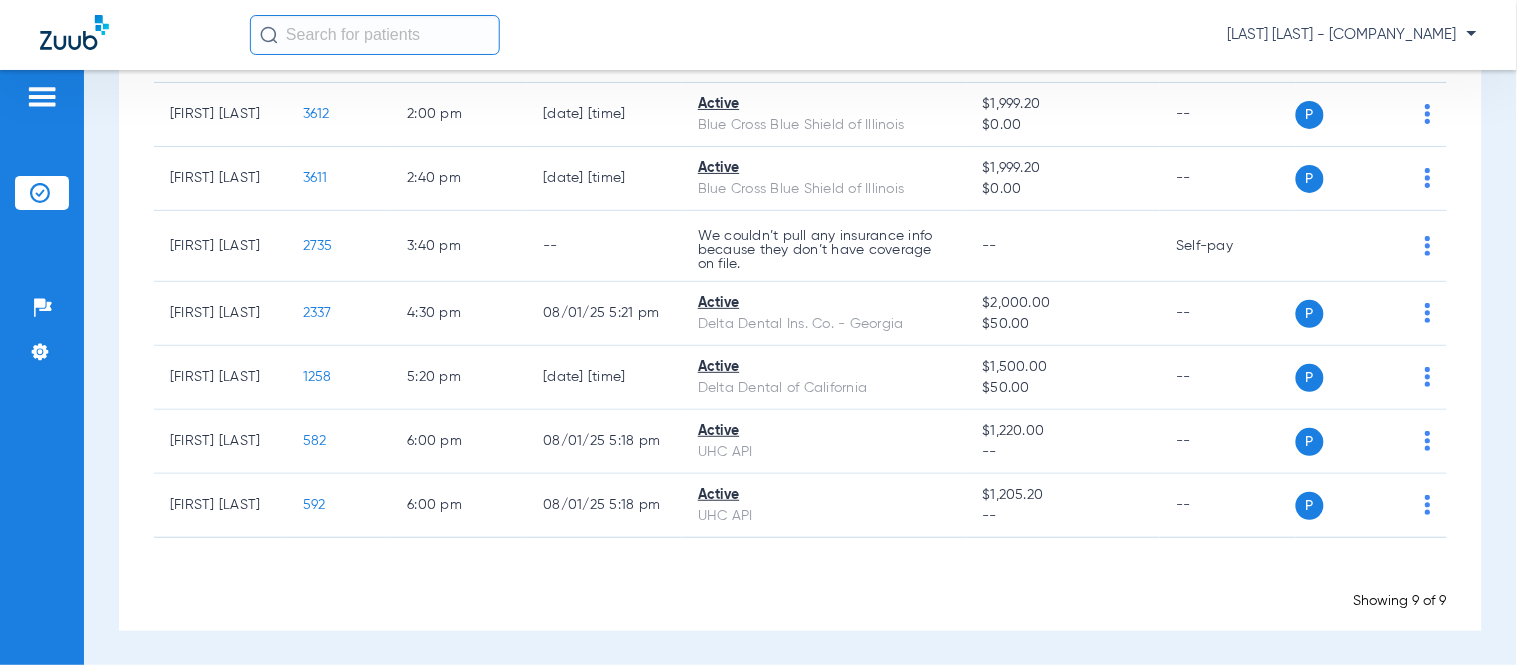 scroll, scrollTop: 0, scrollLeft: 0, axis: both 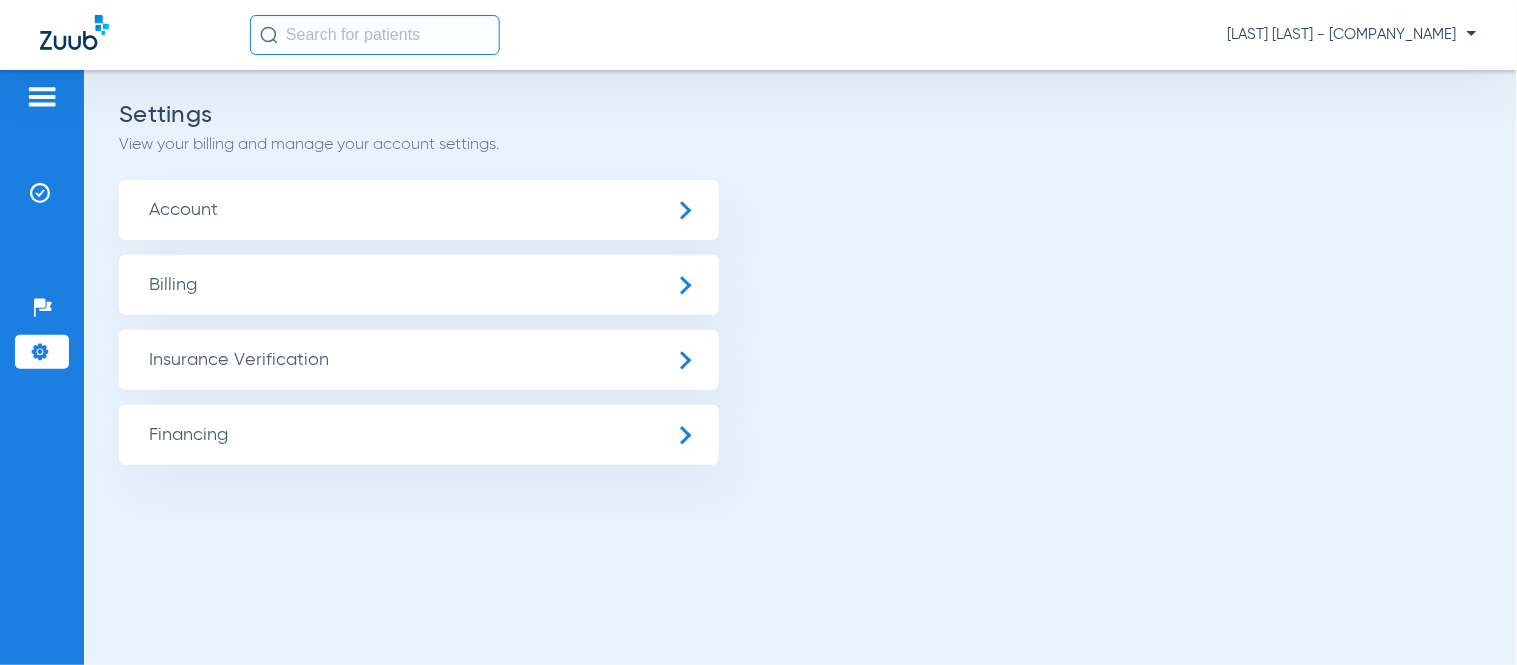 click on "Account" 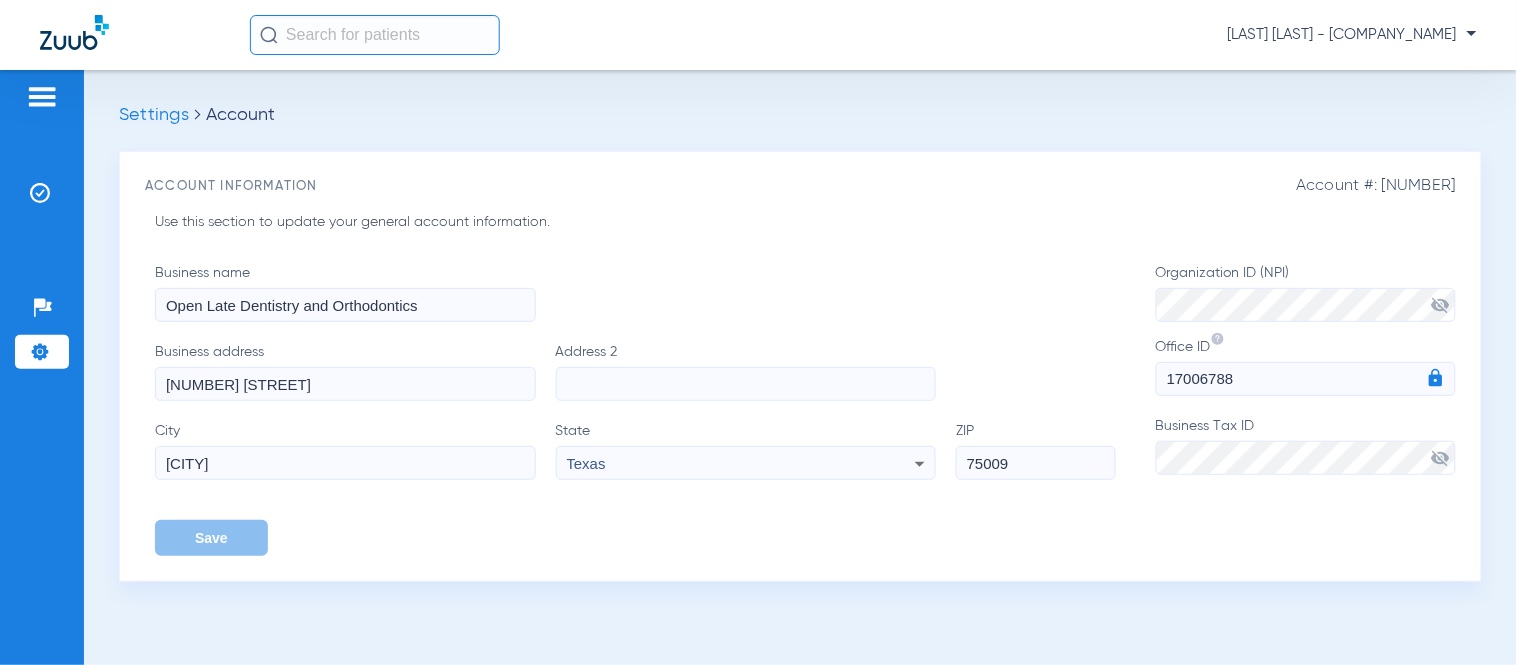 click 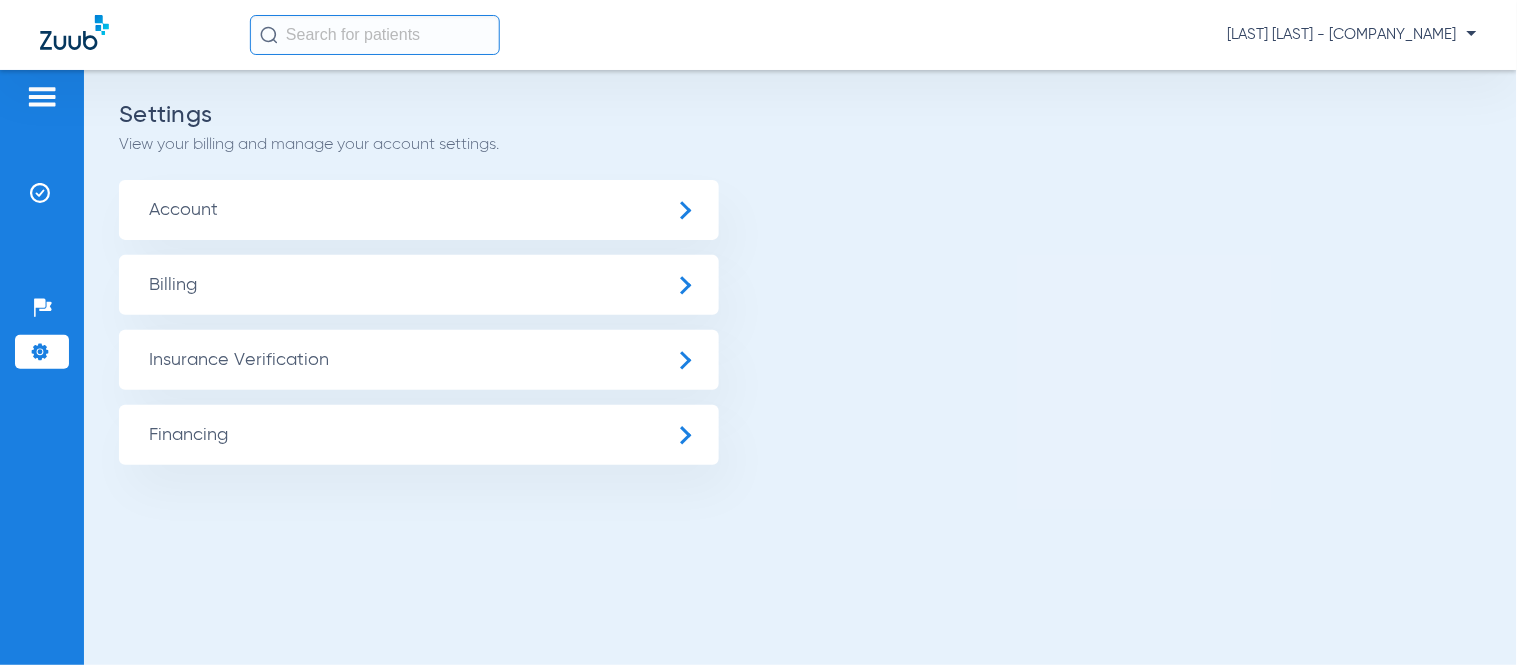 click on "Insurance Verification" 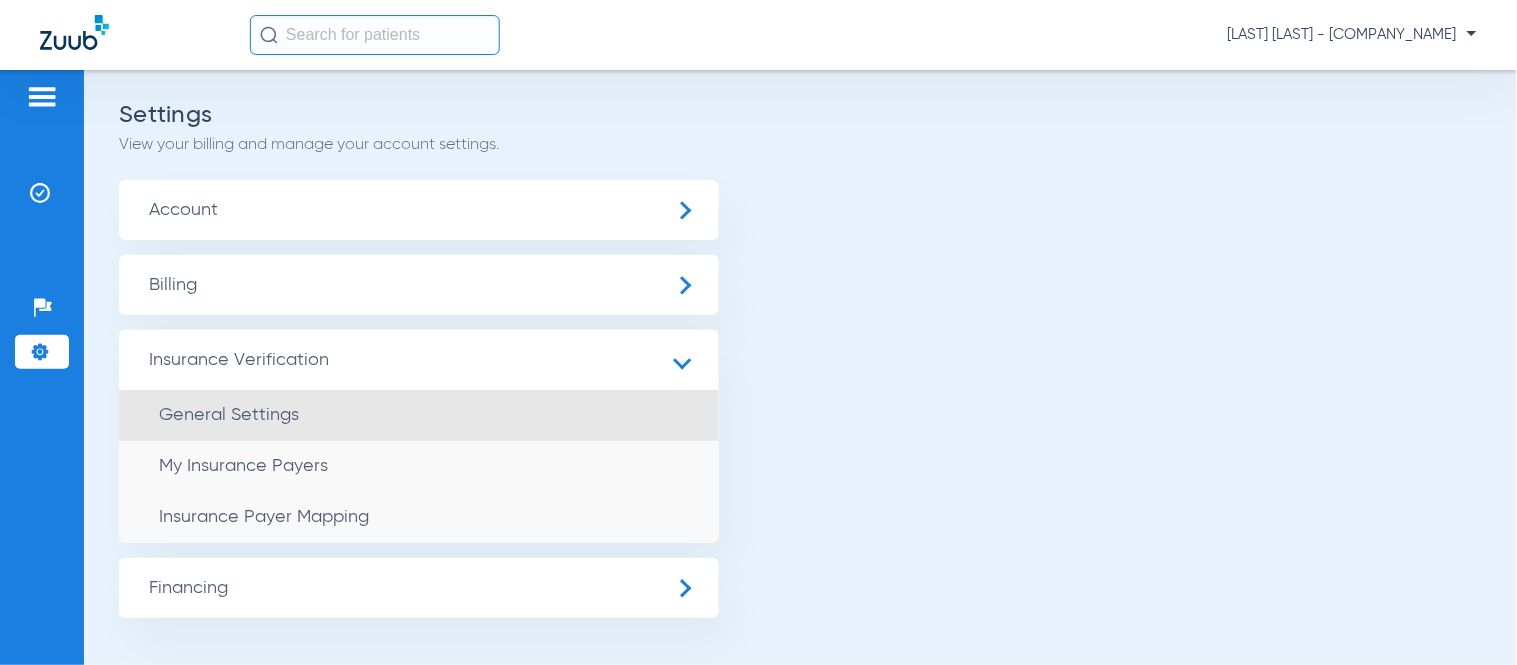 click on "General Settings" 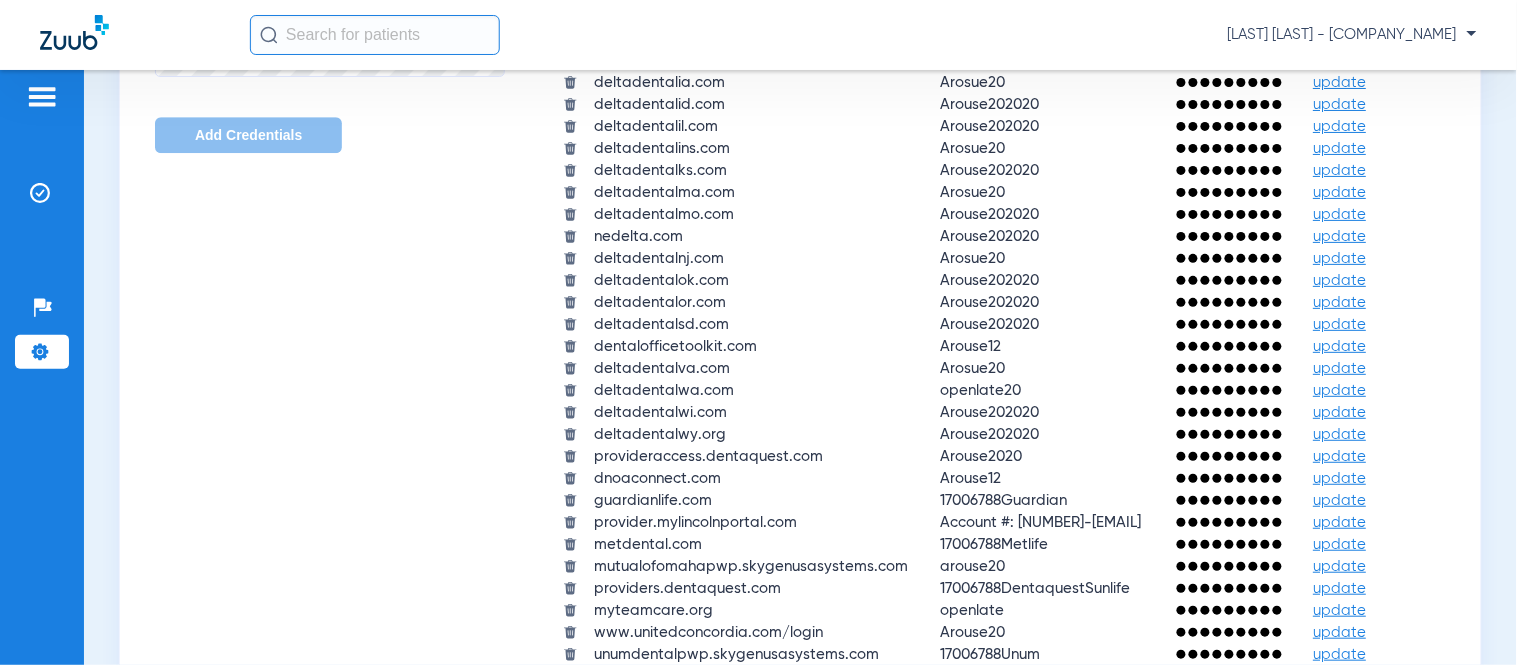 scroll, scrollTop: 1555, scrollLeft: 0, axis: vertical 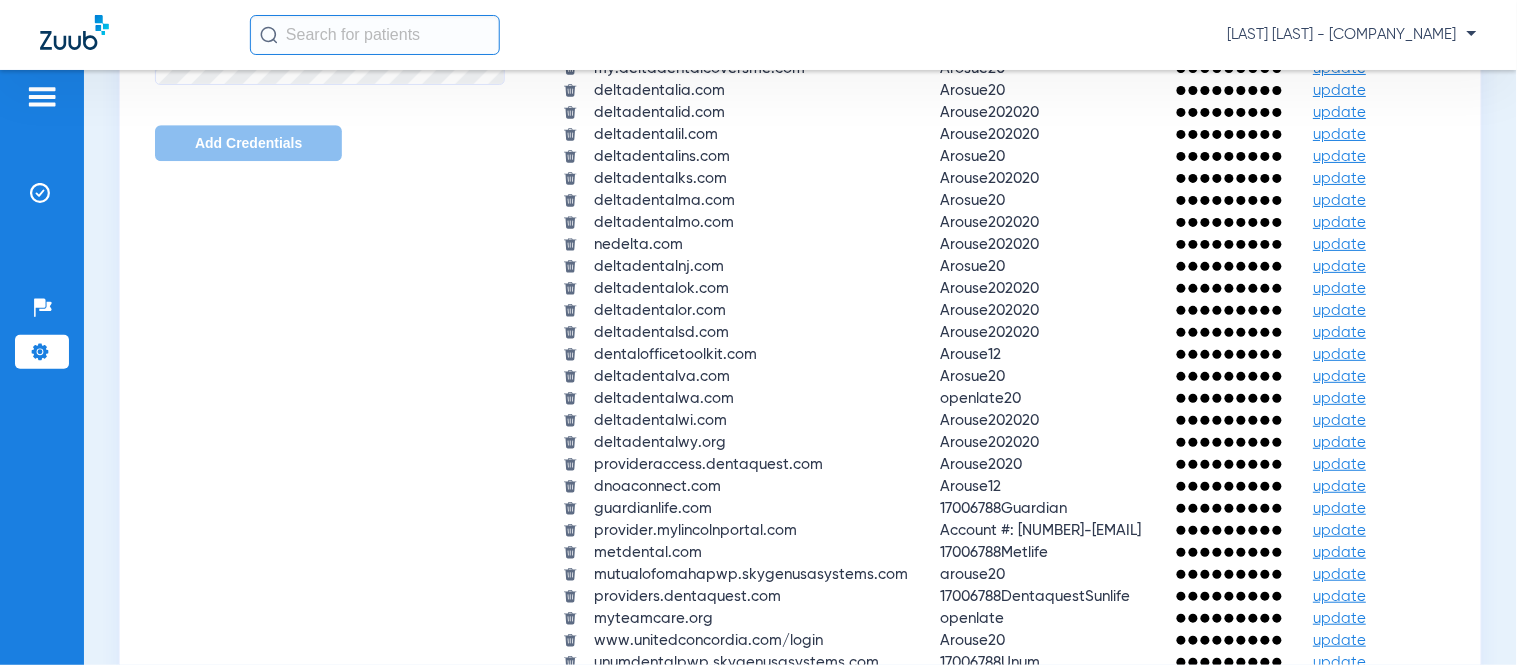 click on "Payer/Website Username Password aetna.com Openlate24  update  ameritas.com Arouse20  update  apps.availity.com Arouse2020  update  cignaforhcp.cigna.com [CREDIT_CARD_NUMBER]  update  deltadentalins.com (DeltaCare) Arosue20  update  deltadental.com Arosue20  update  deltadentalco.com Arosue20  update  my.deltadentalcoversme.com Arosue20  update  deltadentalia.com Arosue20  update  deltadentalid.com Arouse202020  update  deltadentalil.com Arosue202020  update  deltadentalins.com Arosue20  update  deltadentalks.com Arosue202020  update  deltadentalma.com Arosue20  update  deltadentalmo.com Arosue202020  update  nedelta.com Arosue202020  update  deltadentalnj.com Arosue20  update  deltadentalok.com Arosue202020  update  deltadentalor.com Arosue202020  update  deltadentalsd.com Arosue202020  update  dentalofficetoolkit.com Arouse12  update  deltadentalva.com Arosue20  update  deltadentalwa.com openlate20  update  deltadentalwi.com Arouse202020  update  deltadentalwy.org Arouse202020  update  provideraccess.dentaquest.com" 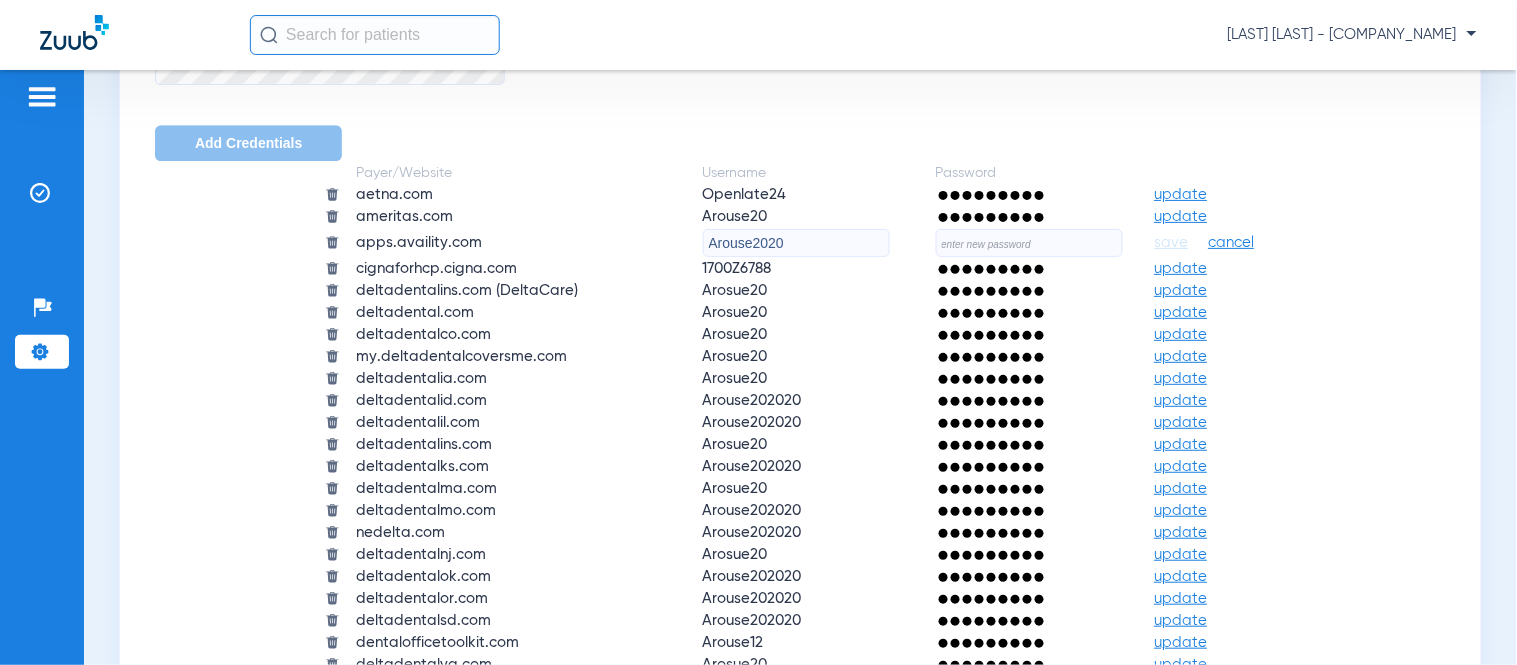 click on "cancel" 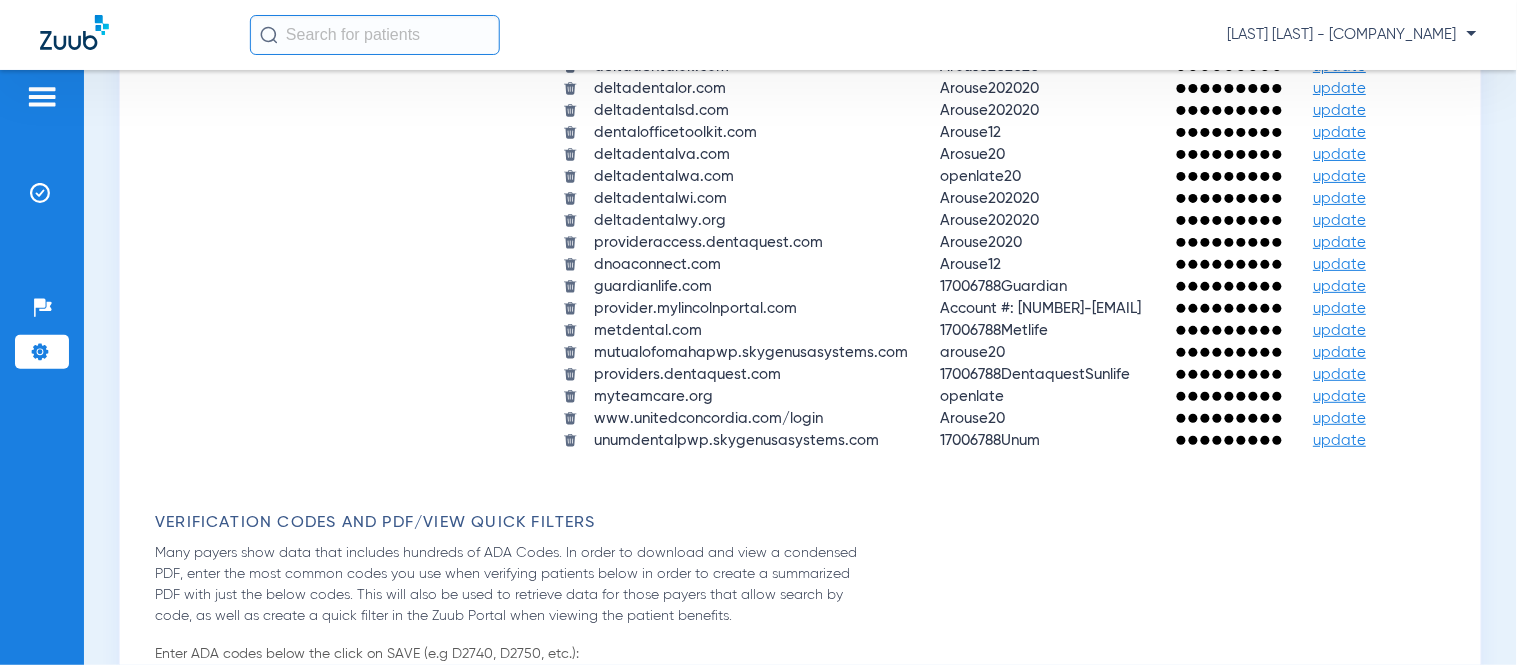 scroll, scrollTop: 1666, scrollLeft: 0, axis: vertical 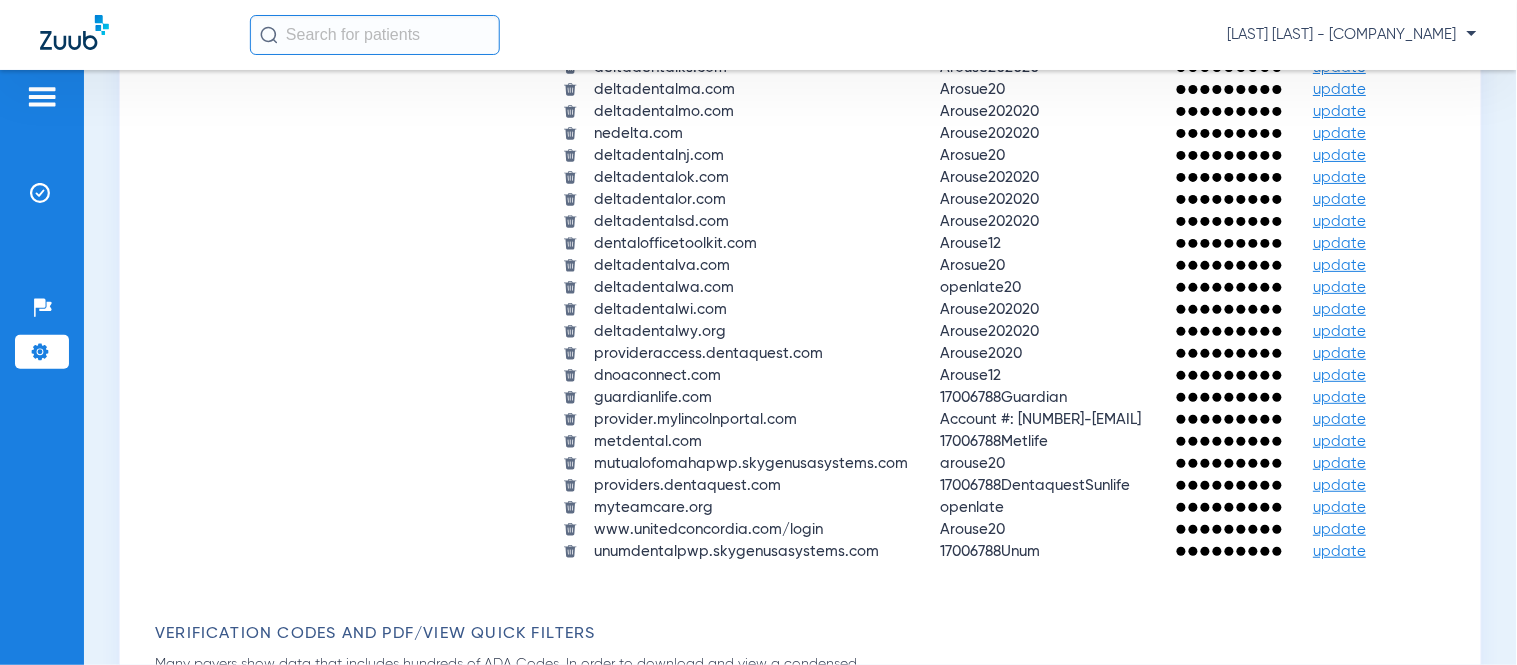 click on "Payer/Website Username Password aetna.com Openlate24  update  ameritas.com Arouse20  update  apps.availity.com Arouse2020  update  cignaforhcp.cigna.com [CREDIT_CARD_NUMBER]  update  deltadentalins.com (DeltaCare) Arosue20  update  deltadental.com Arosue20  update  deltadentalco.com Arosue20  update  my.deltadentalcoversme.com Arosue20  update  deltadentalia.com Arosue20  update  deltadentalid.com Arouse202020  update  deltadentalil.com Arosue202020  update  deltadentalins.com Arosue20  update  deltadentalks.com Arosue202020  update  deltadentalma.com Arosue20  update  deltadentalmo.com Arosue202020  update  nedelta.com Arosue202020  update  deltadentalnj.com Arosue20  update  deltadentalok.com Arosue202020  update  deltadentalor.com Arosue202020  update  deltadentalsd.com Arosue202020  update  dentalofficetoolkit.com Arouse12  update  deltadentalva.com Arosue20  update  deltadentalwa.com openlate20  update  deltadentalwi.com Arouse202020  update  deltadentalwy.org Arouse202020  update  provideraccess.dentaquest.com" 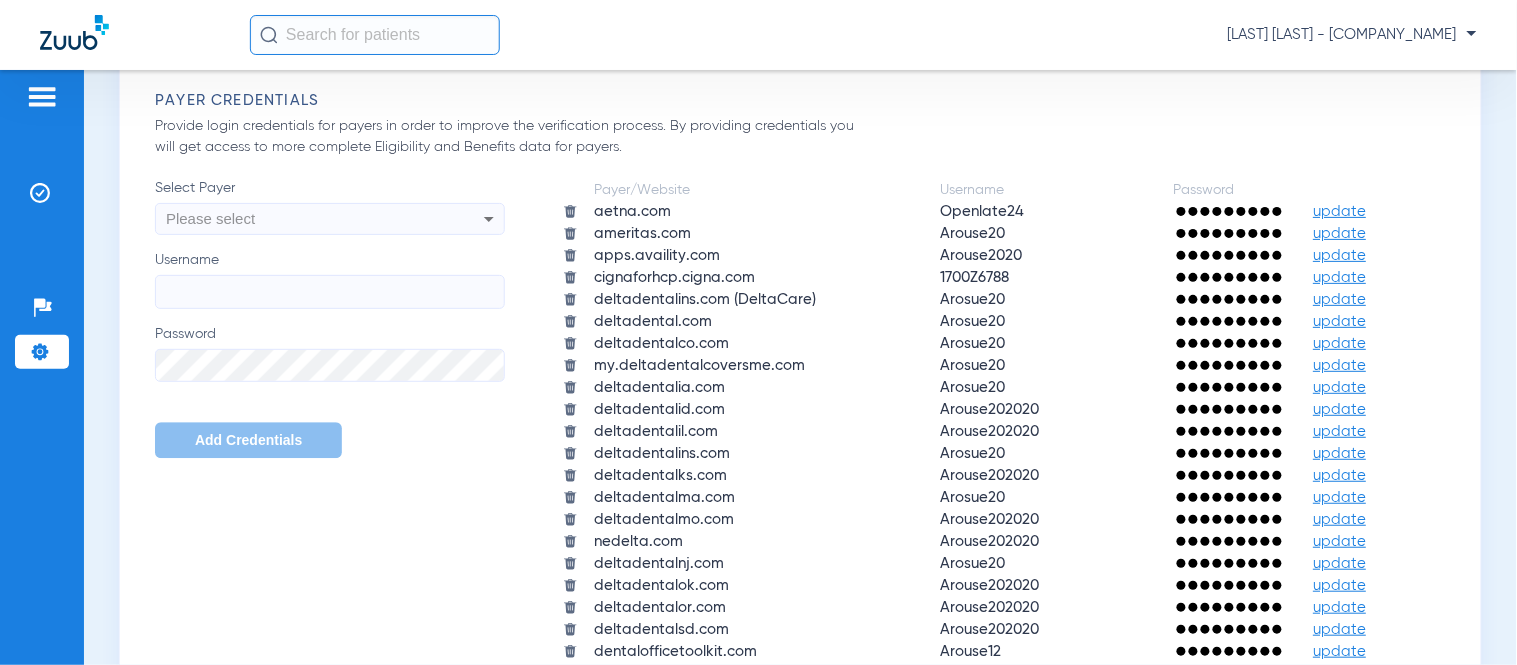 scroll, scrollTop: 1222, scrollLeft: 0, axis: vertical 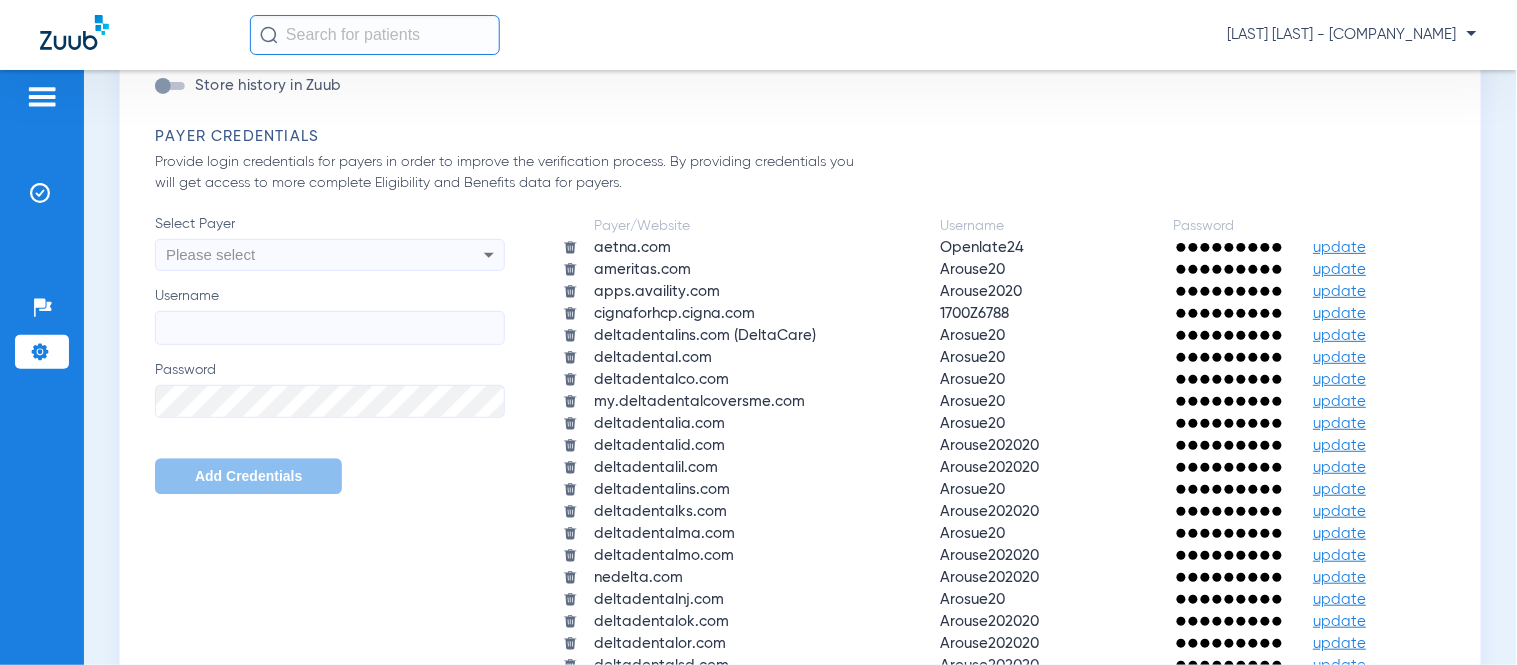 click on "Please select" at bounding box center [297, 255] 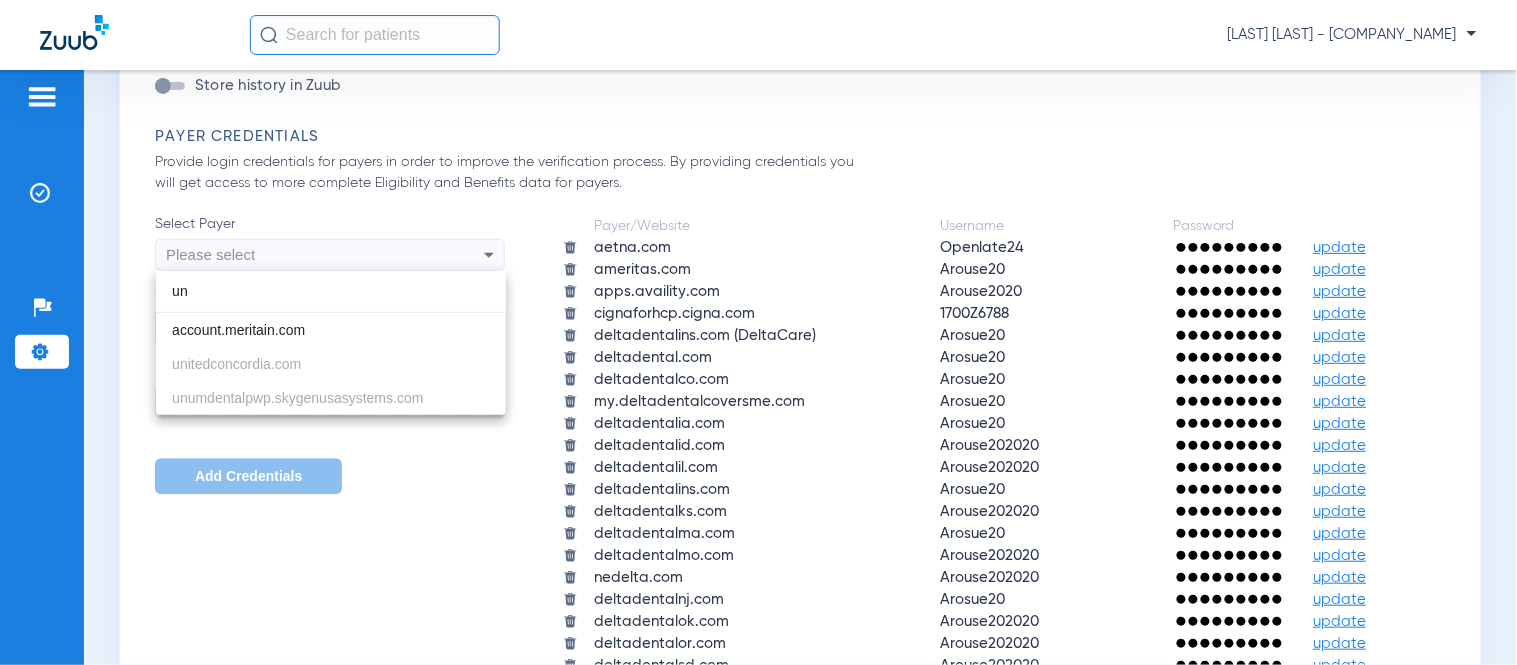 type on "u" 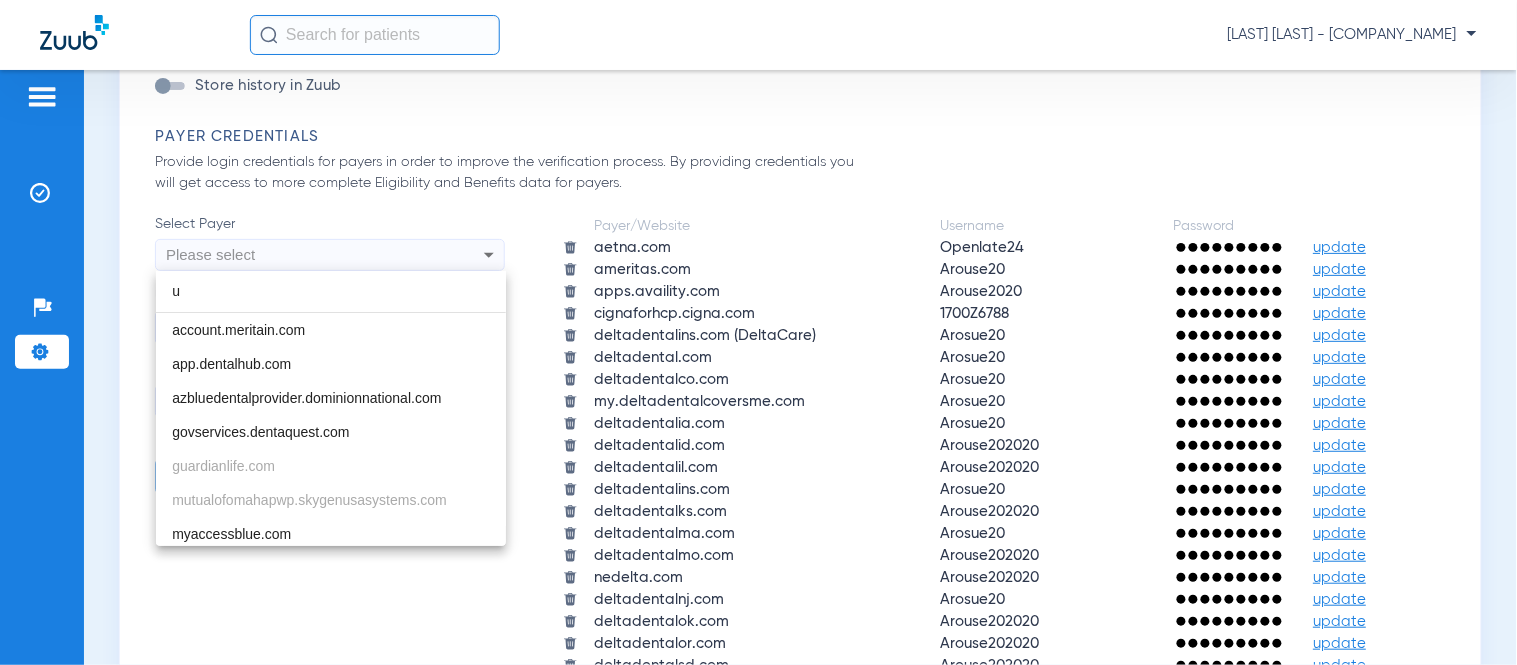 type 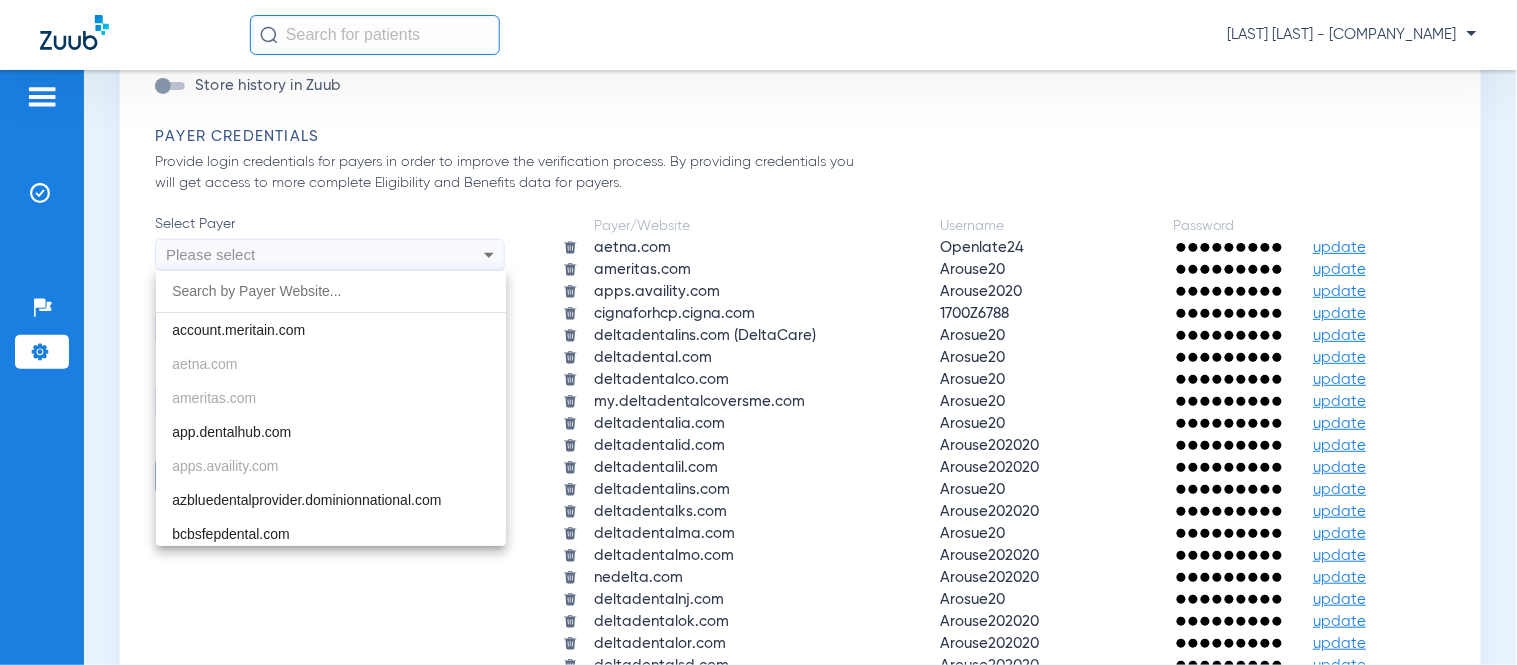 click at bounding box center (758, 332) 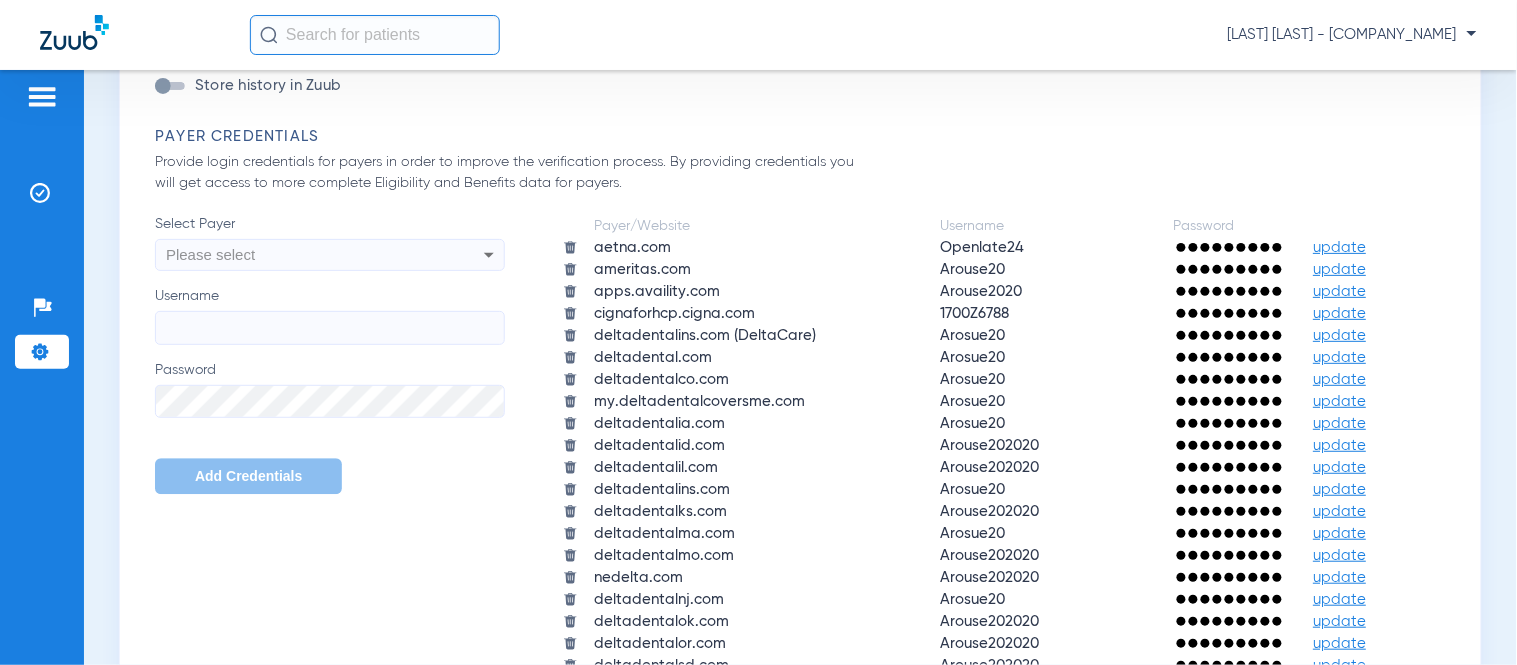 click on "Please select" at bounding box center (210, 254) 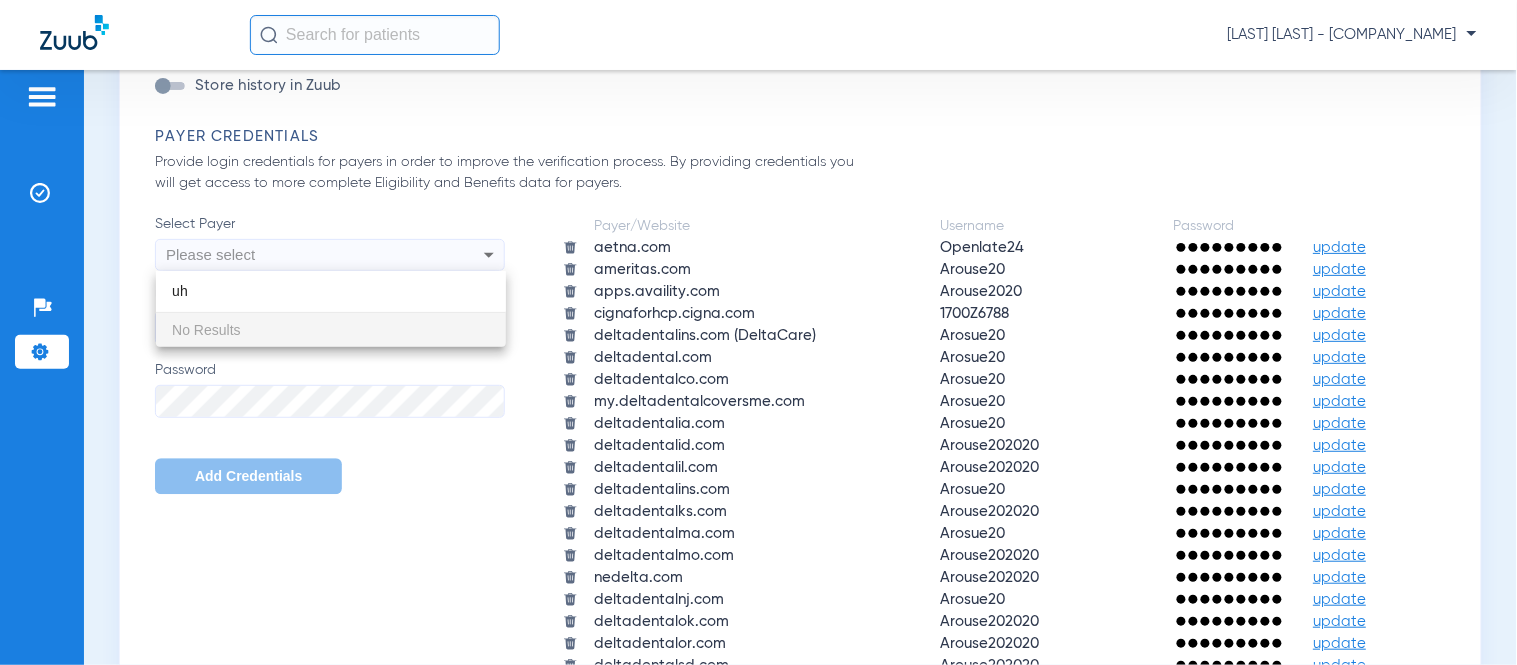 type on "u" 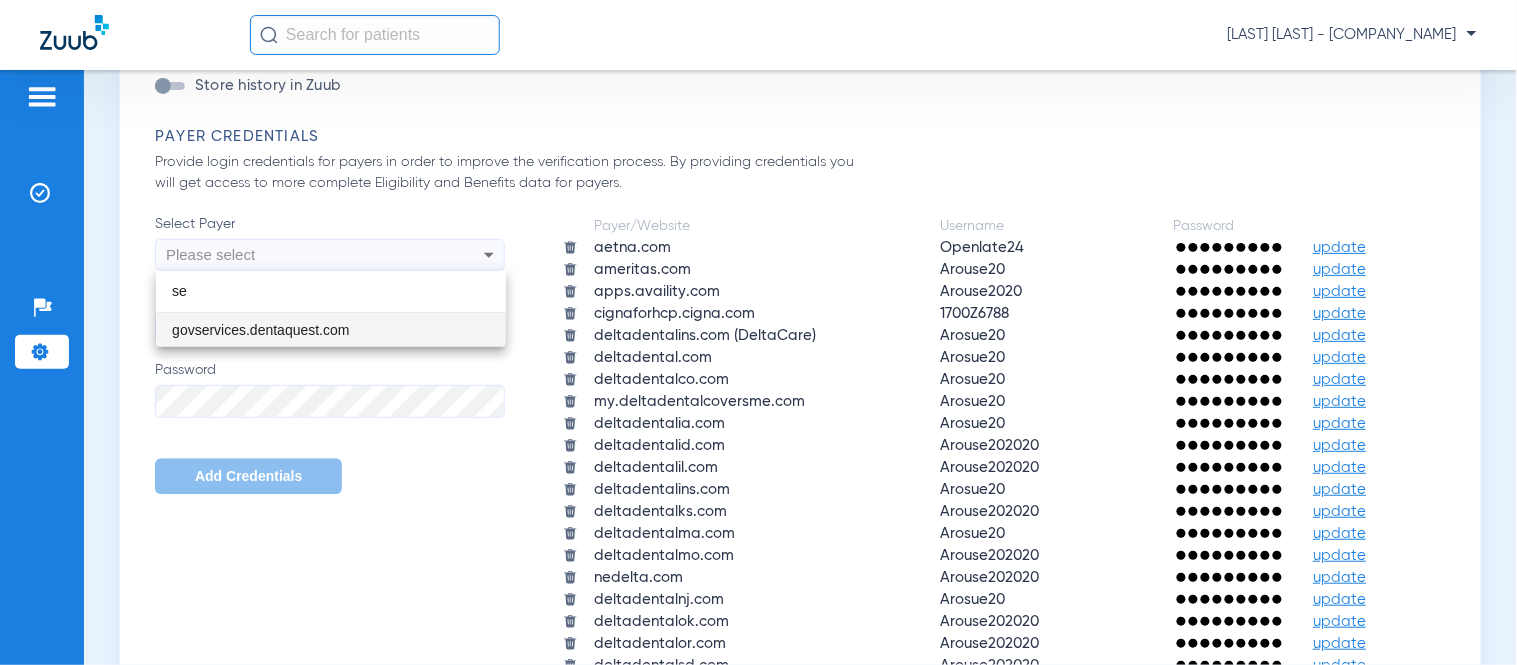 type on "s" 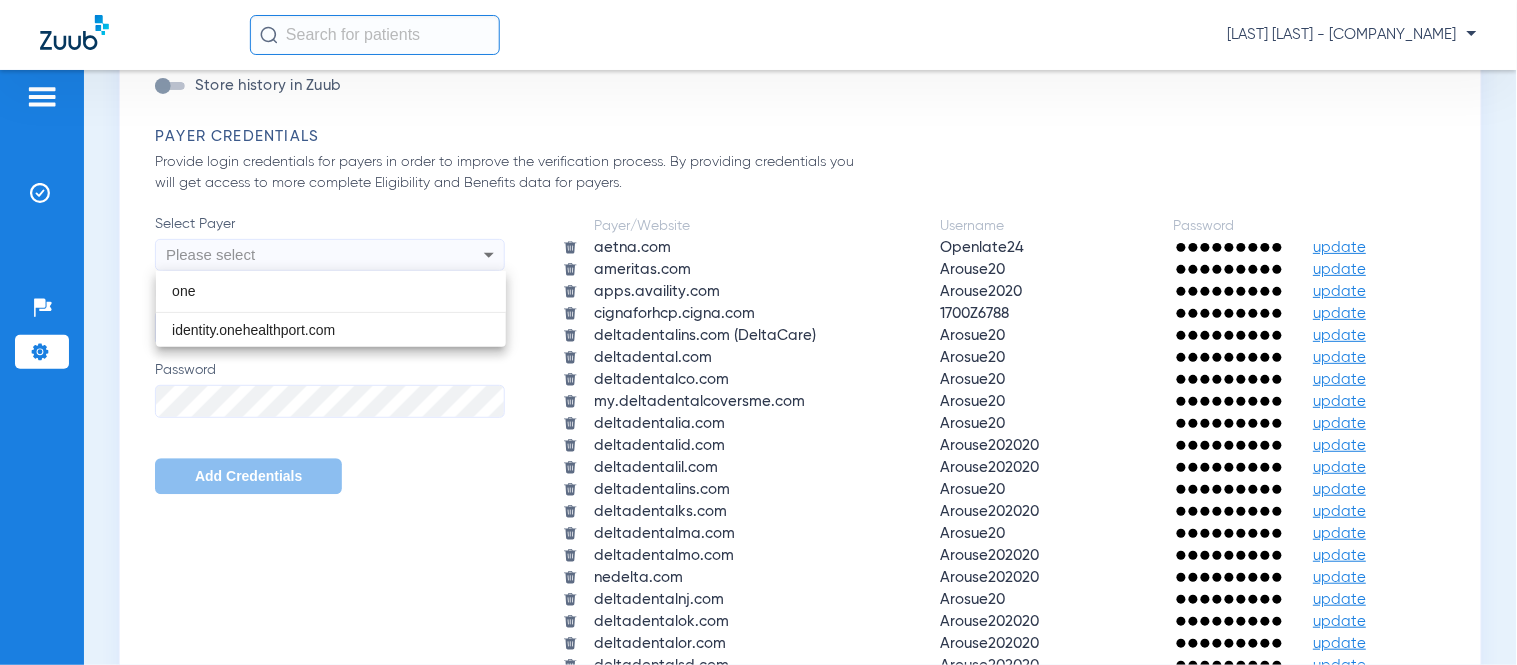type on "one" 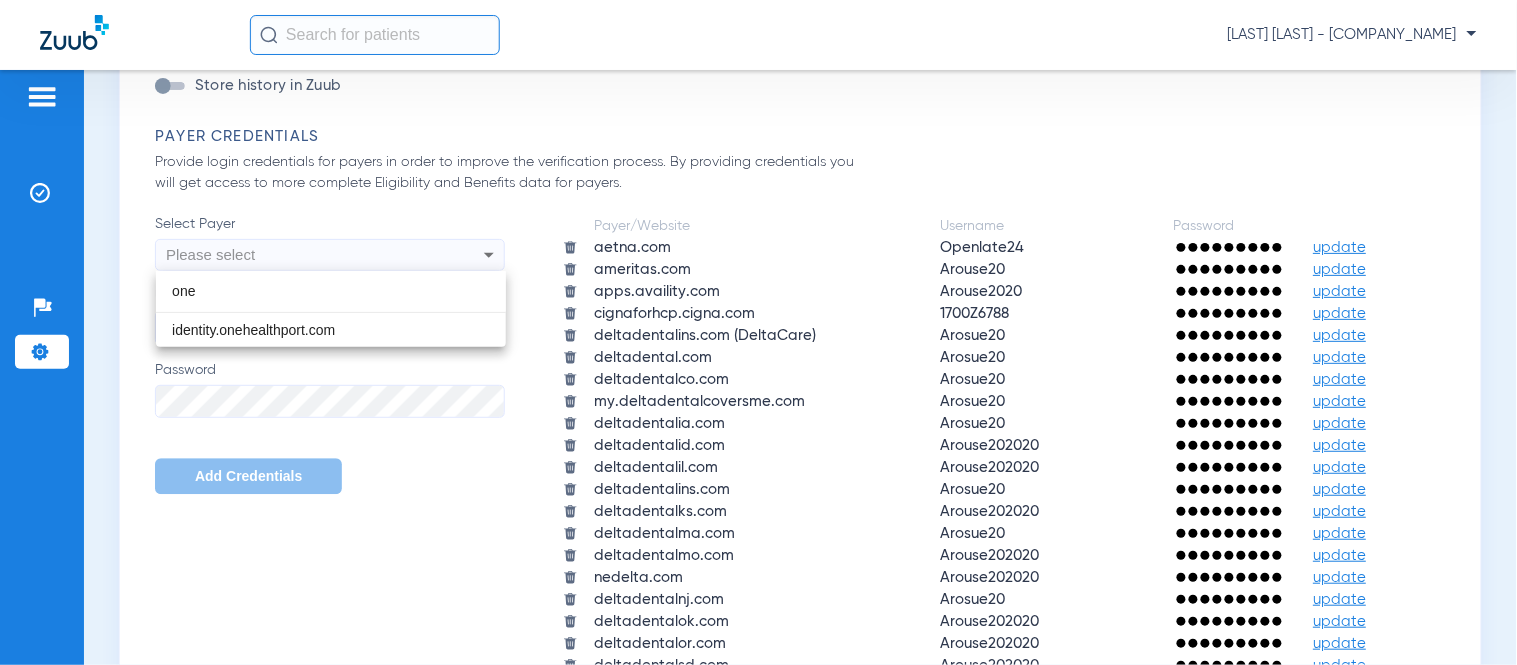 click at bounding box center (758, 332) 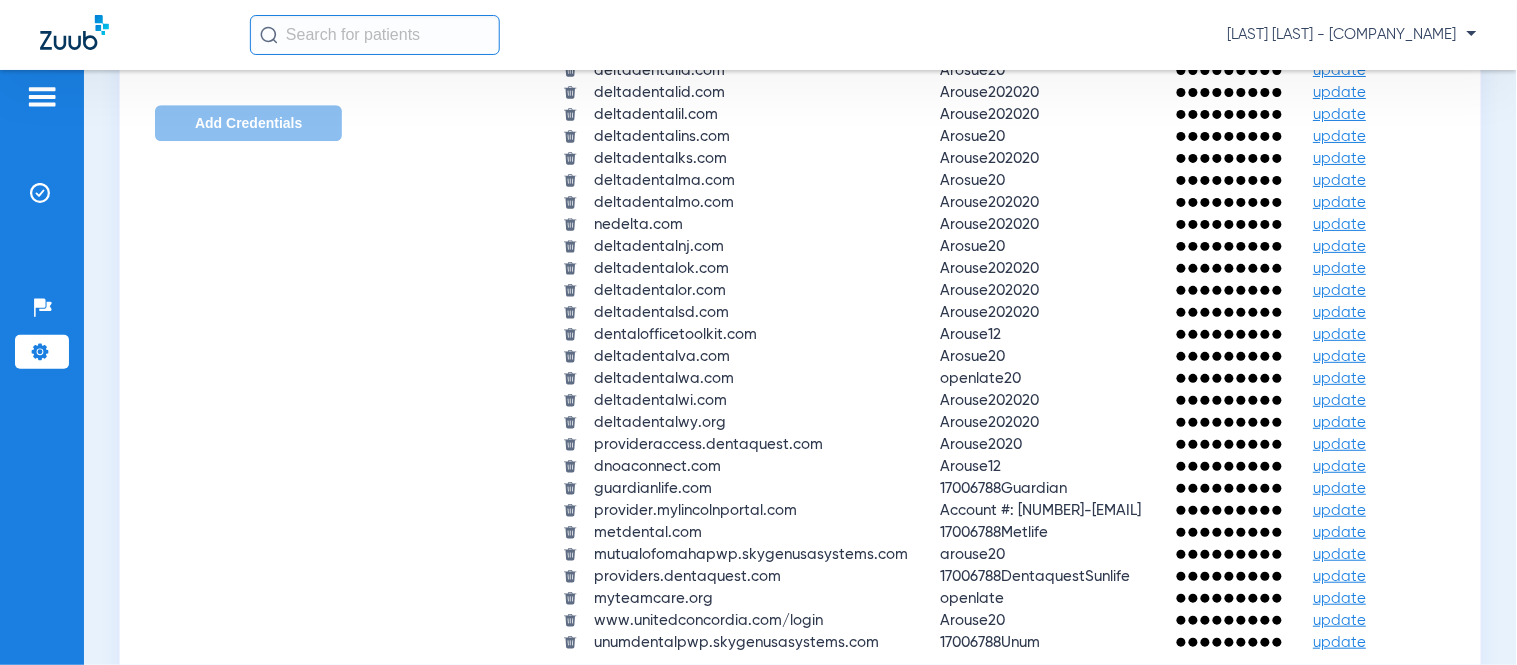 scroll, scrollTop: 1444, scrollLeft: 0, axis: vertical 